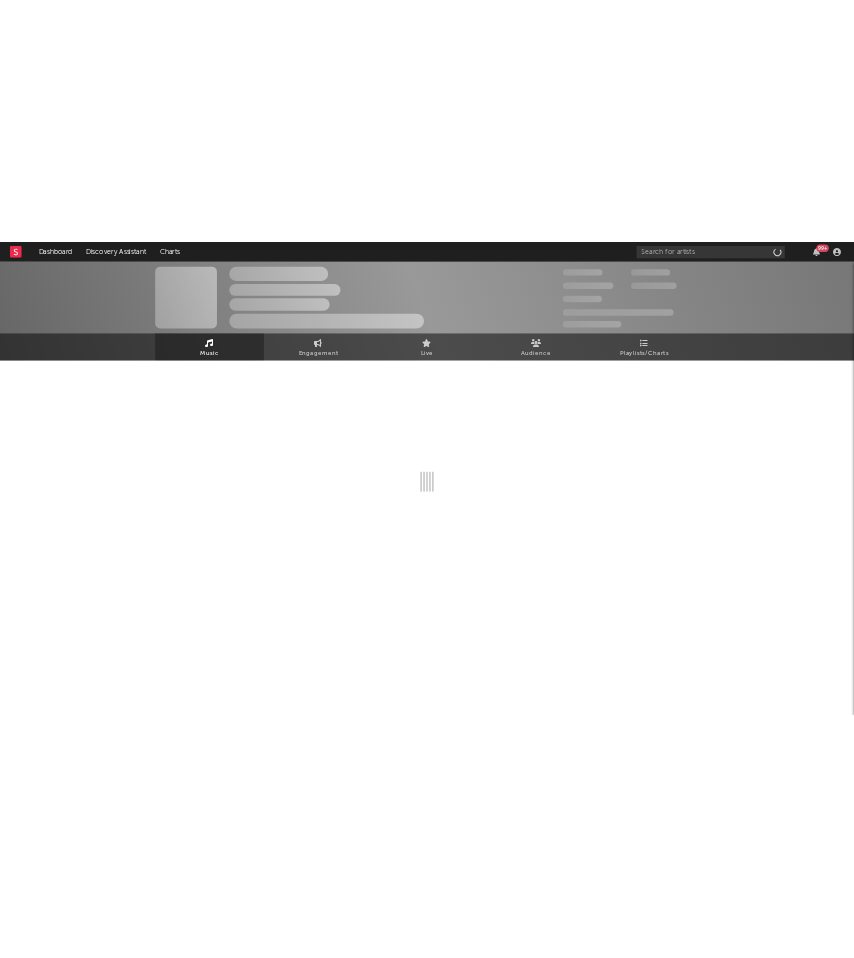 scroll, scrollTop: 0, scrollLeft: 0, axis: both 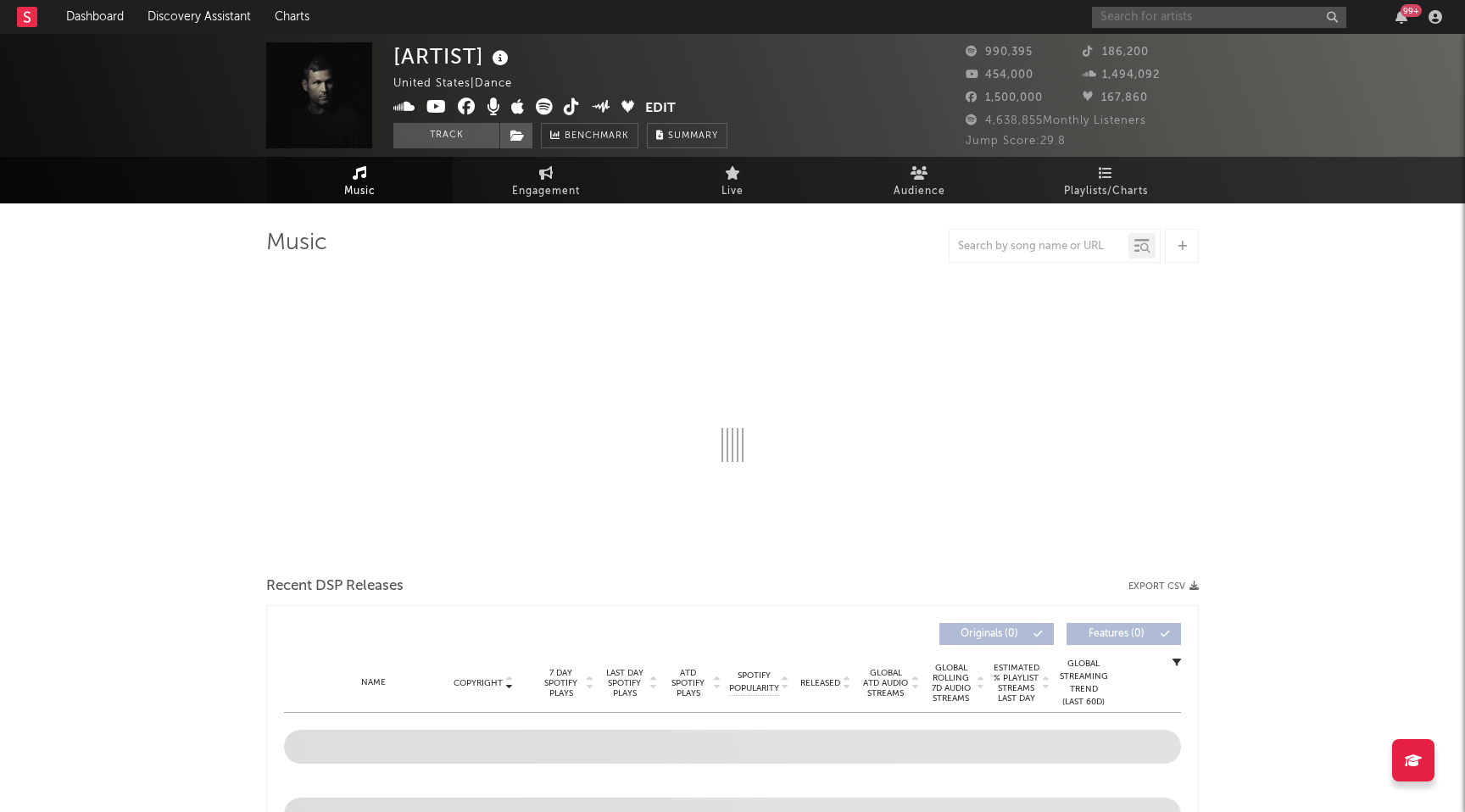 click at bounding box center (1219, 17) 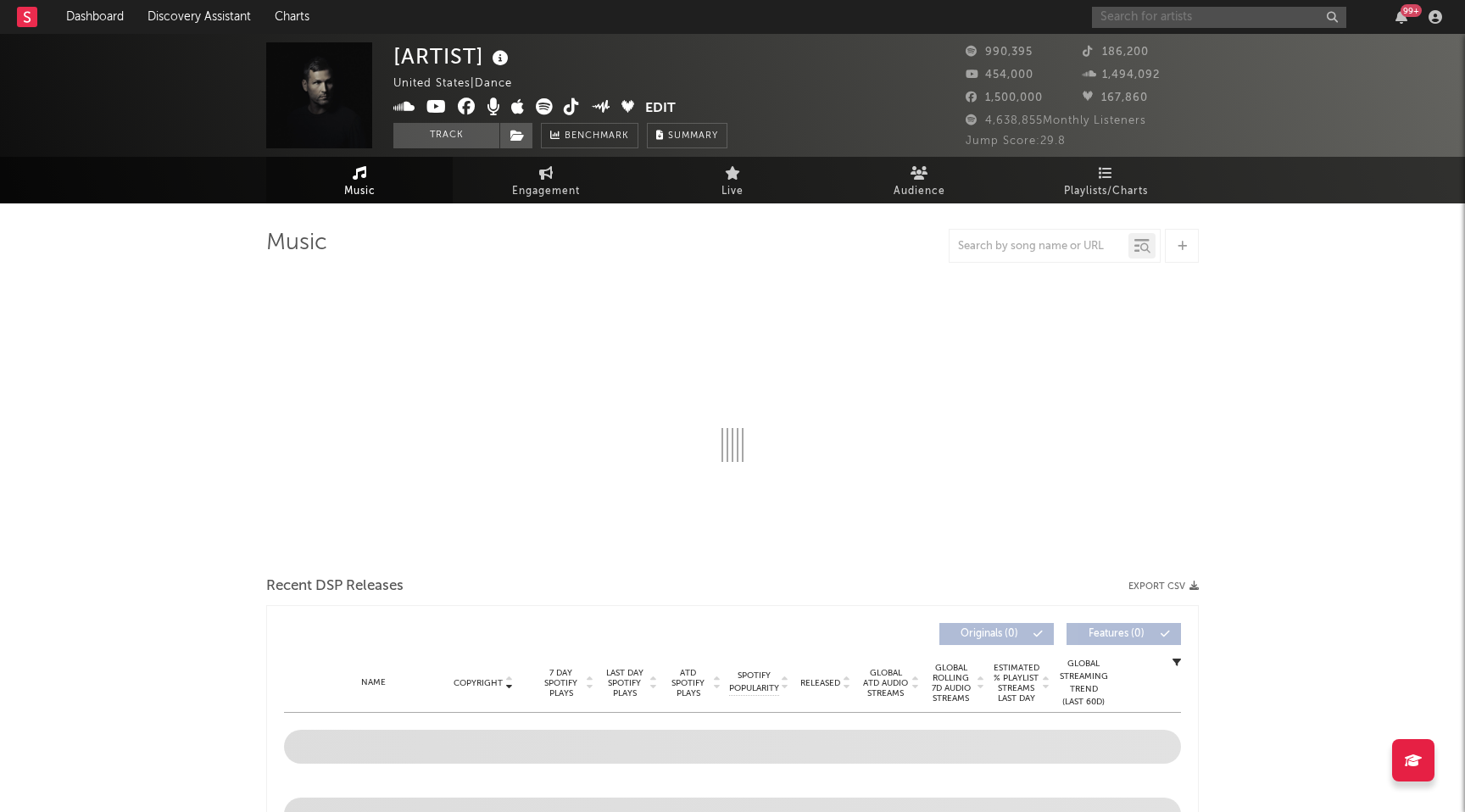 select on "6m" 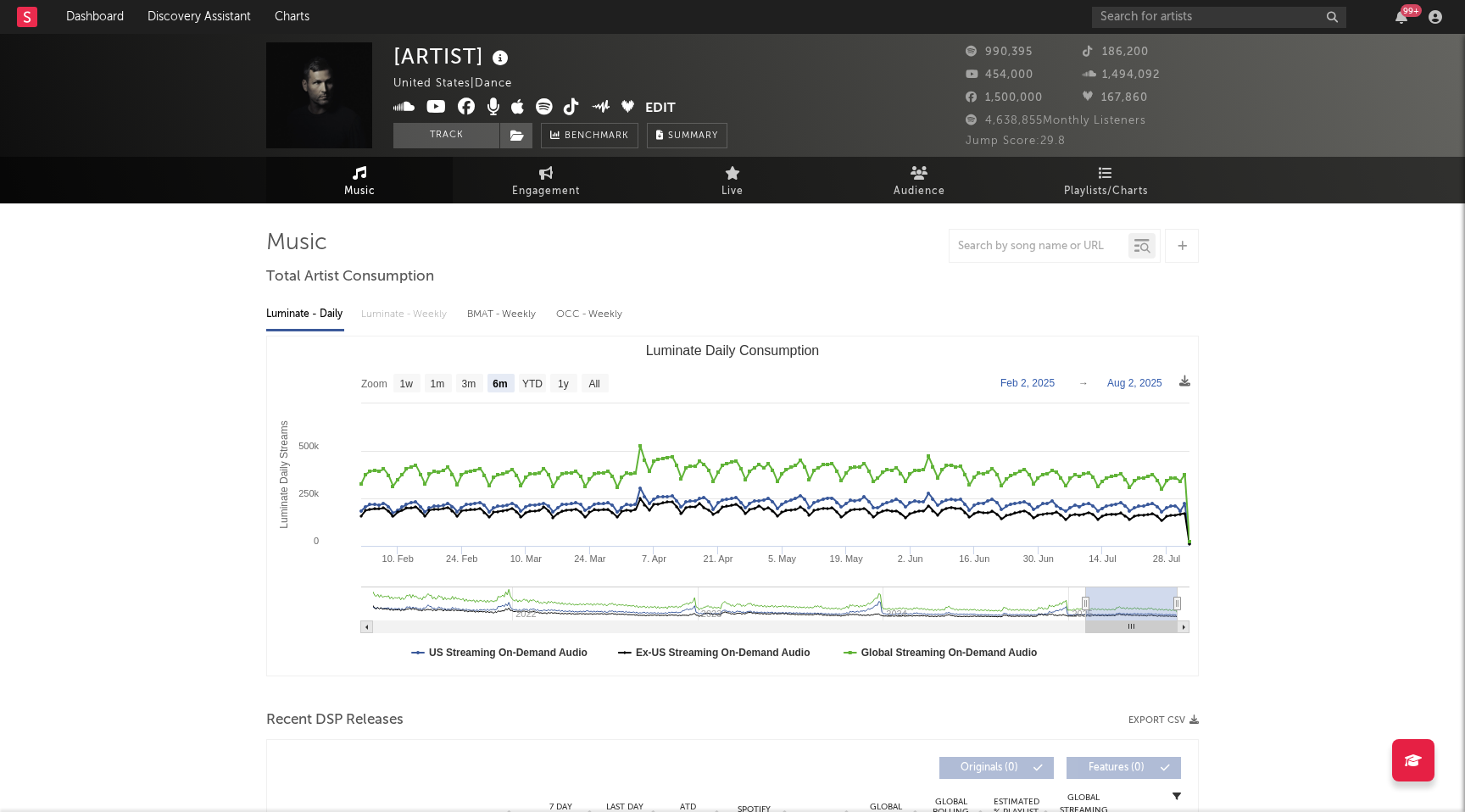 click on "[ARTIST] [COUNTRY]  |  Dance Edit Track Benchmark Summary [NUMBER] [NUMBER] [NUMBER] [NUMBER]  [NUMBER] [NUMBER] [NUMBER]  Monthly Listeners Jump Score:  [NUMBER]" at bounding box center (732, 95) 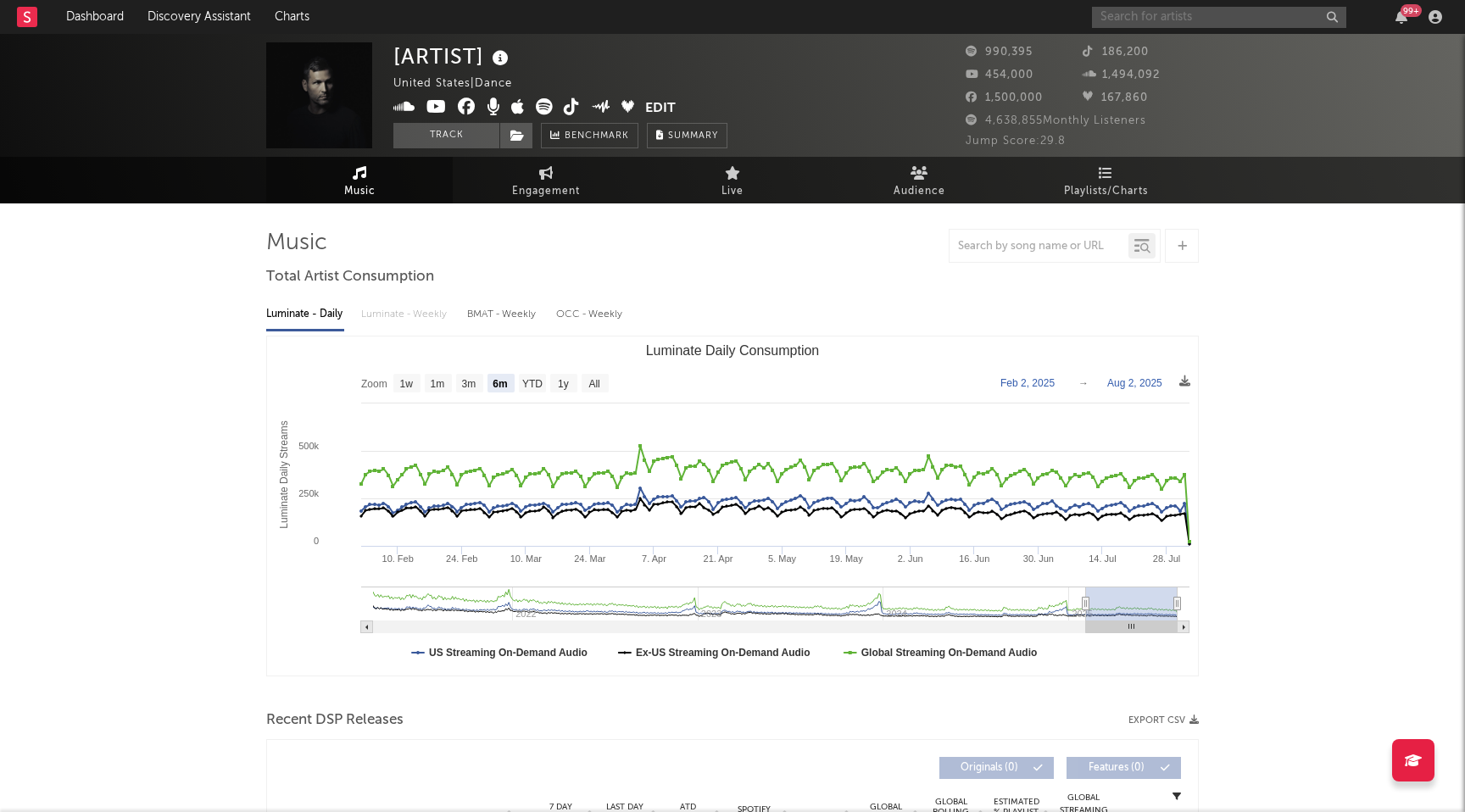 click at bounding box center [1219, 17] 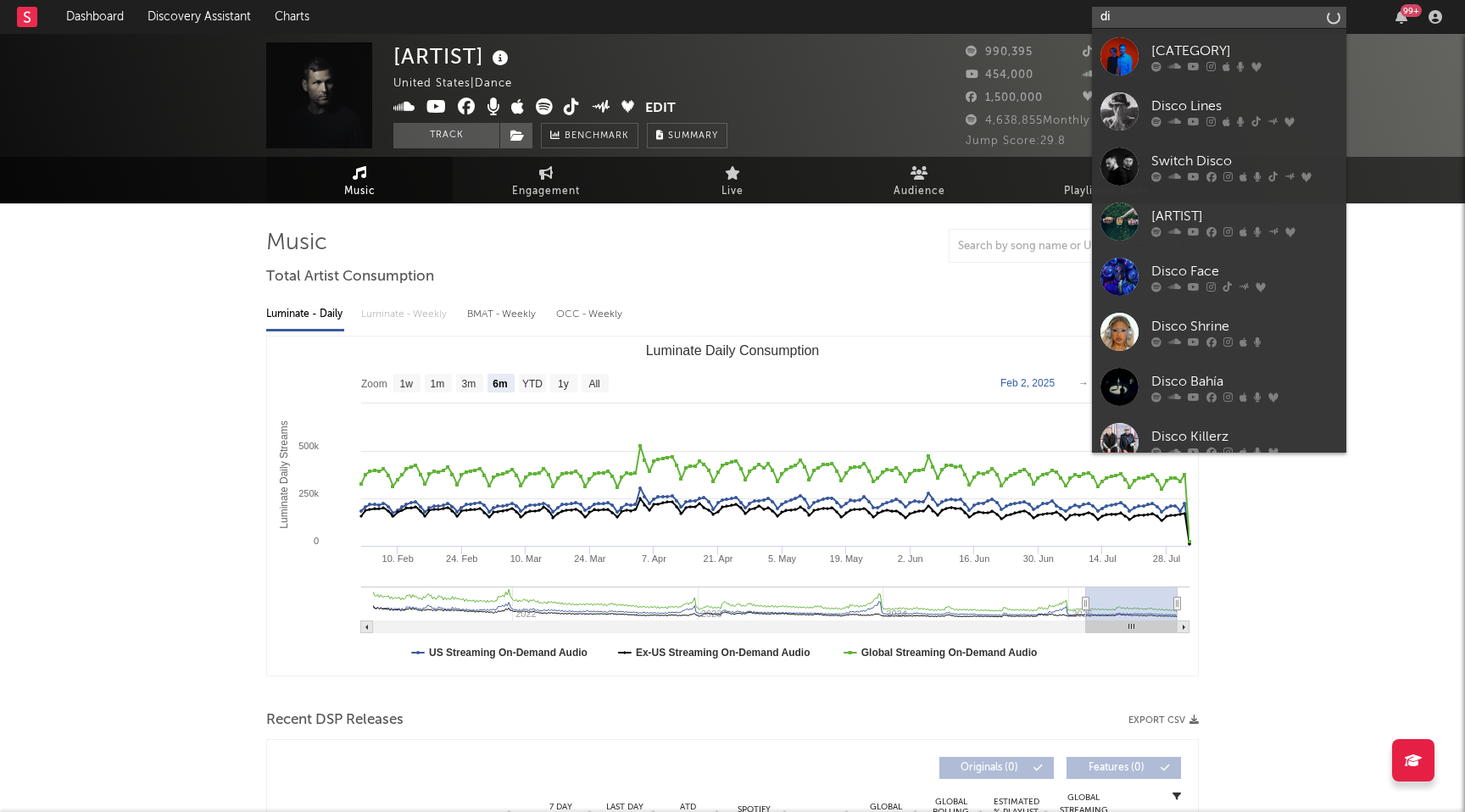 type on "d" 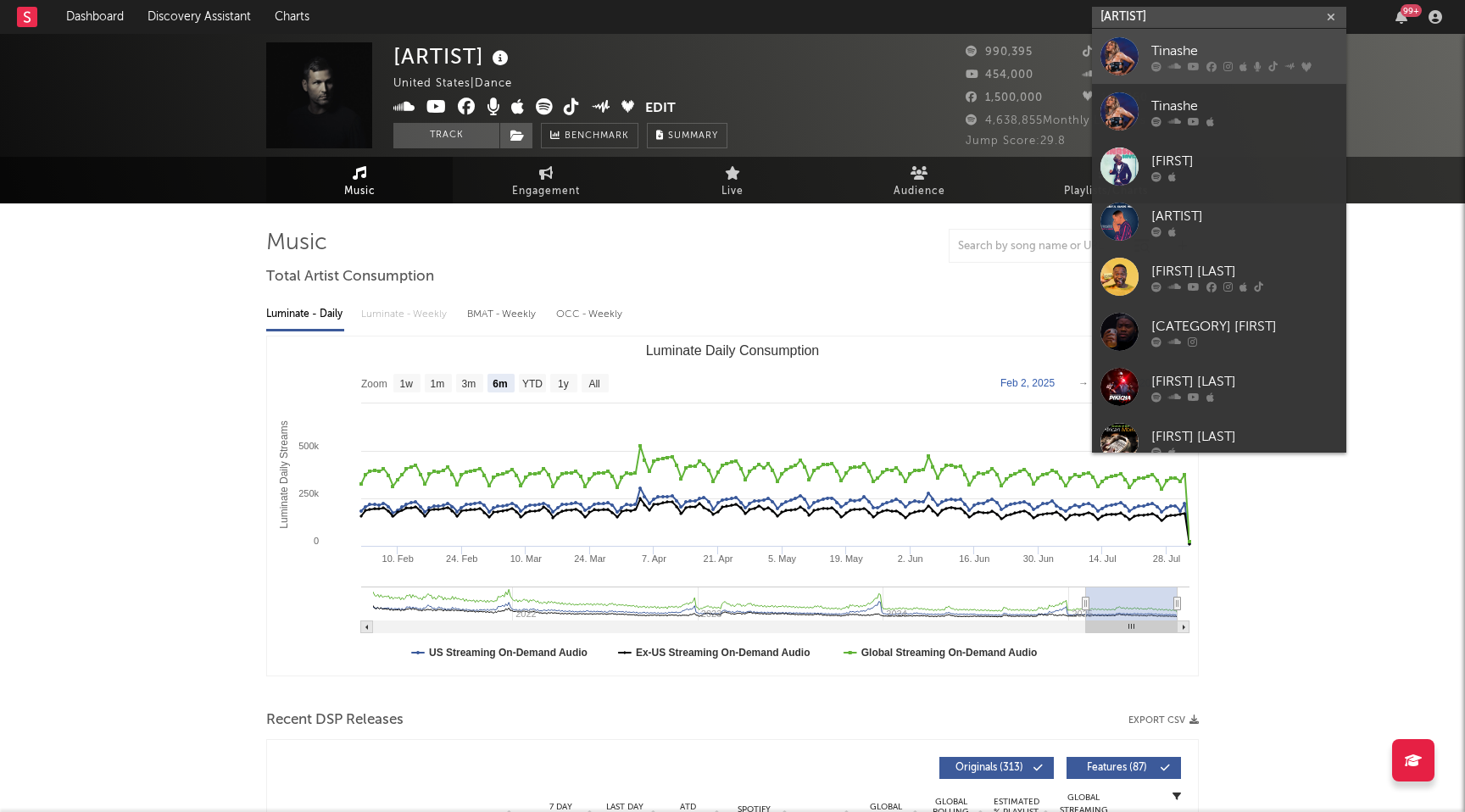 type on "[ARTIST]" 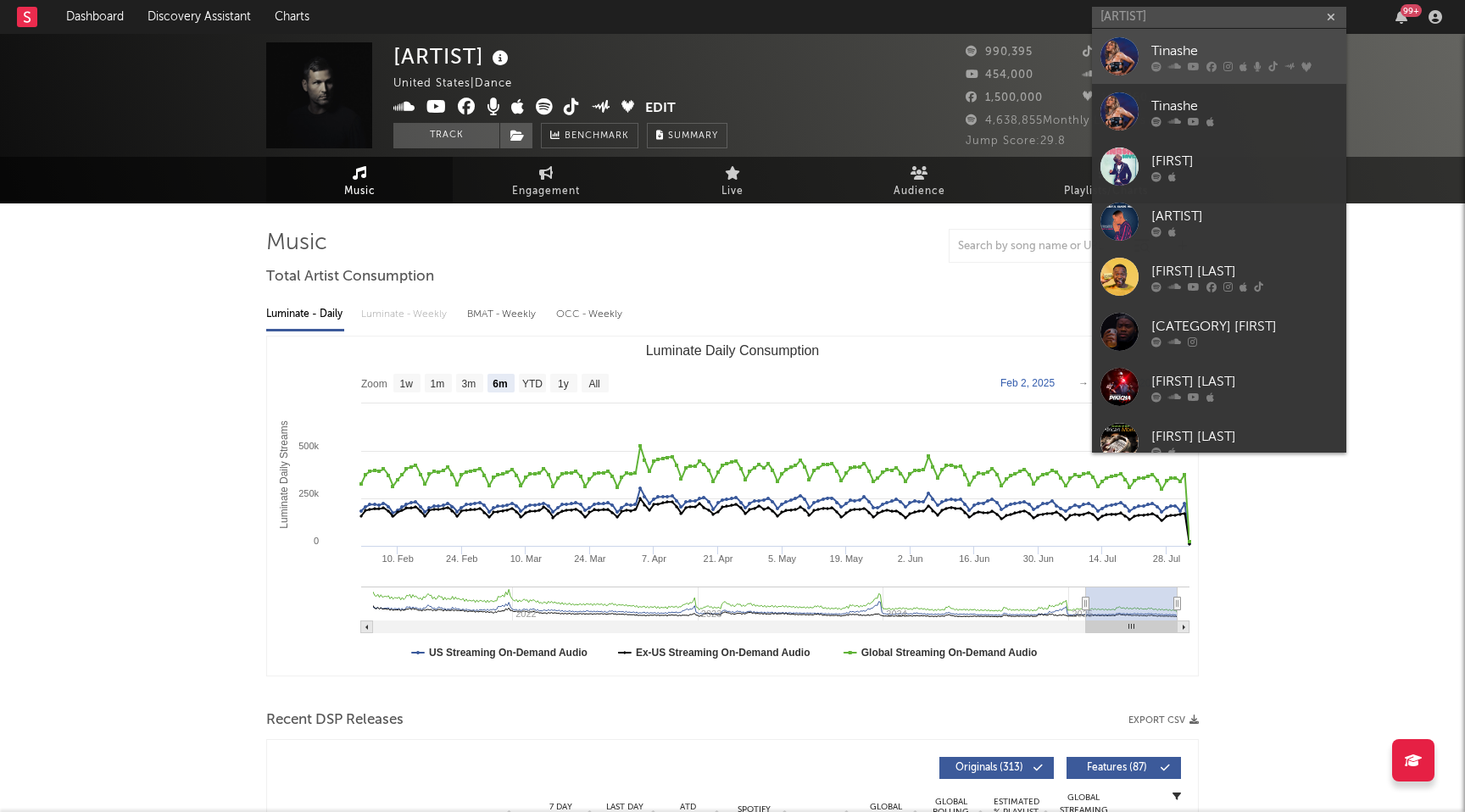 click at bounding box center [1174, 66] 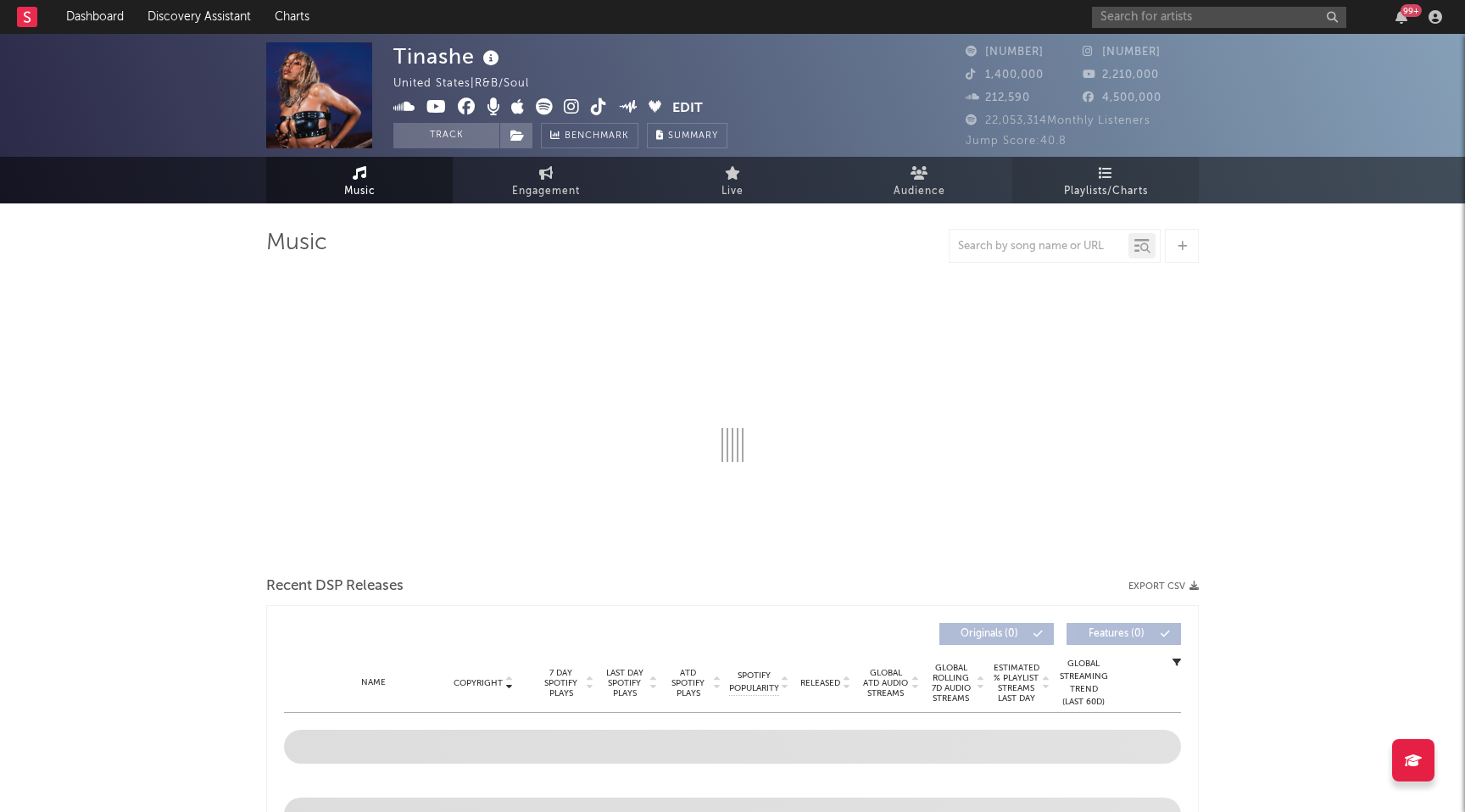 click on "Playlists/Charts" at bounding box center [1106, 192] 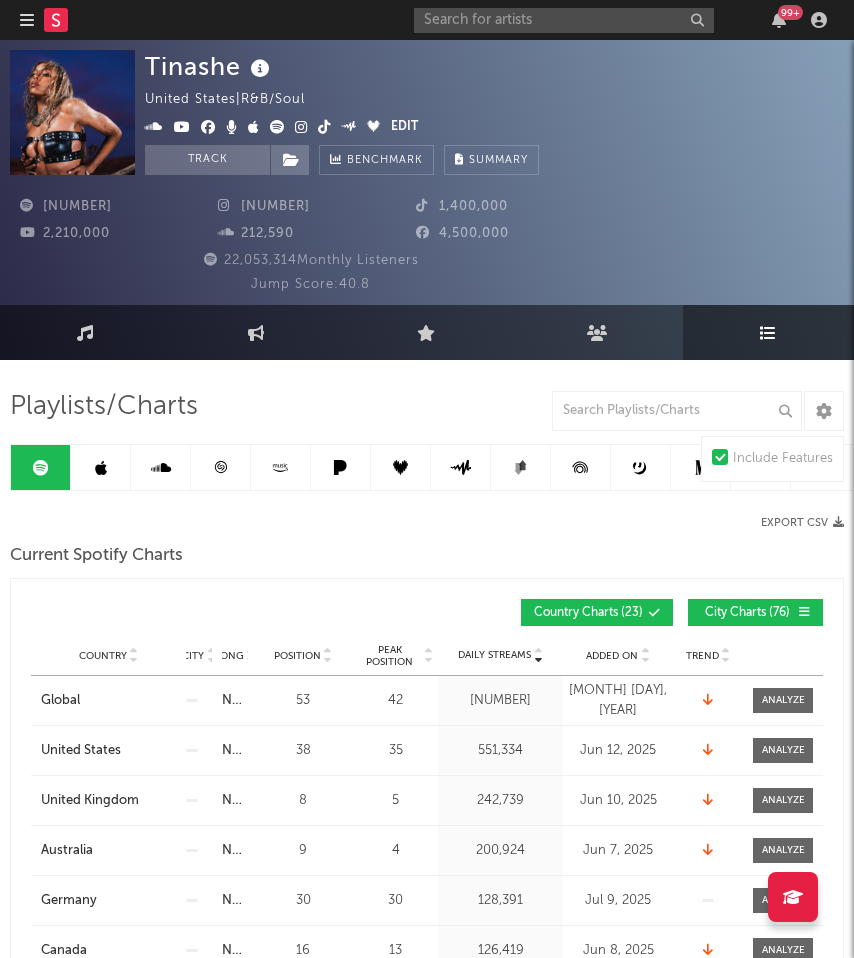 click at bounding box center [101, 467] 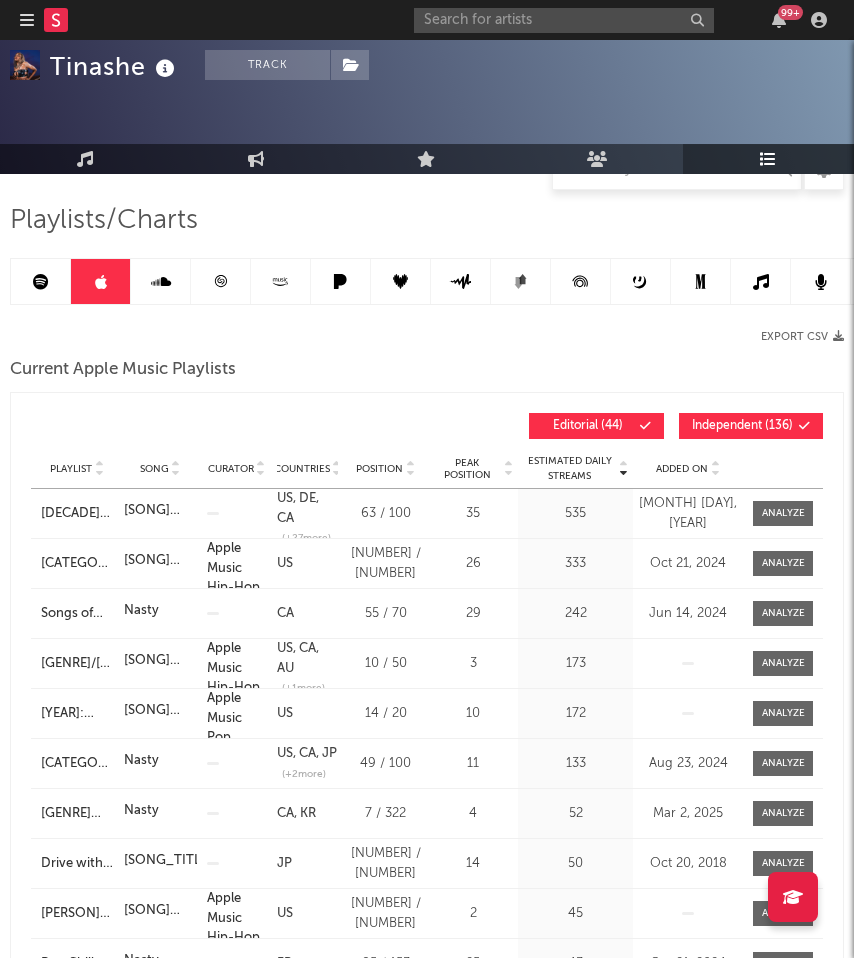 scroll, scrollTop: 253, scrollLeft: 0, axis: vertical 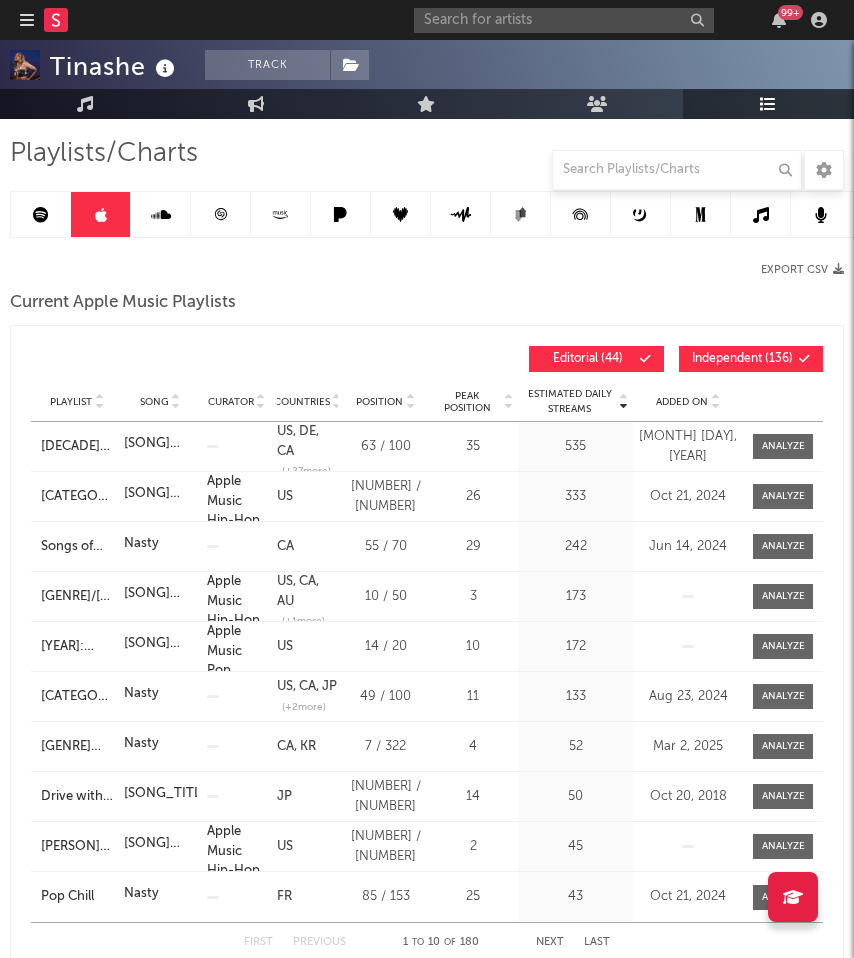 click at bounding box center [176, 406] 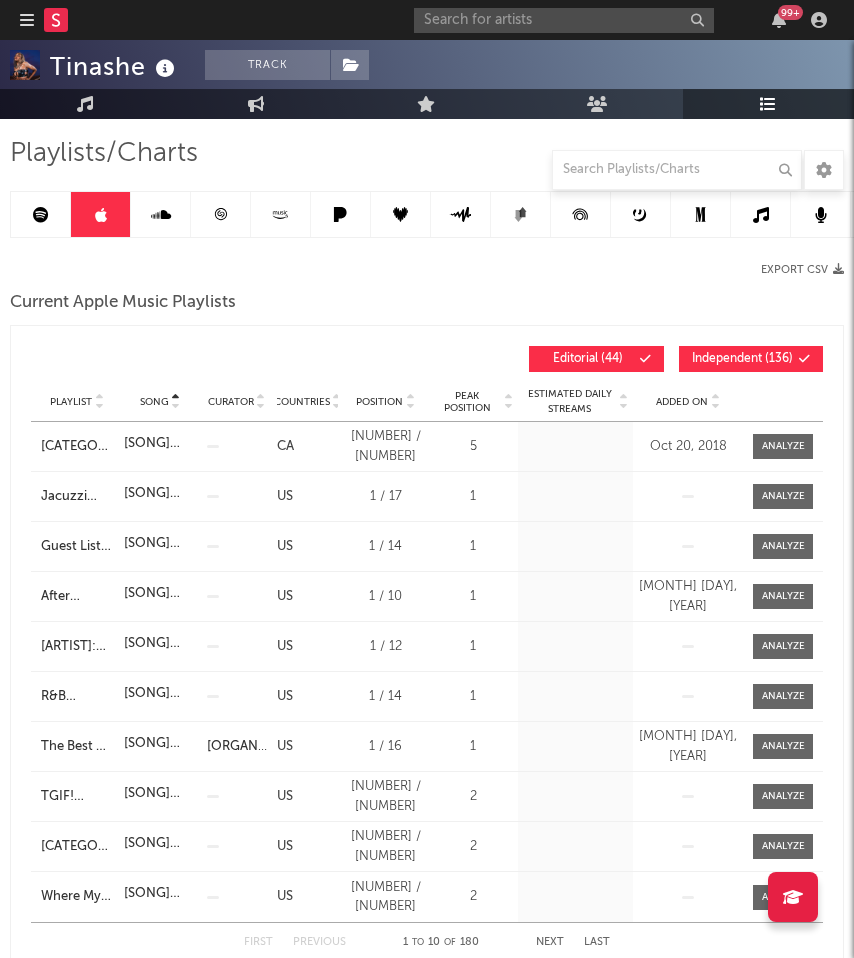 click at bounding box center [176, 406] 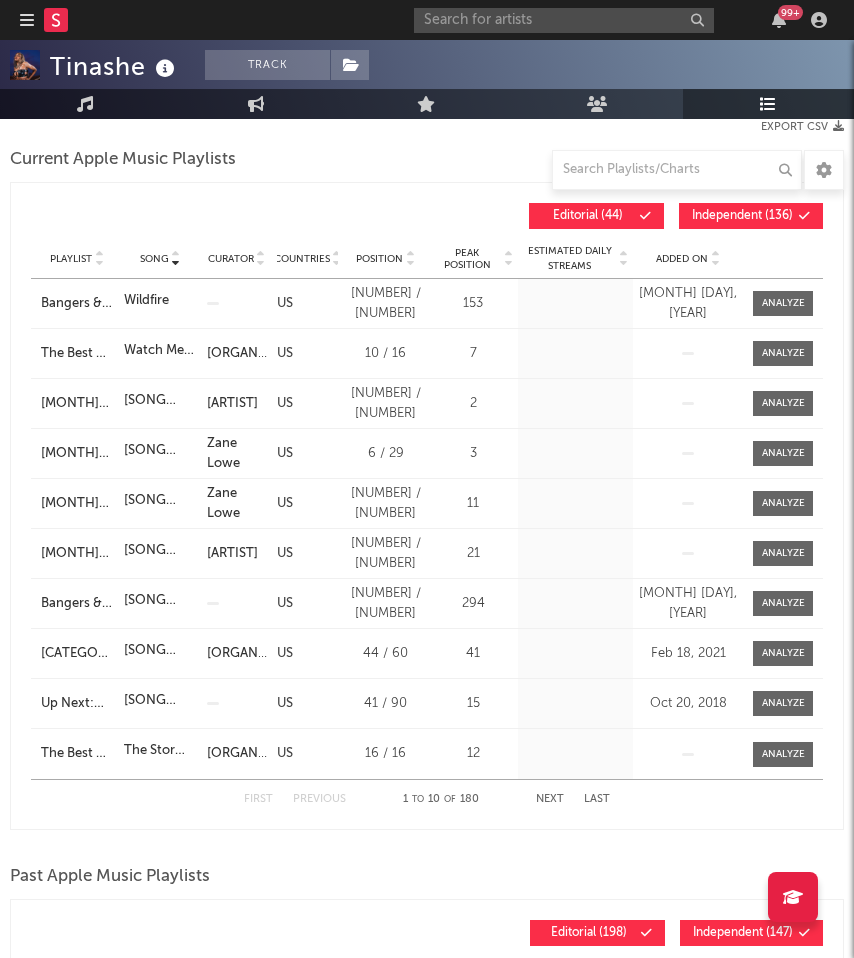 scroll, scrollTop: 423, scrollLeft: 0, axis: vertical 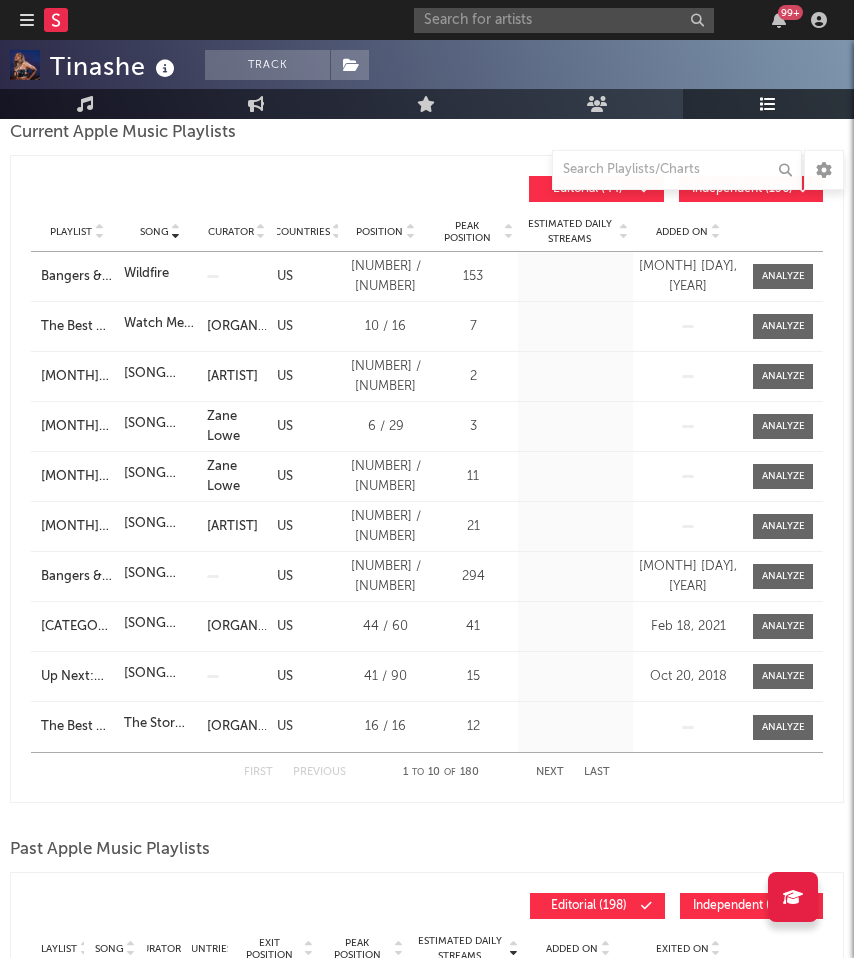 click on "Next" at bounding box center [550, 772] 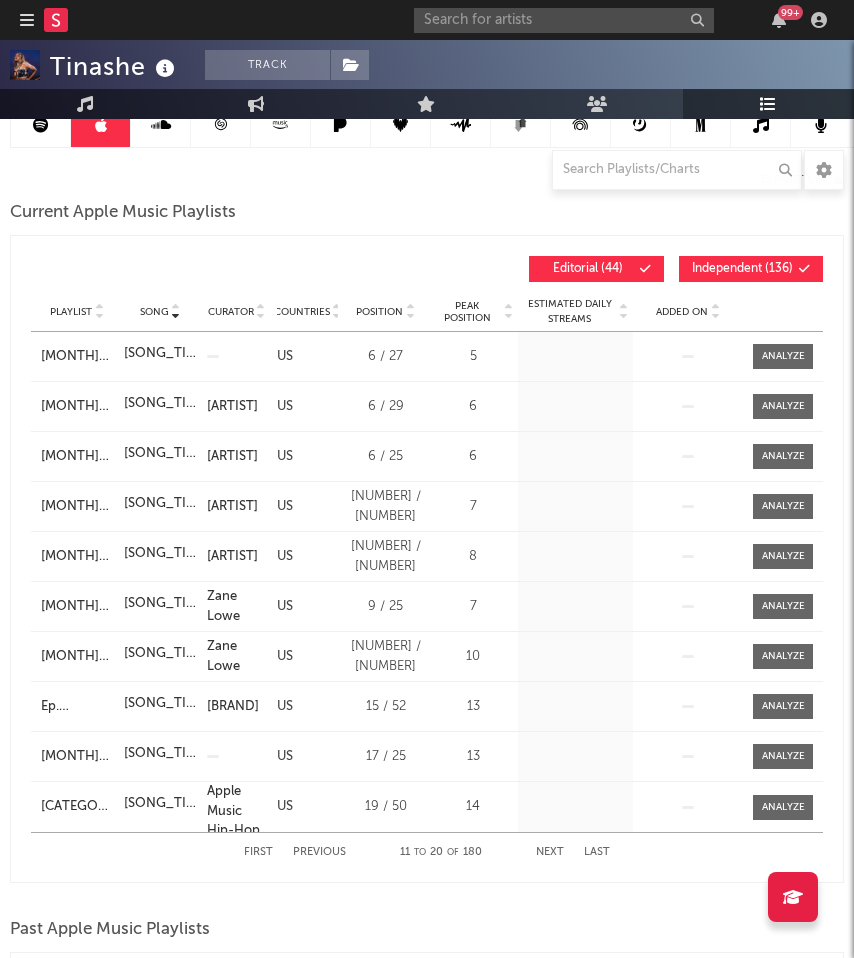 scroll, scrollTop: 343, scrollLeft: 2, axis: both 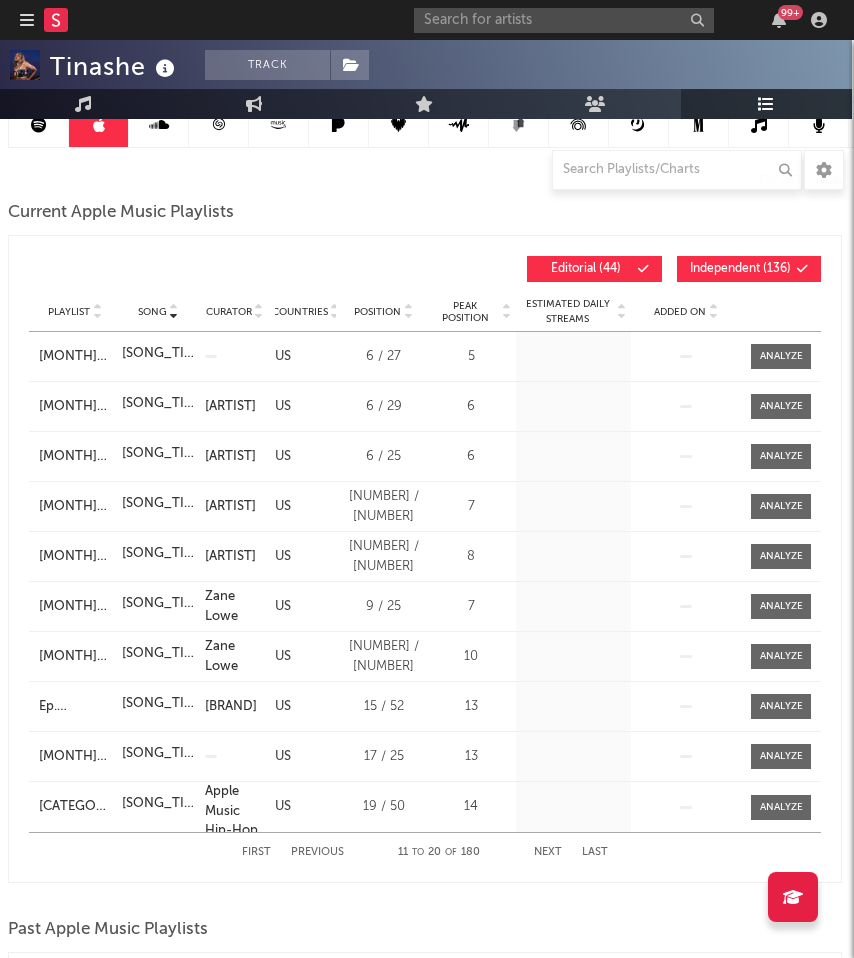 click on "[CATEGORY]   ( [NUMBER] )" at bounding box center [740, 269] 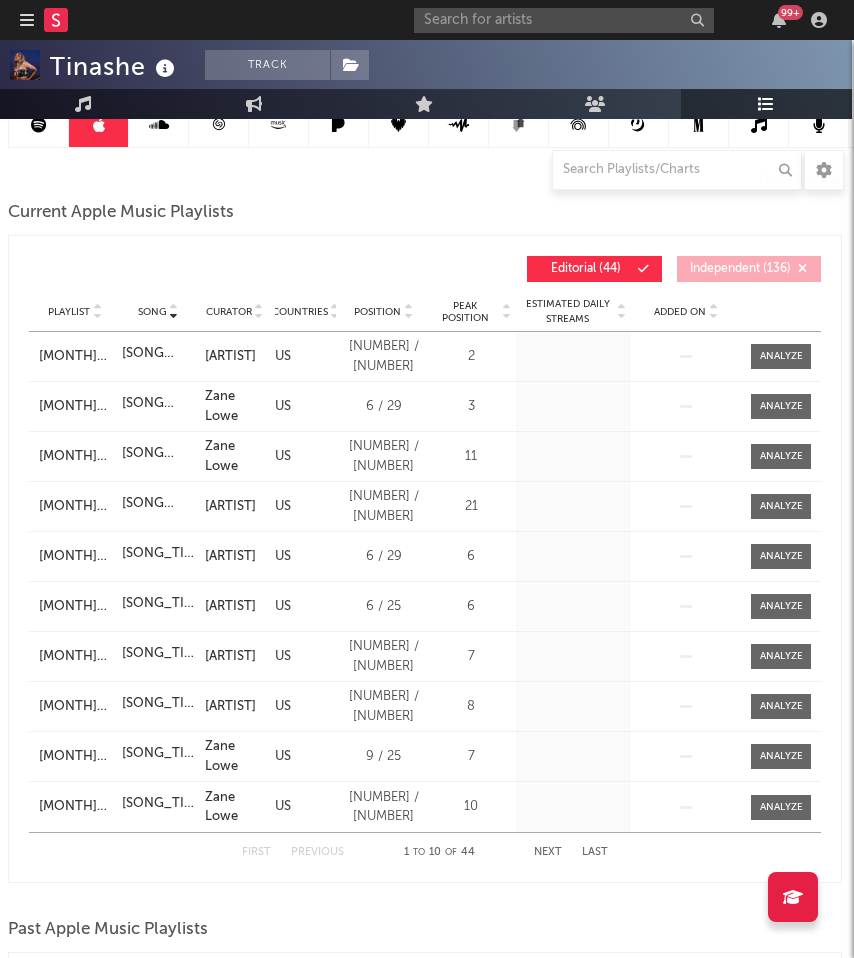 click on "First Previous [NUMBER]   to   [NUMBER]   of   [NUMBER] Next Last" at bounding box center [425, 852] 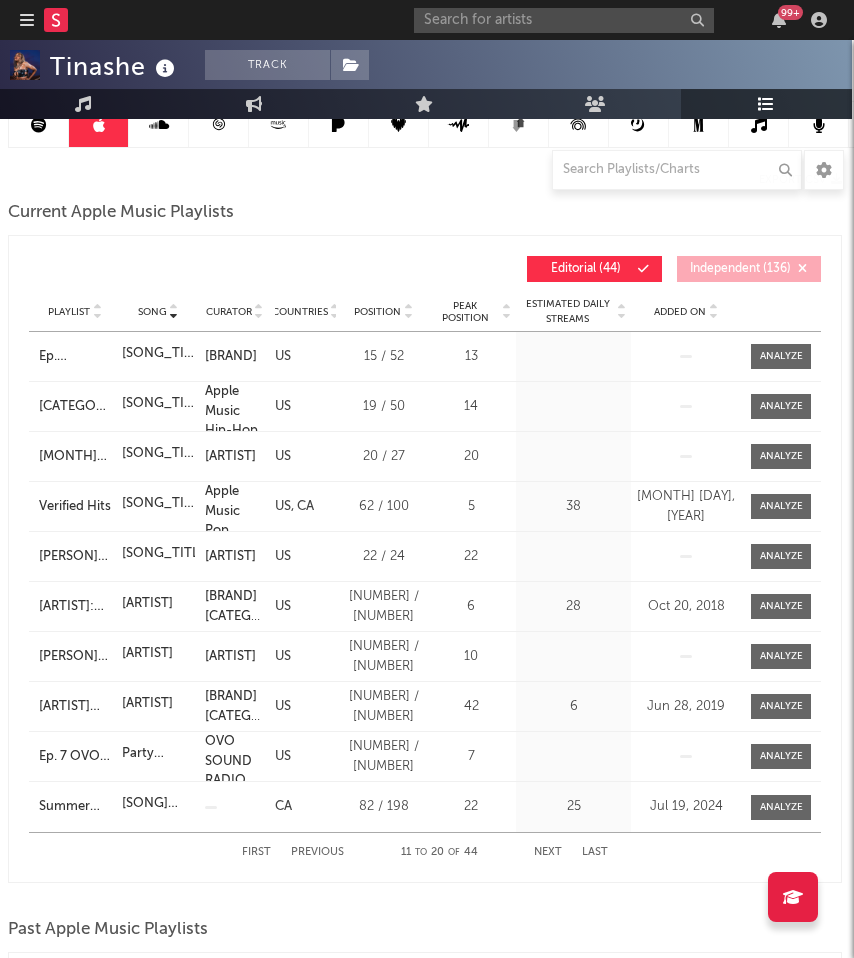 click on "Next" at bounding box center (548, 852) 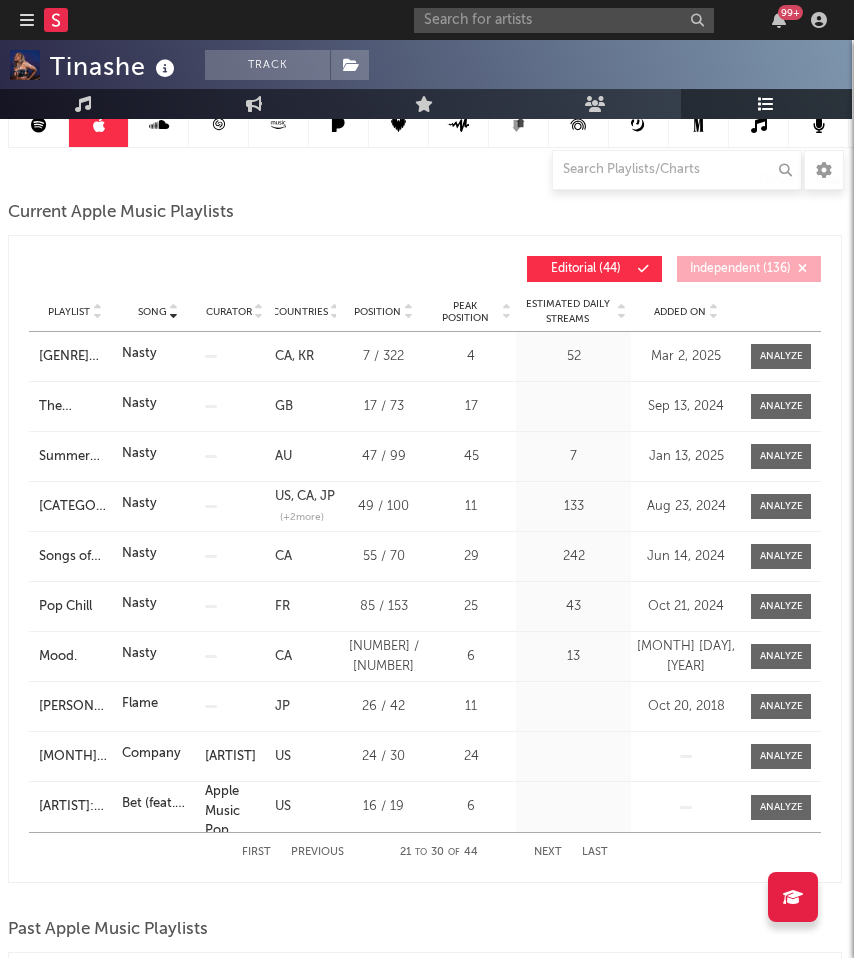 click on "Next" at bounding box center [548, 852] 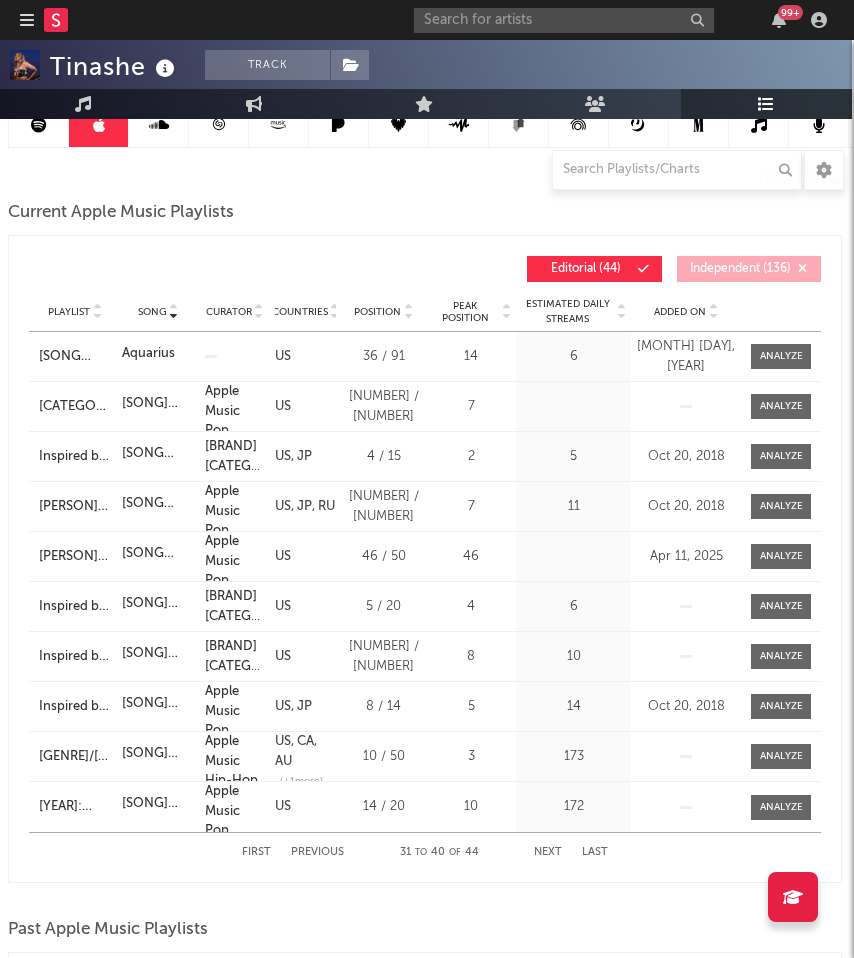 click on "Next" at bounding box center [548, 852] 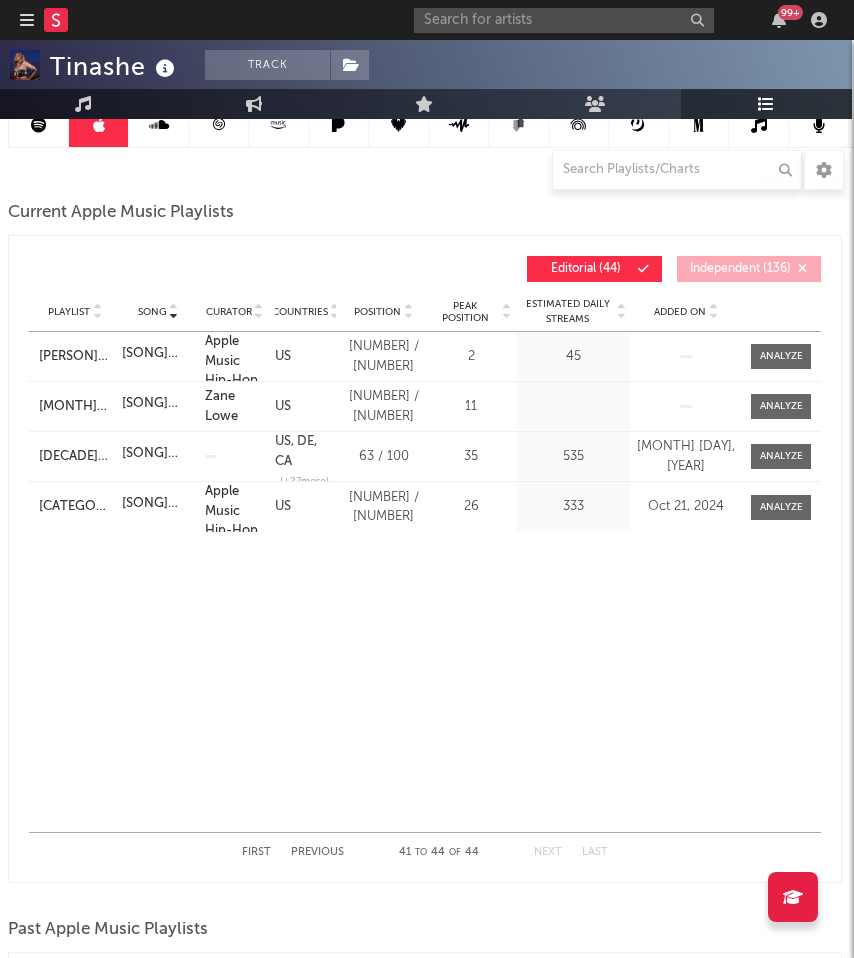click on "Previous" at bounding box center (317, 852) 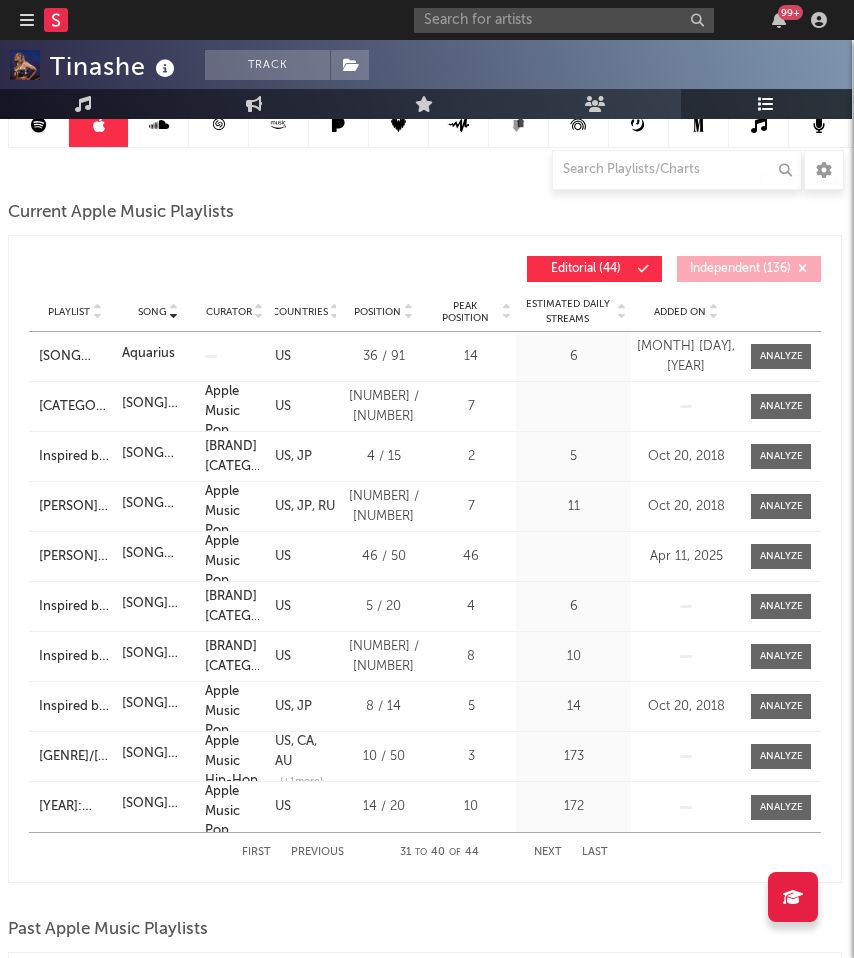 click on "Previous" at bounding box center (317, 852) 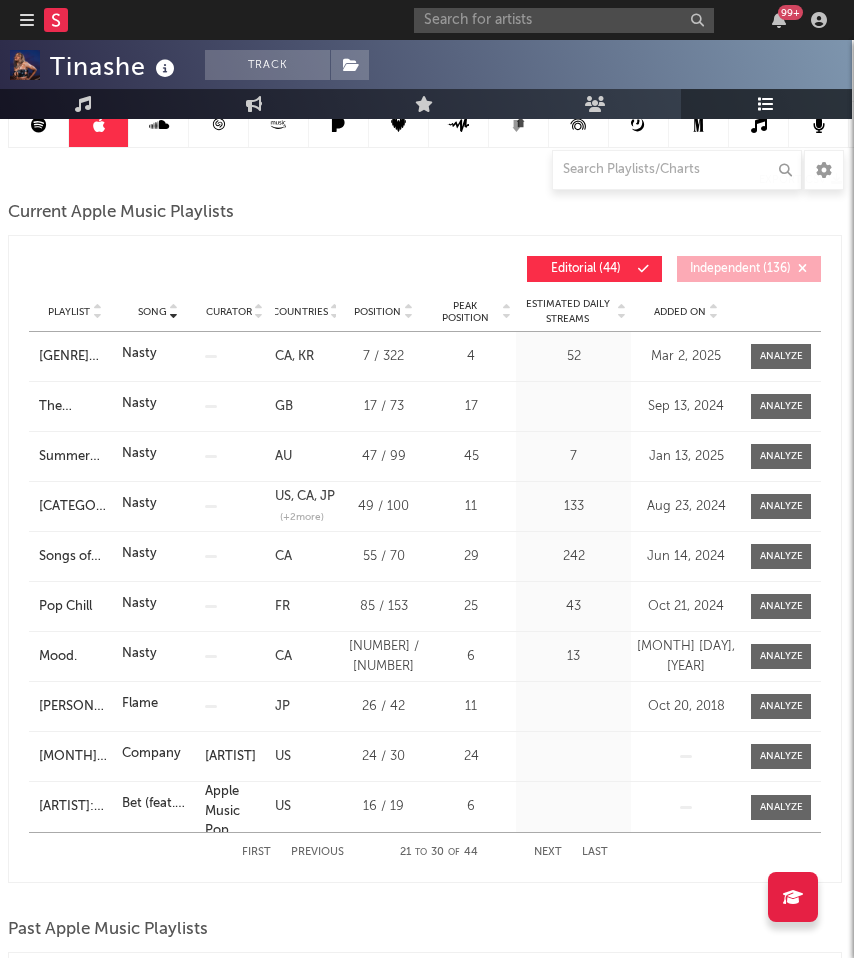 click on "Previous" at bounding box center (317, 852) 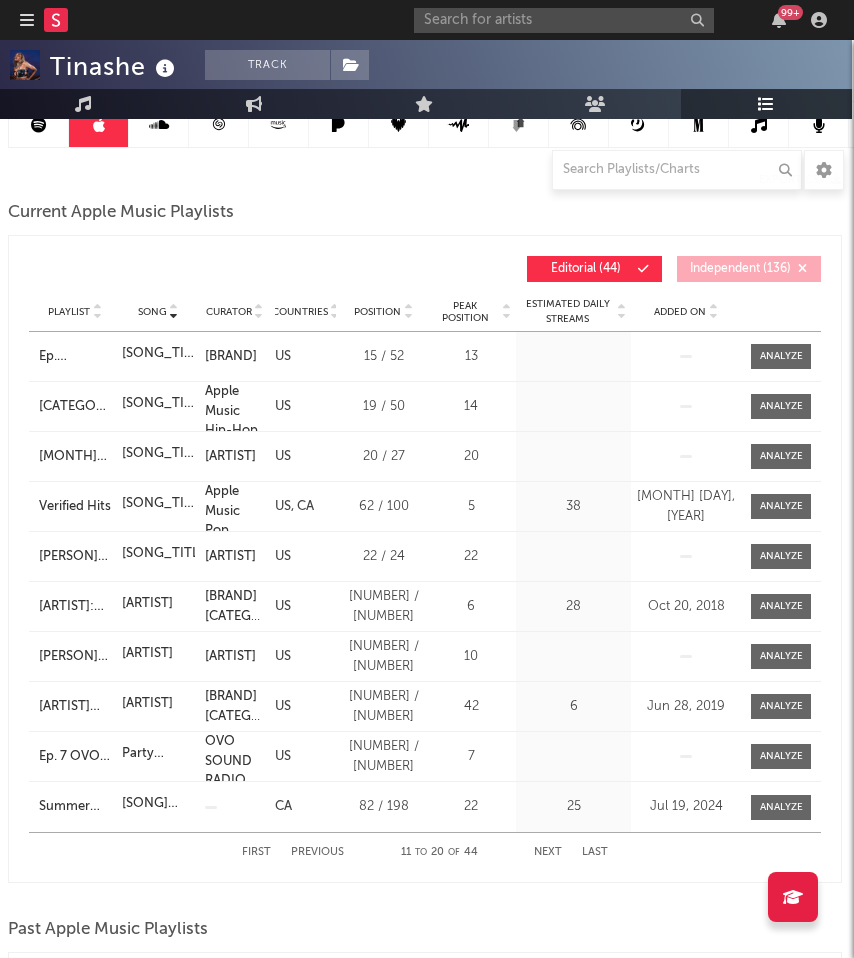 click on "Previous" at bounding box center [317, 852] 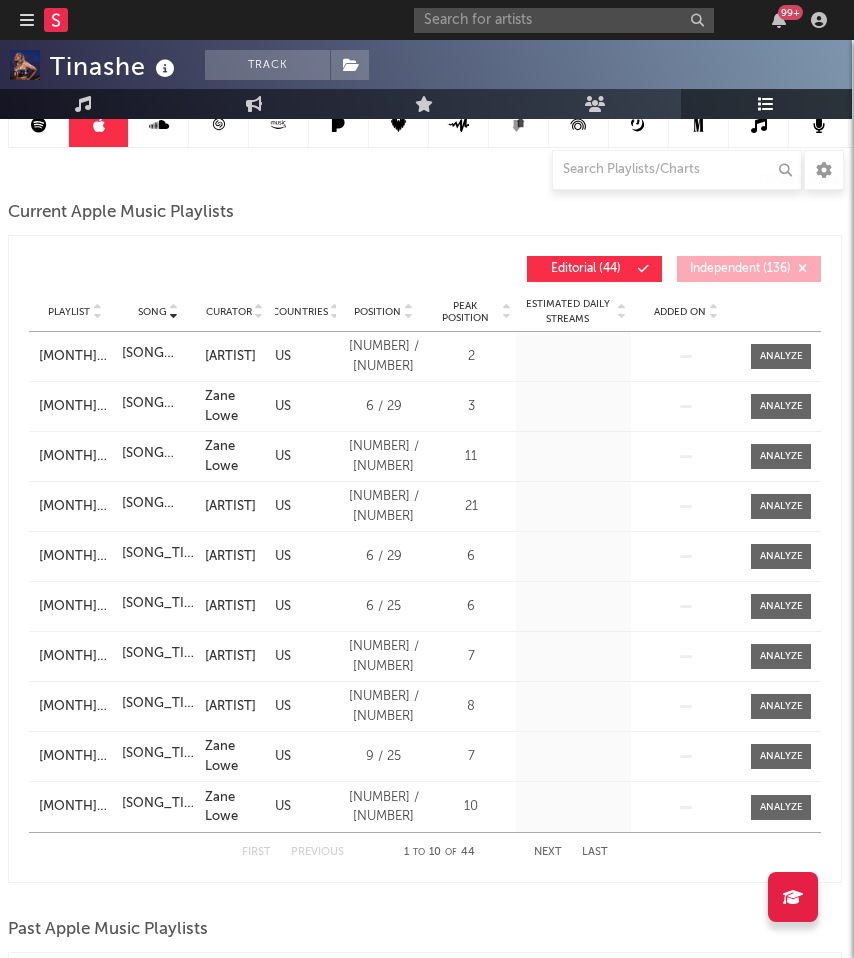 click on "Previous" at bounding box center [317, 852] 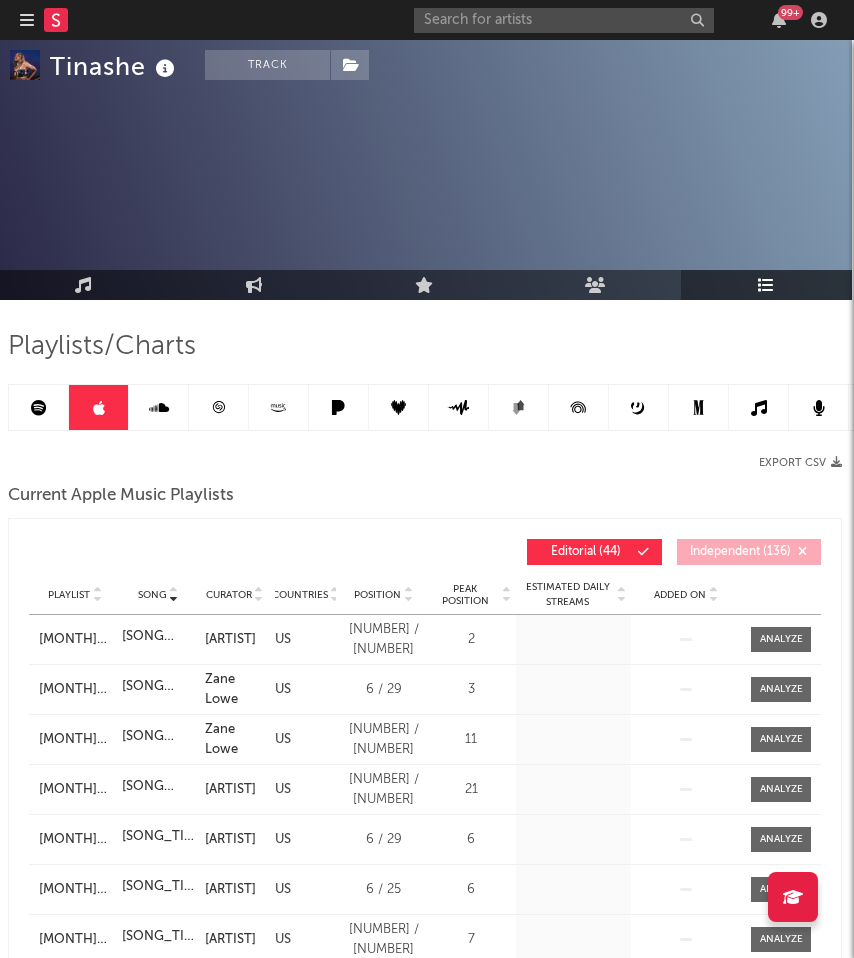 scroll, scrollTop: 0, scrollLeft: 2, axis: horizontal 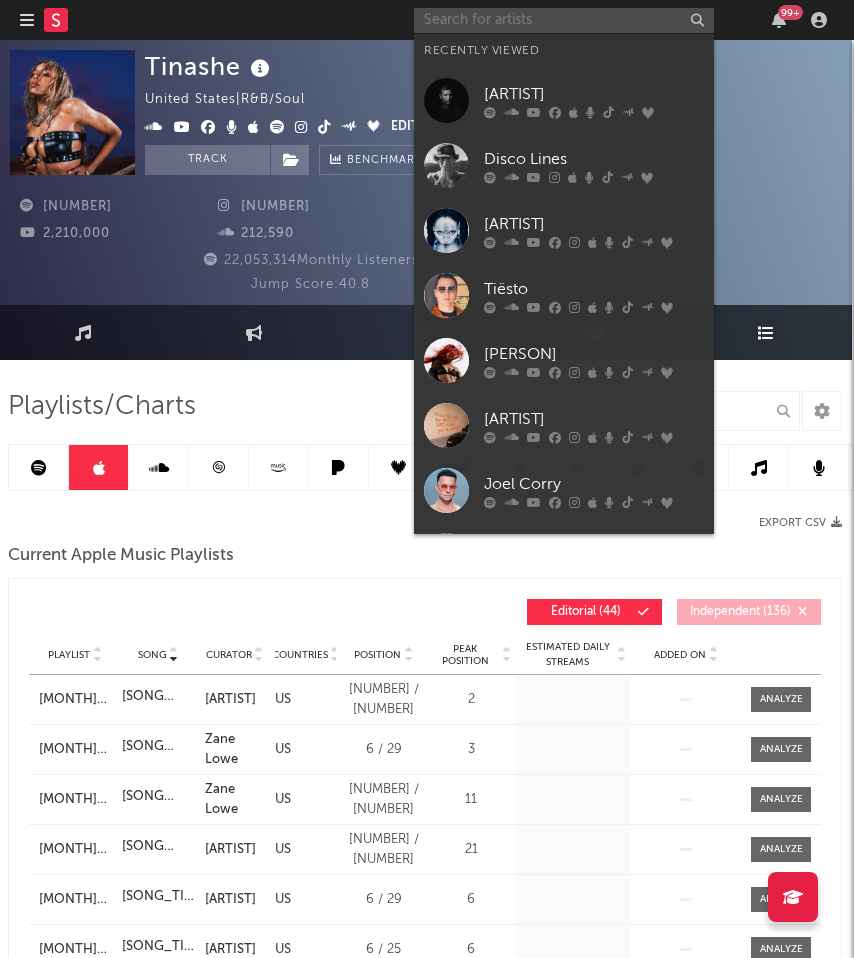 click at bounding box center [564, 20] 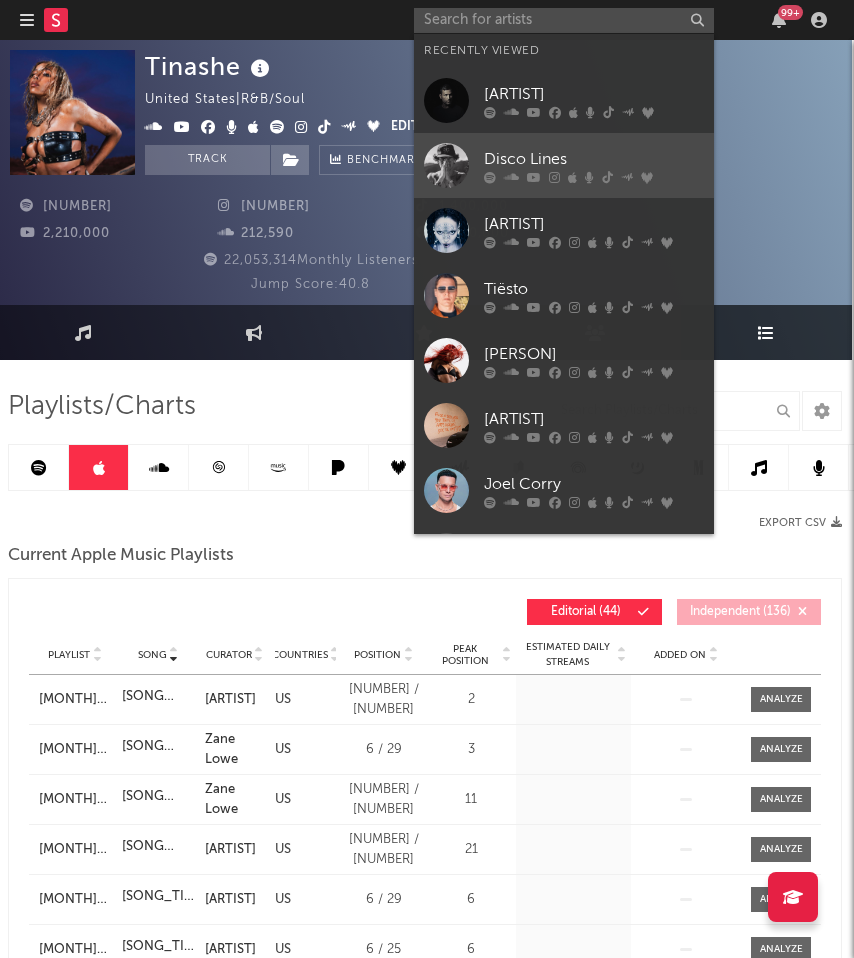 click on "Disco Lines" at bounding box center (564, 165) 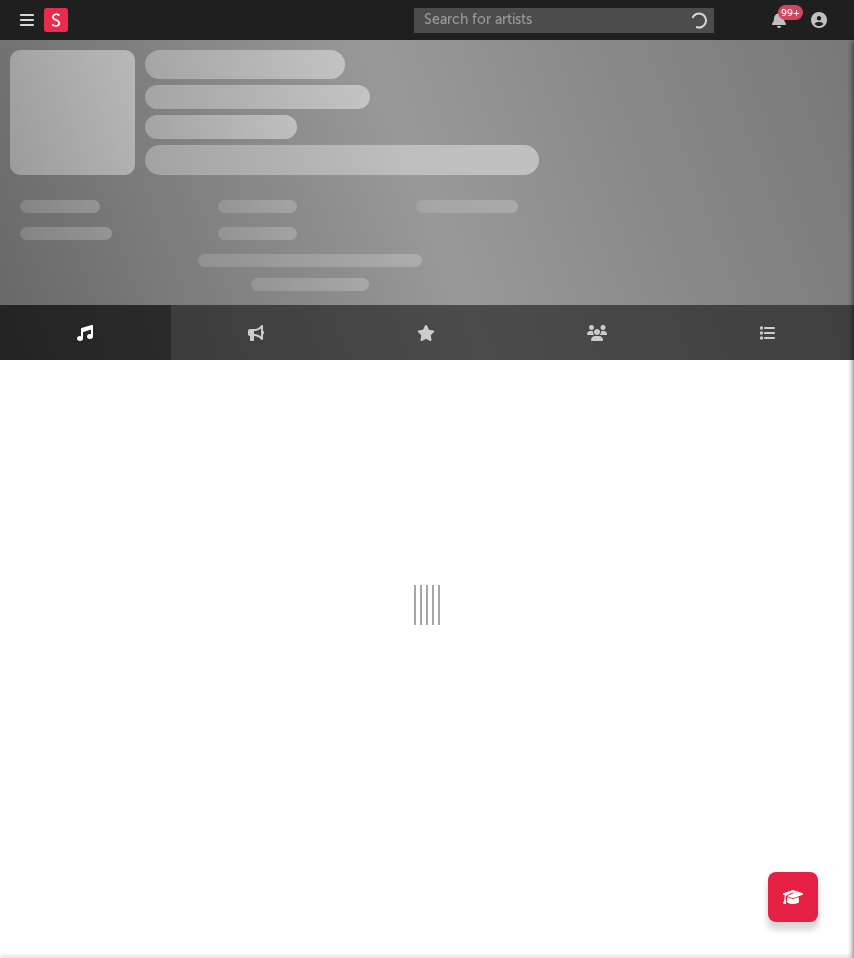 scroll, scrollTop: 0, scrollLeft: 0, axis: both 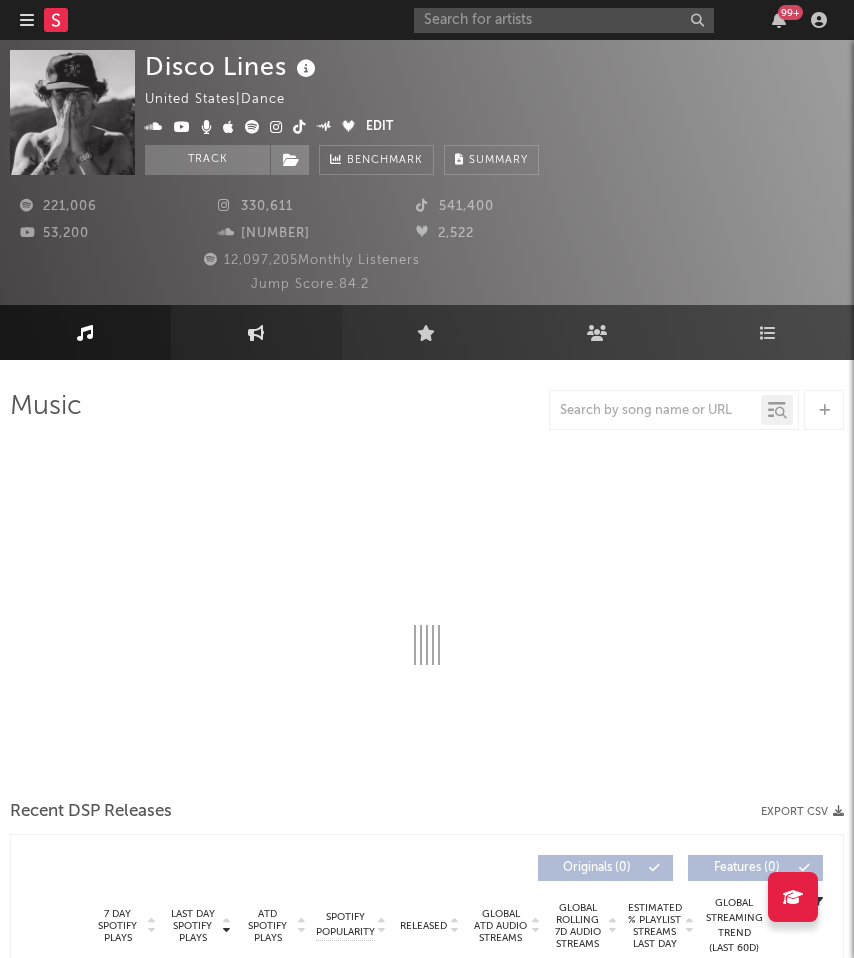 select on "6m" 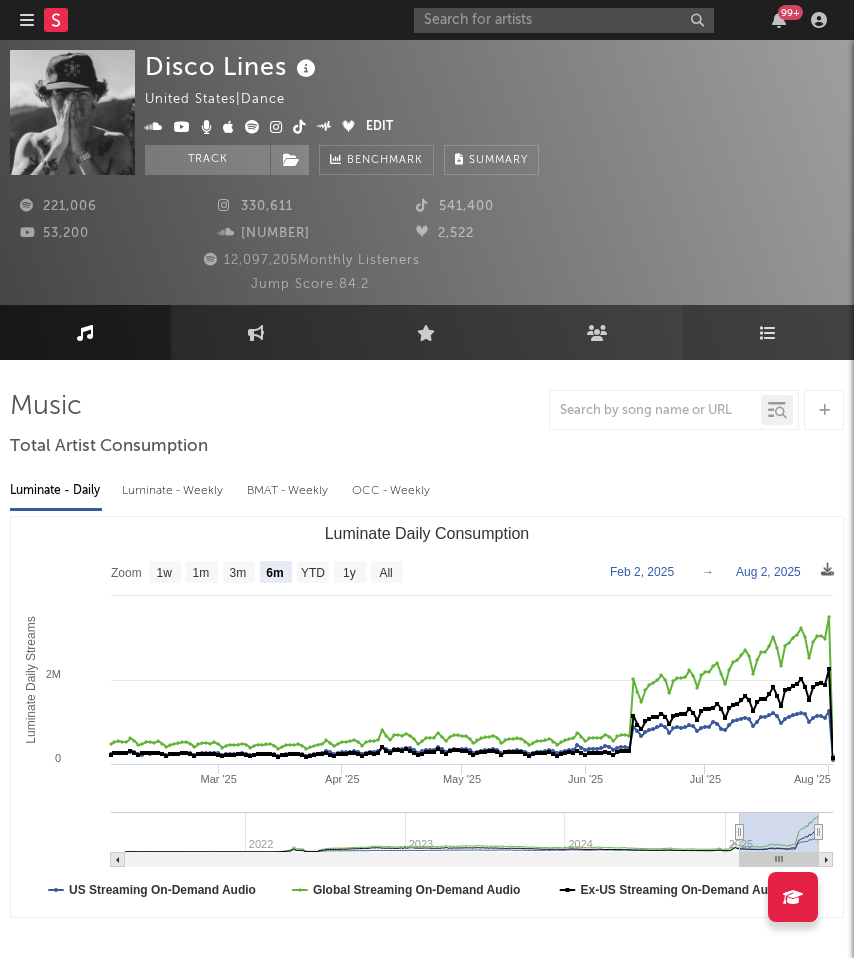 click on "Playlists/Charts" at bounding box center [768, 332] 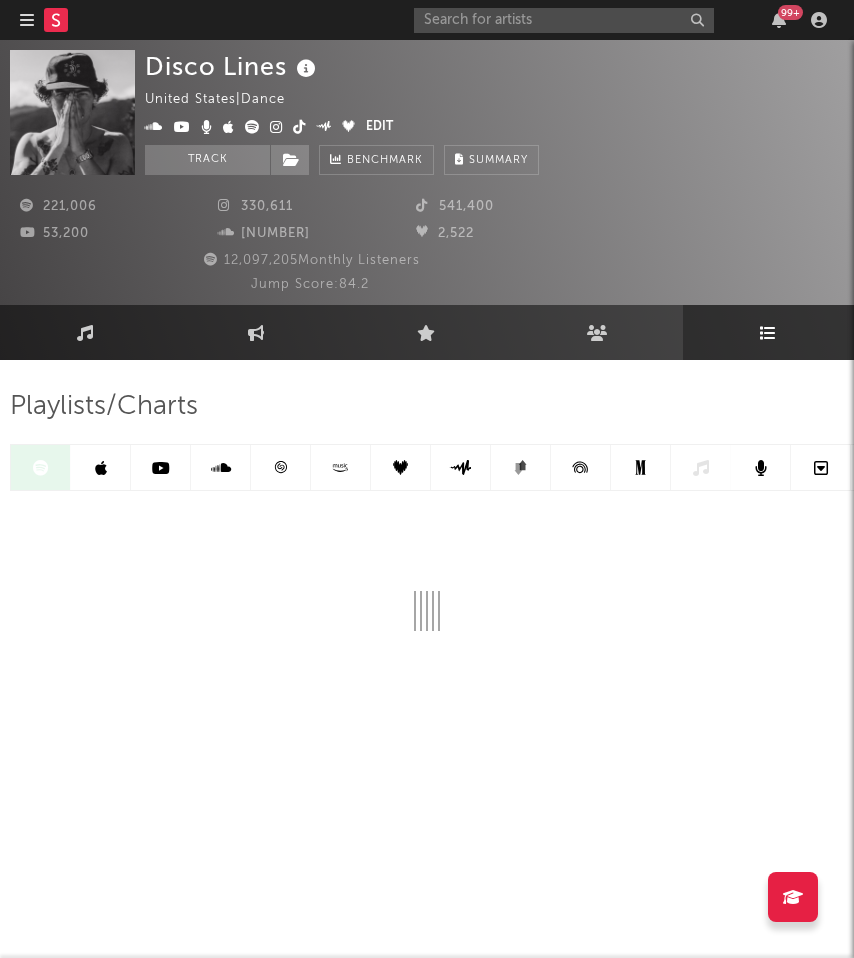 click at bounding box center (101, 467) 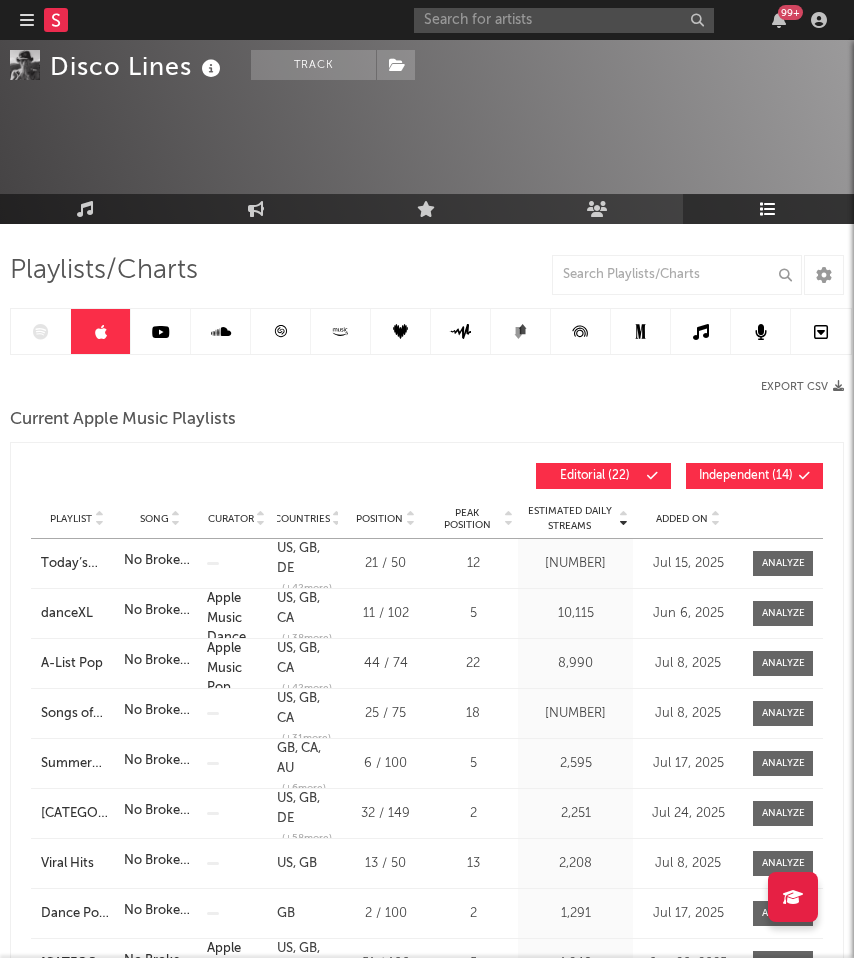 scroll, scrollTop: 151, scrollLeft: 0, axis: vertical 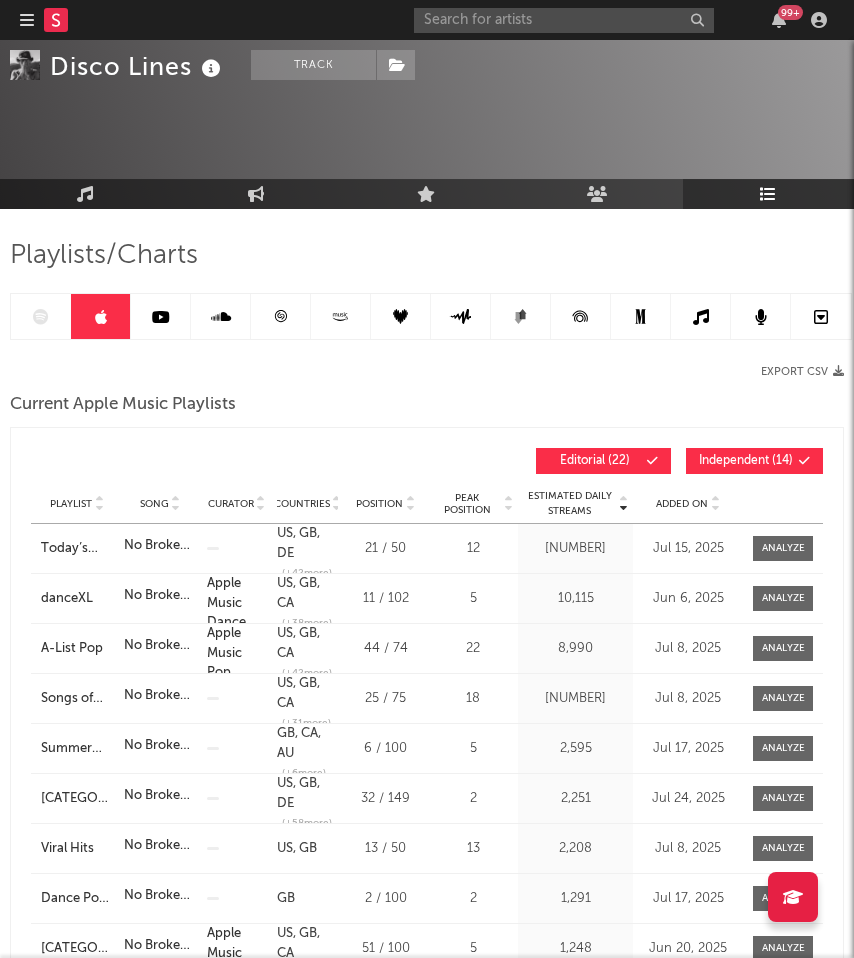 click on "[CATEGORY] ( [NUMBER] )" at bounding box center (754, 461) 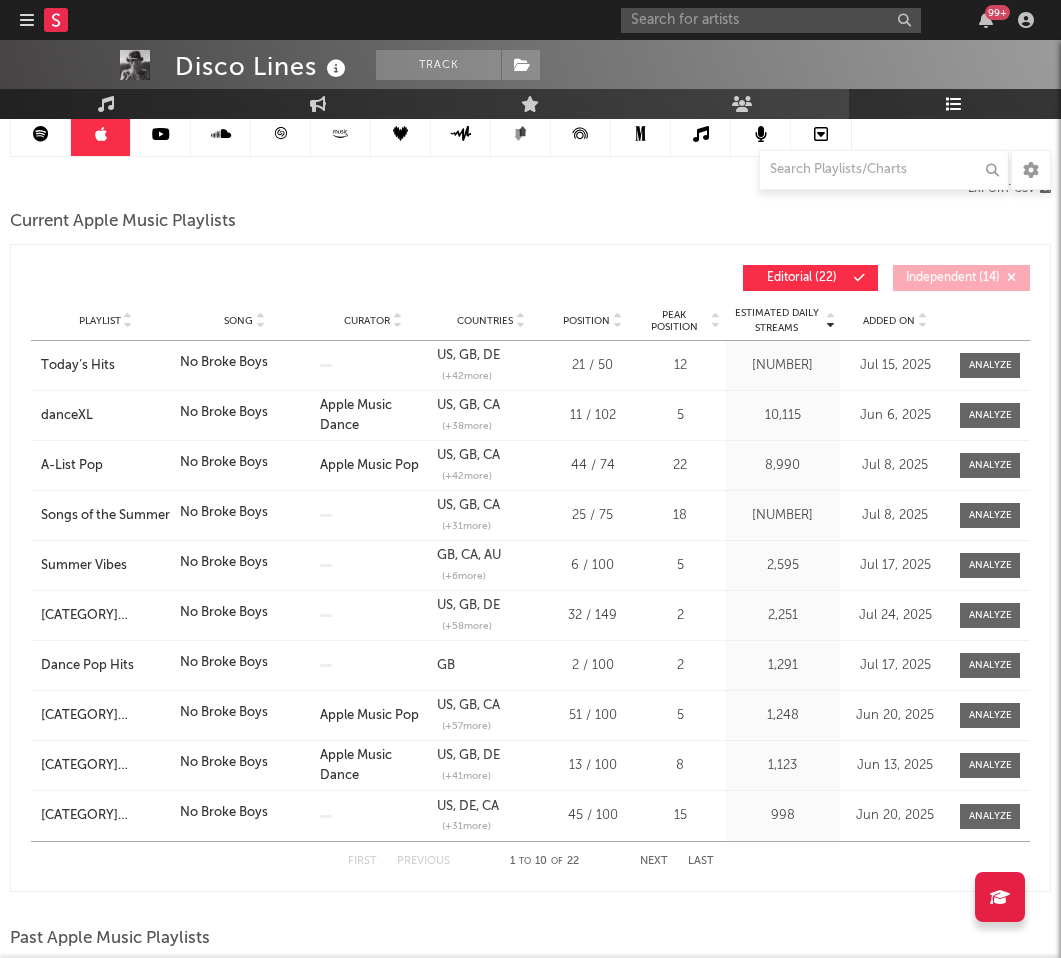 scroll, scrollTop: 190, scrollLeft: 0, axis: vertical 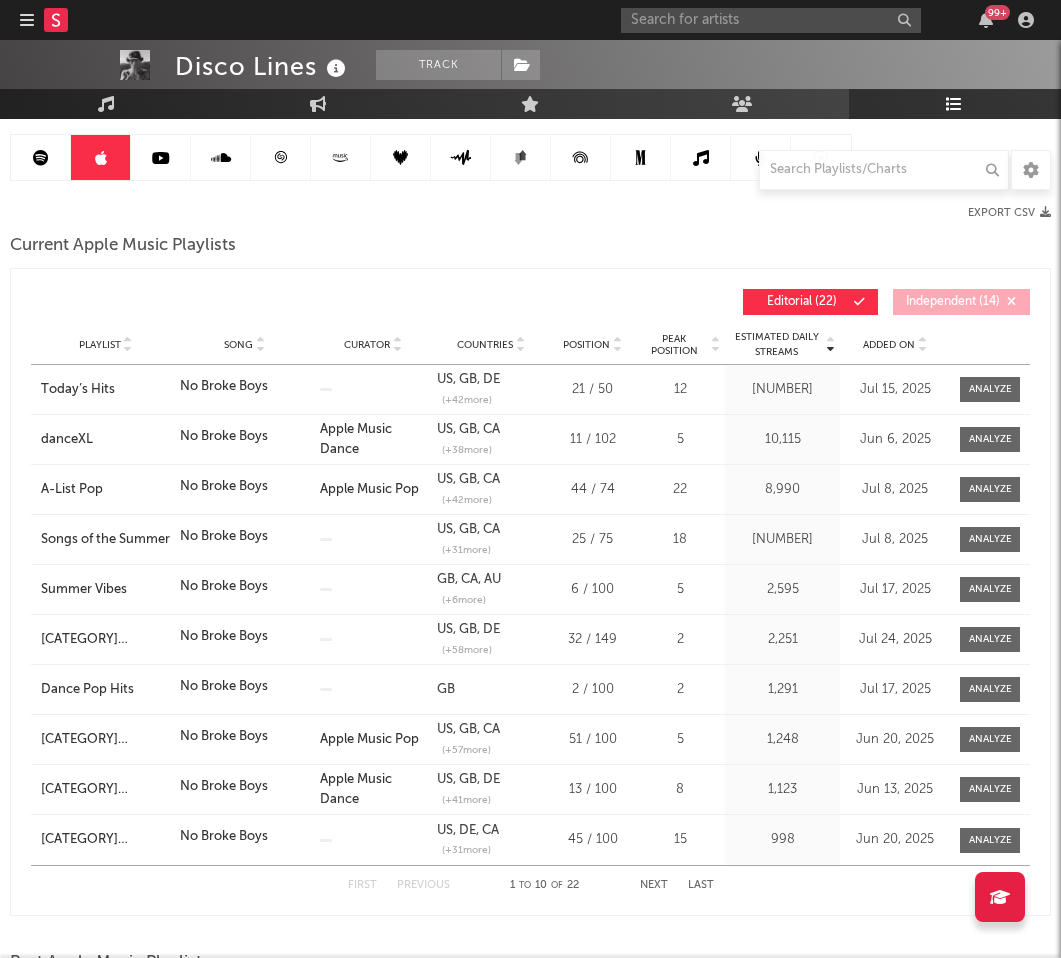 click on "Next" at bounding box center [654, 885] 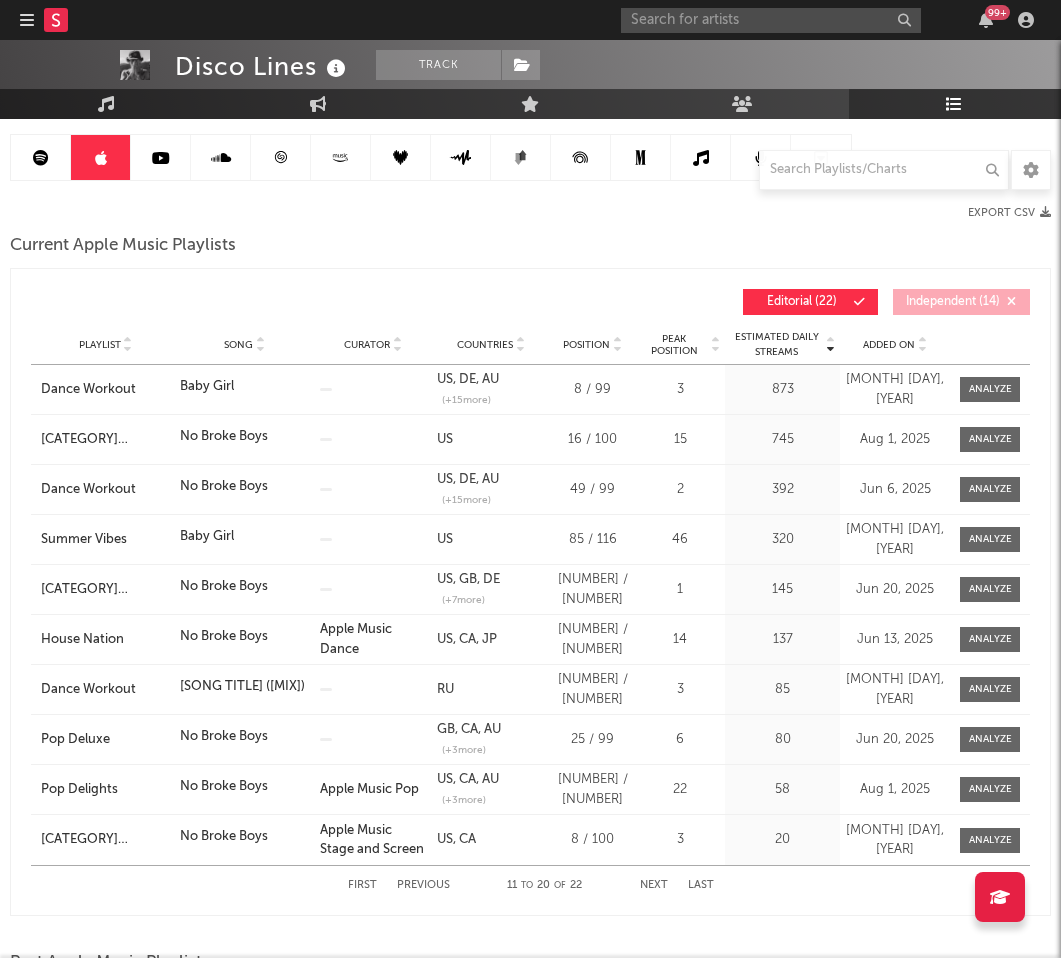 click on "Next" at bounding box center [654, 885] 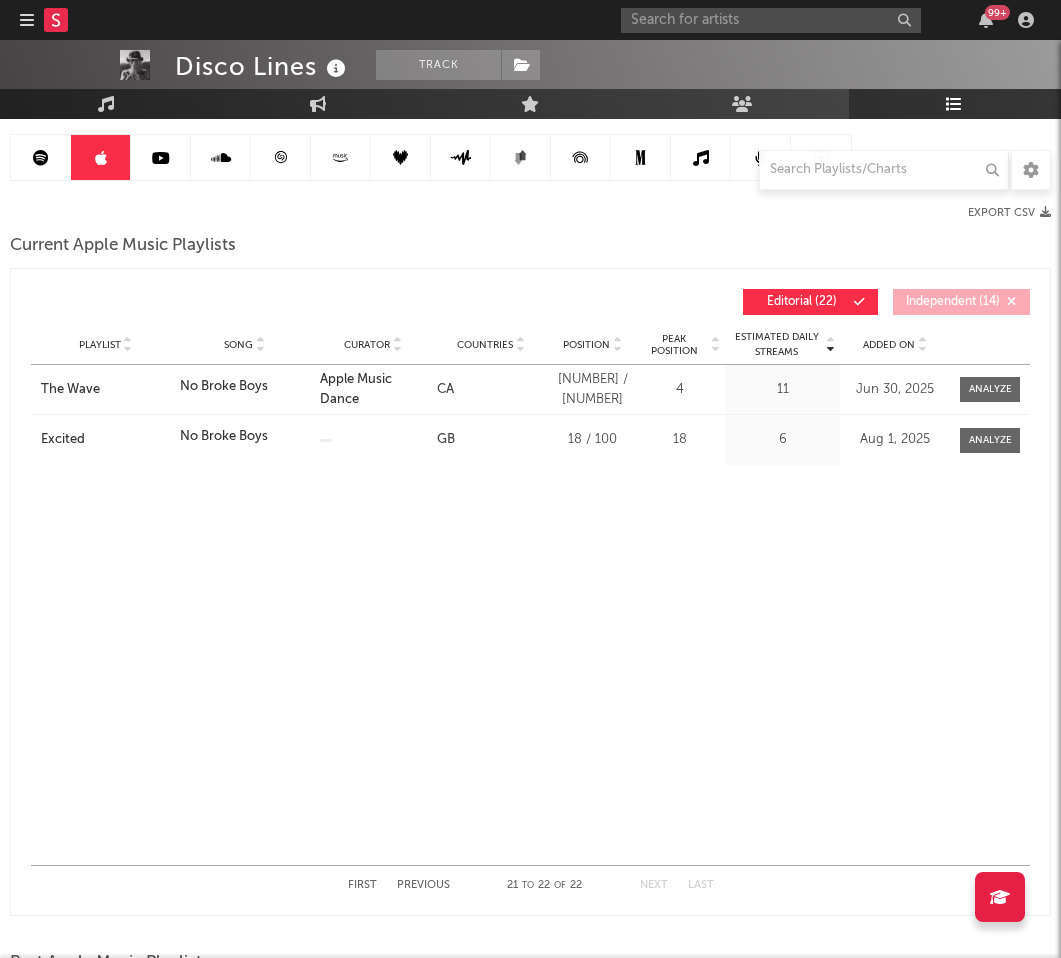 click at bounding box center (41, 157) 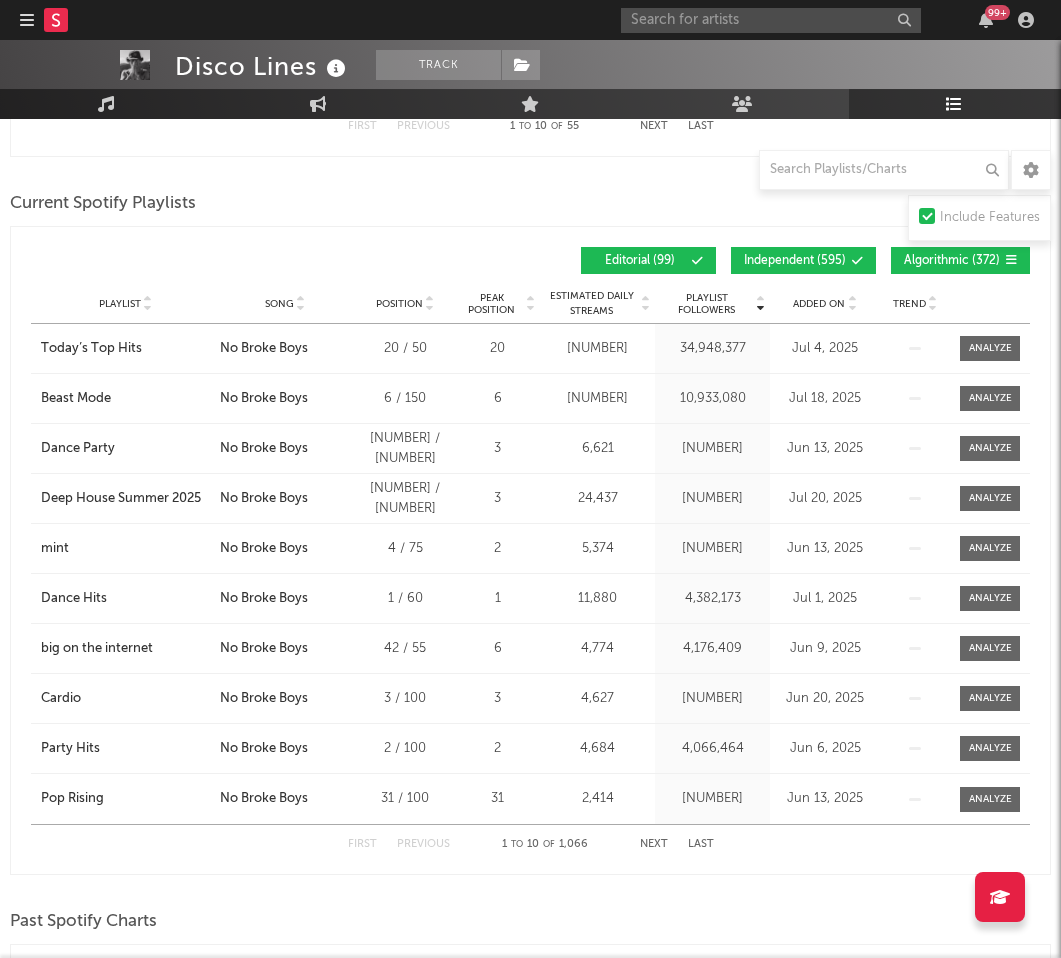 scroll, scrollTop: 1647, scrollLeft: 0, axis: vertical 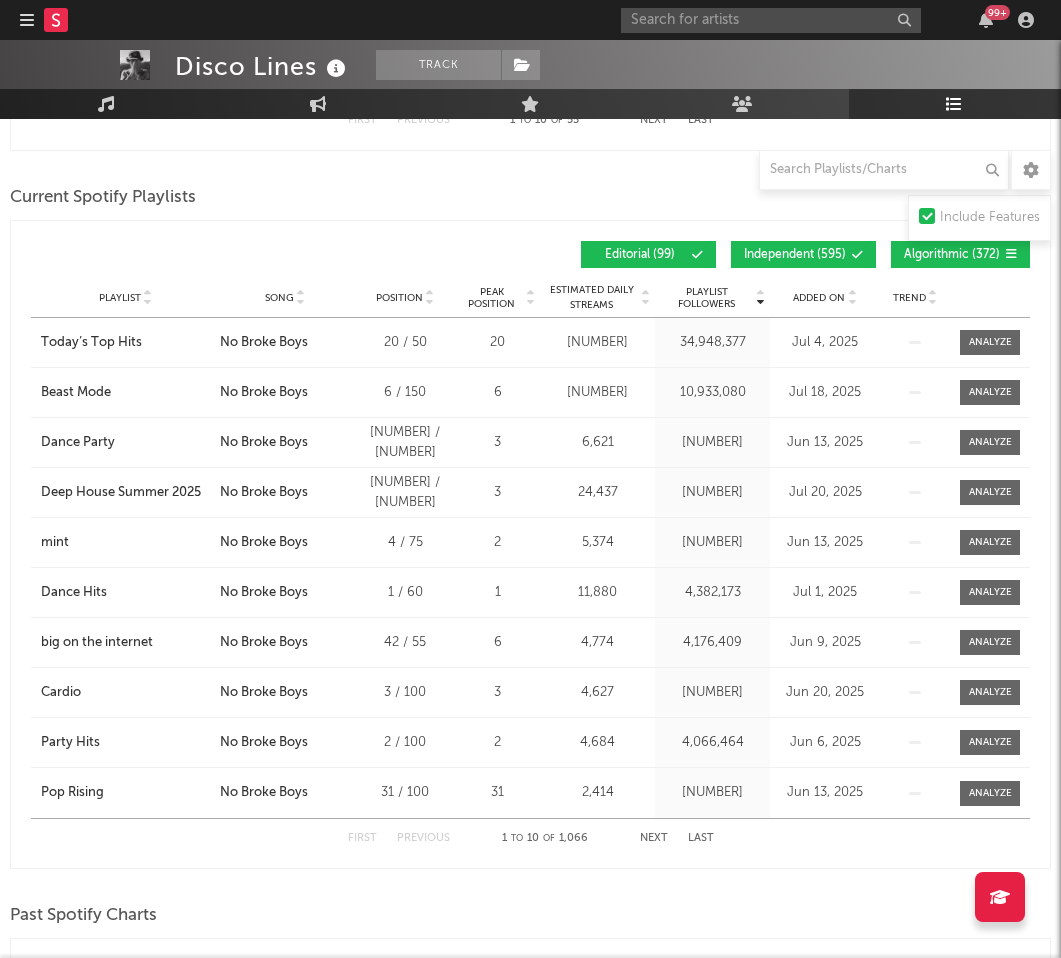 click on "[CATEGORY] ( [NUMBER] )" at bounding box center [803, 254] 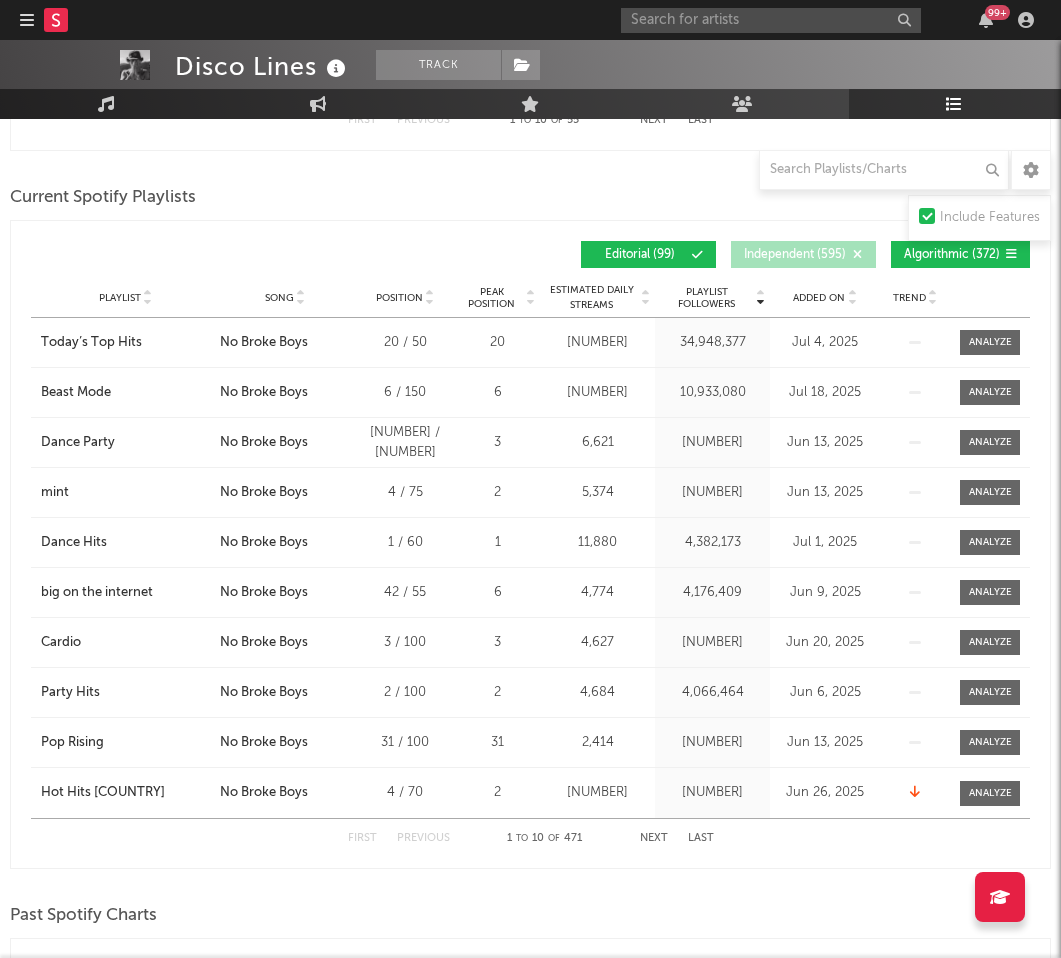 click on "Algorithmic   ( [NUMBER] )" at bounding box center (952, 255) 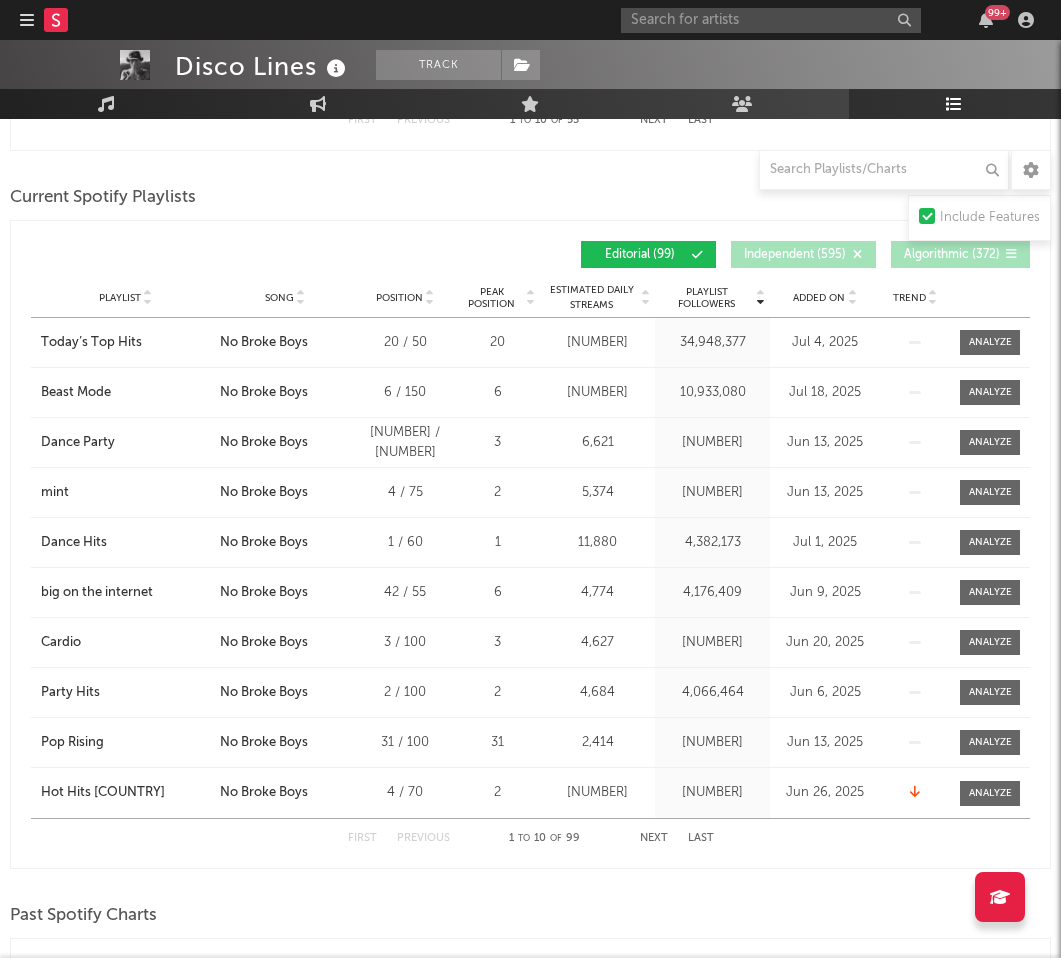scroll, scrollTop: 1628, scrollLeft: 0, axis: vertical 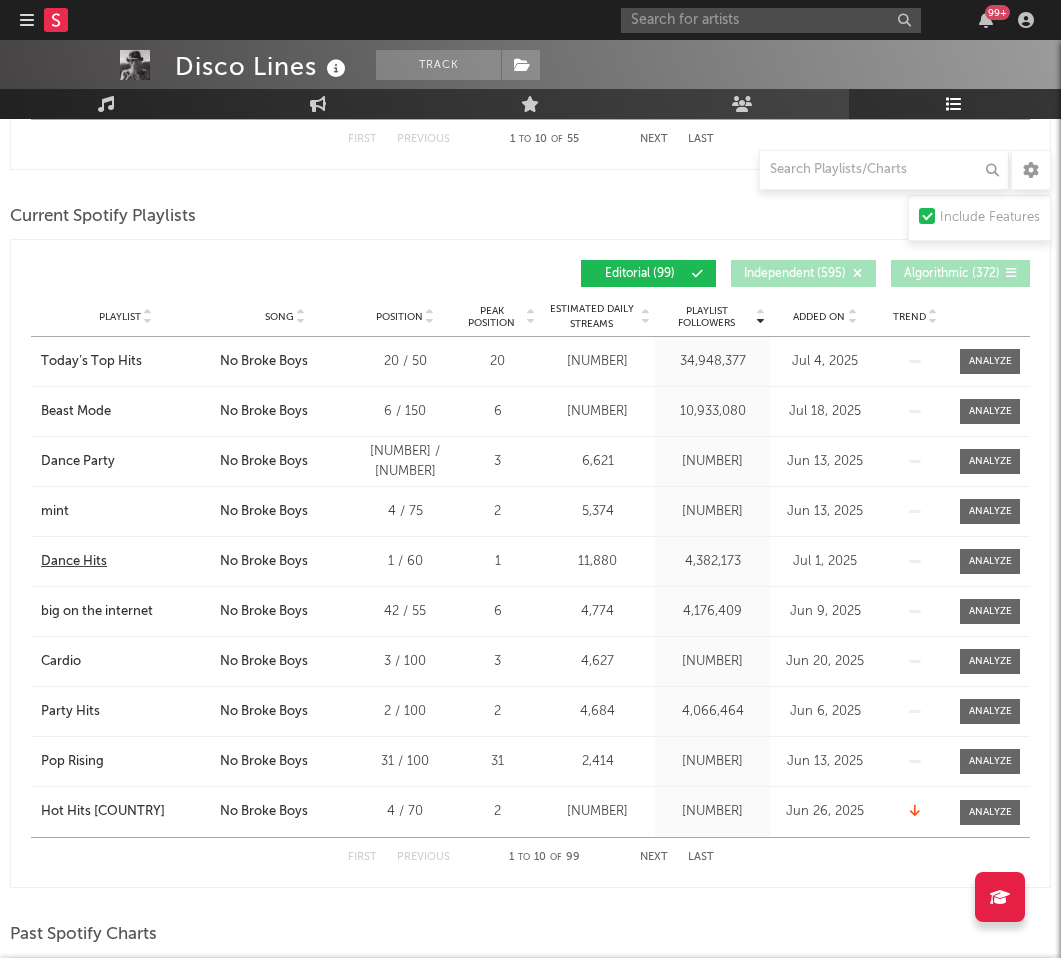 click on "Dance Hits" at bounding box center (74, 562) 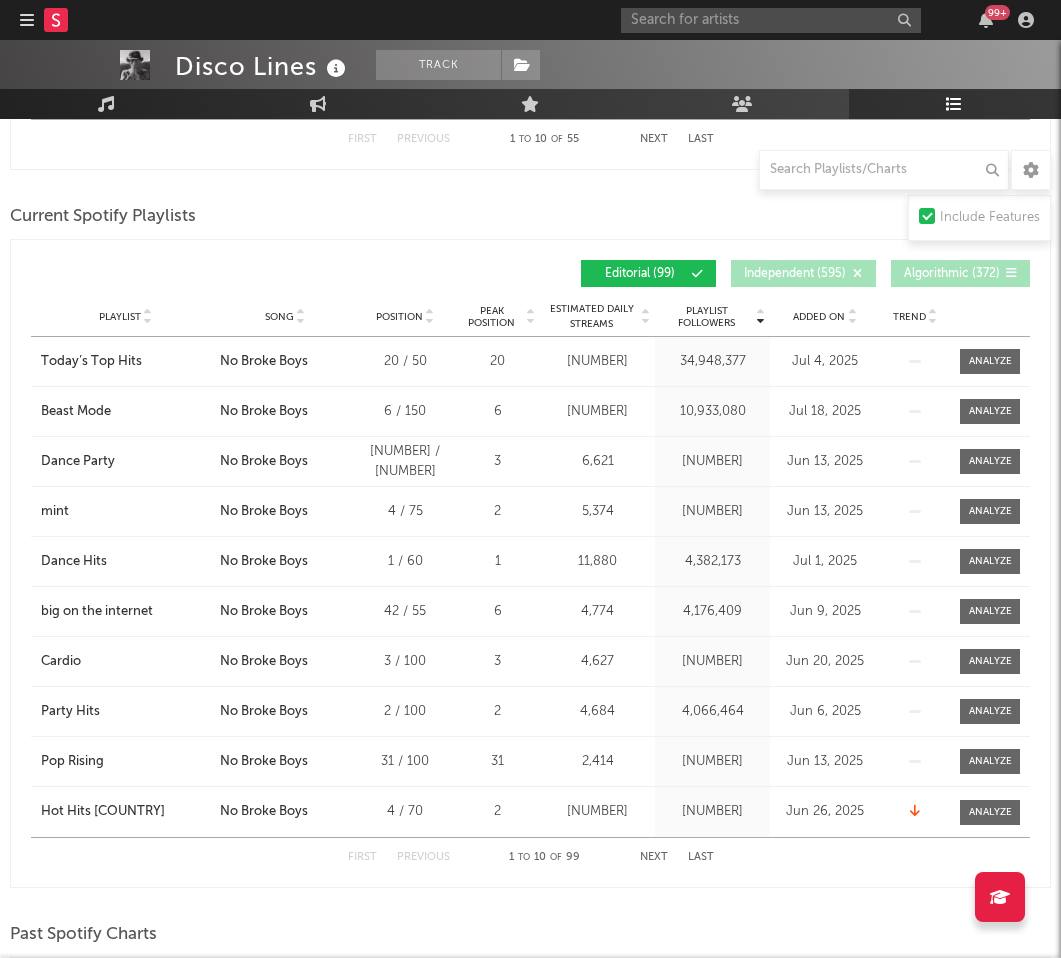 click on "Next" at bounding box center [654, 857] 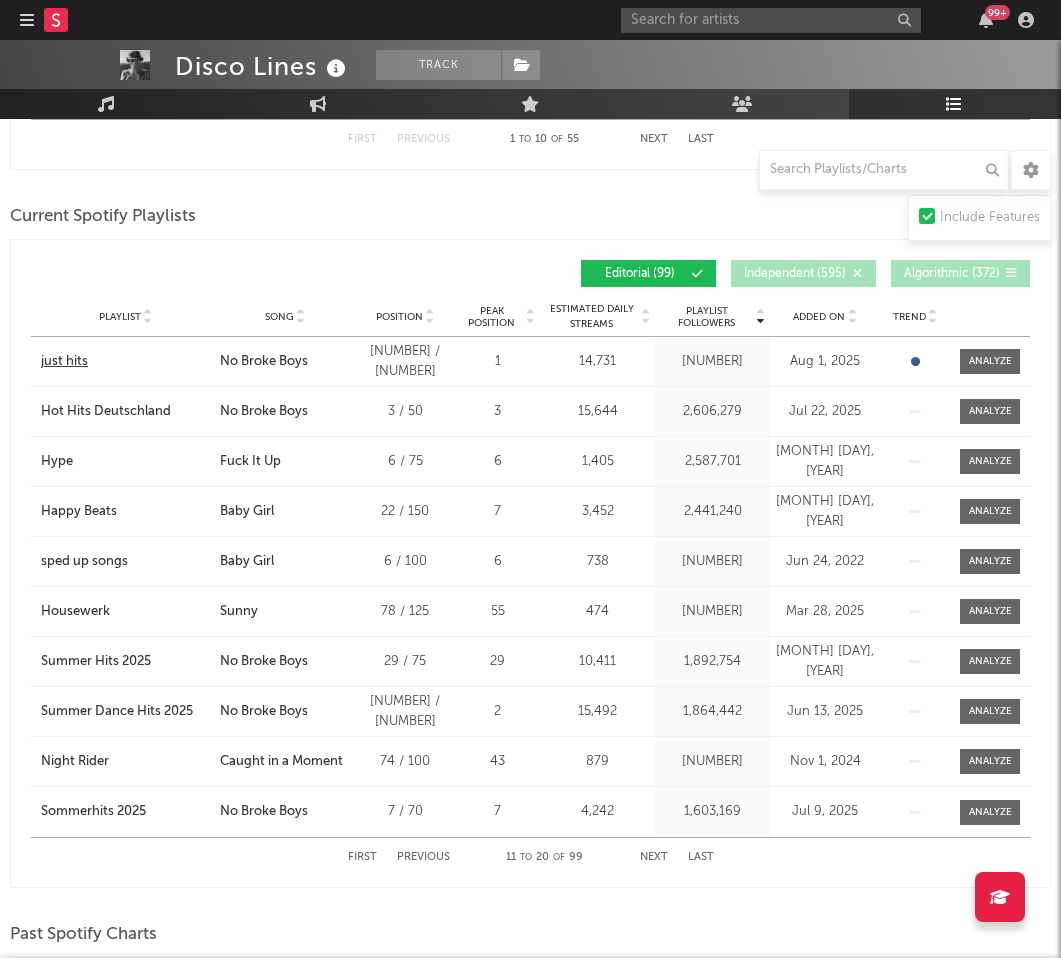 click on "just hits" at bounding box center [64, 362] 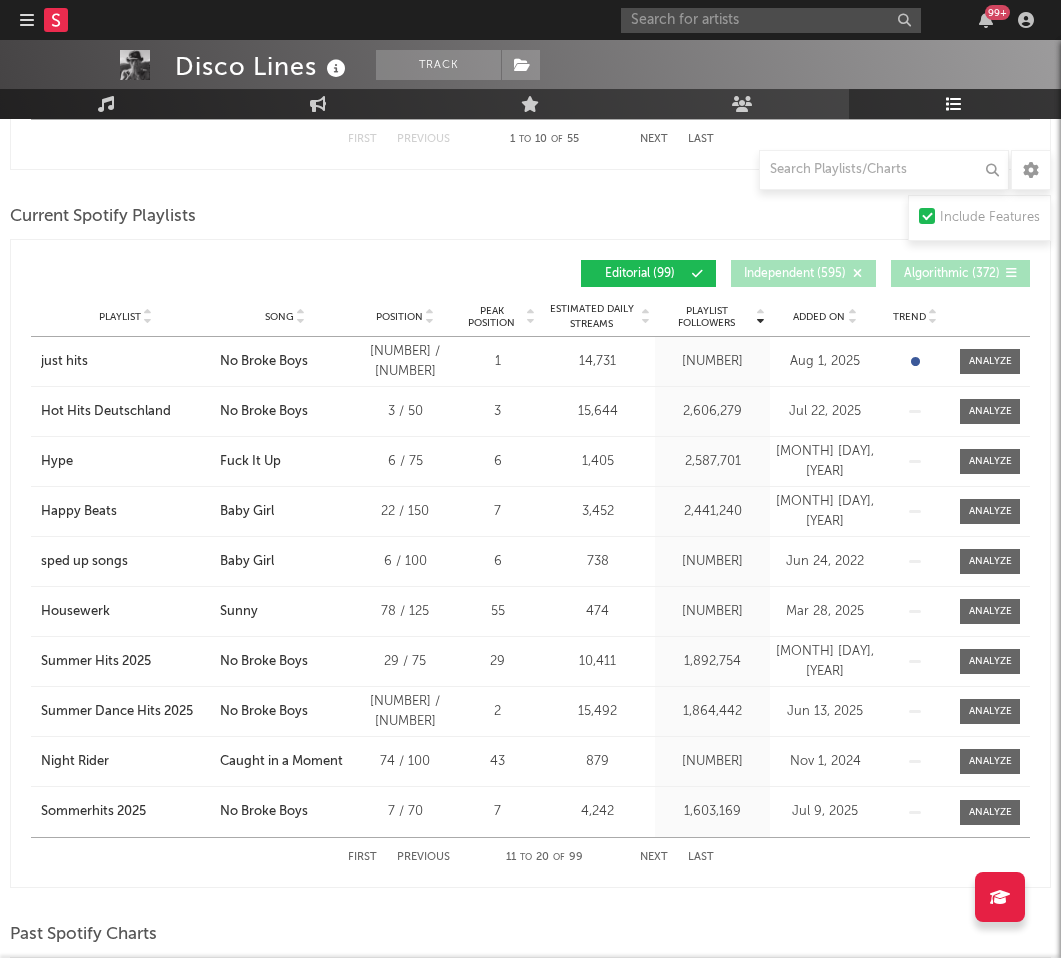 click on "Sunny" at bounding box center [285, 612] 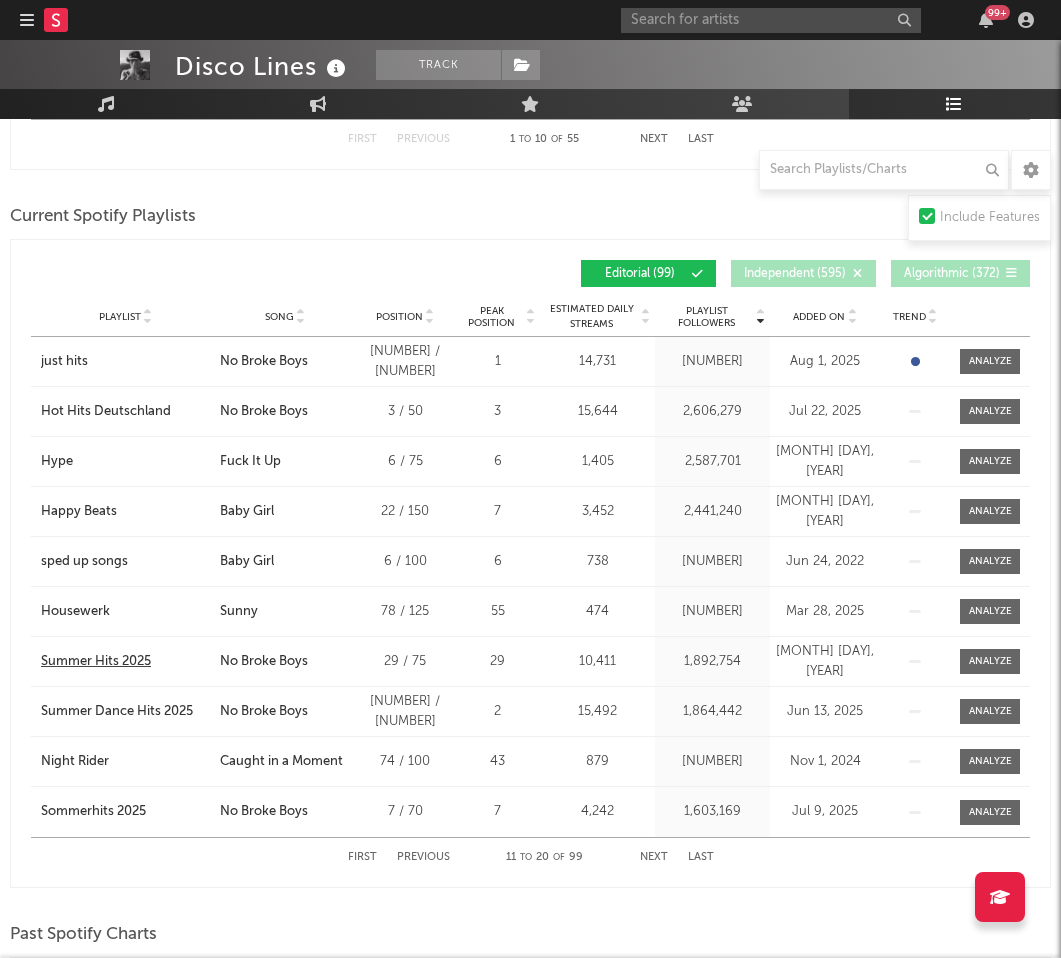 click on "Summer Hits 2025" at bounding box center (96, 662) 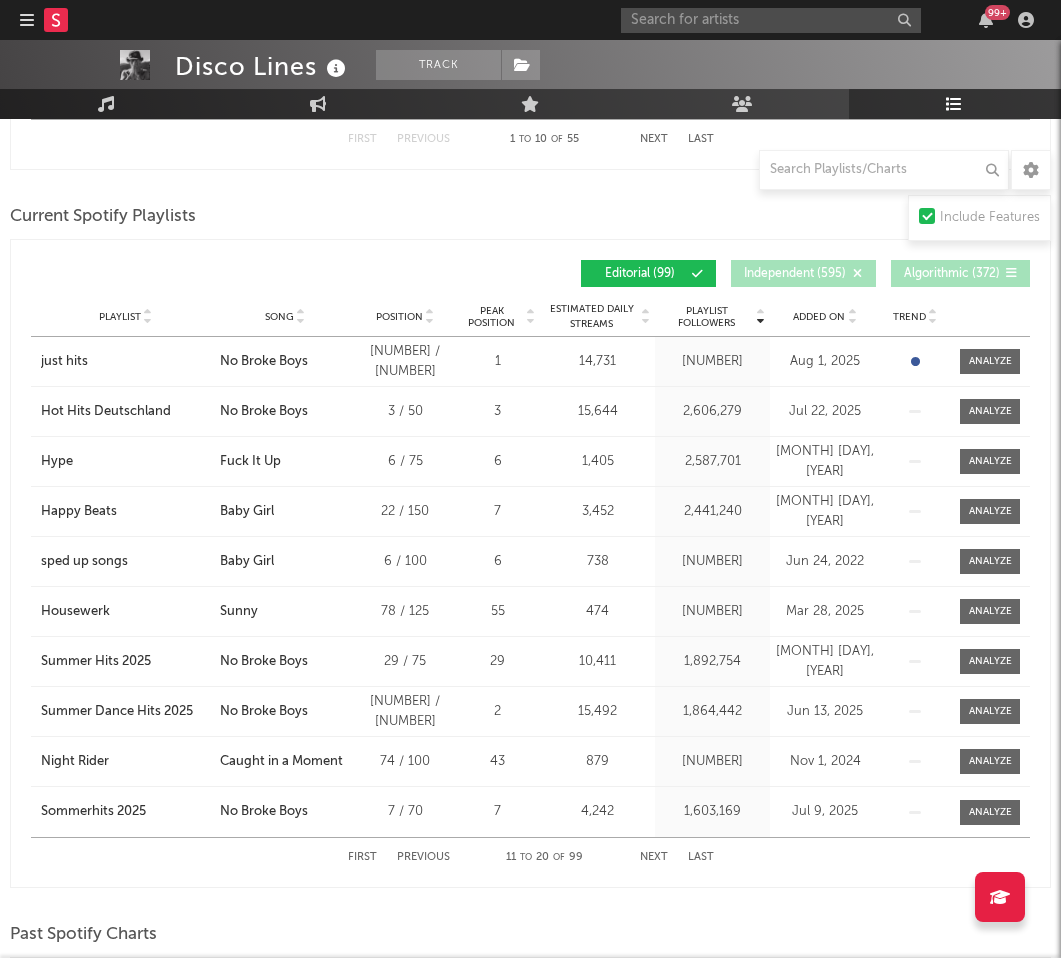 click on "Next" at bounding box center (654, 857) 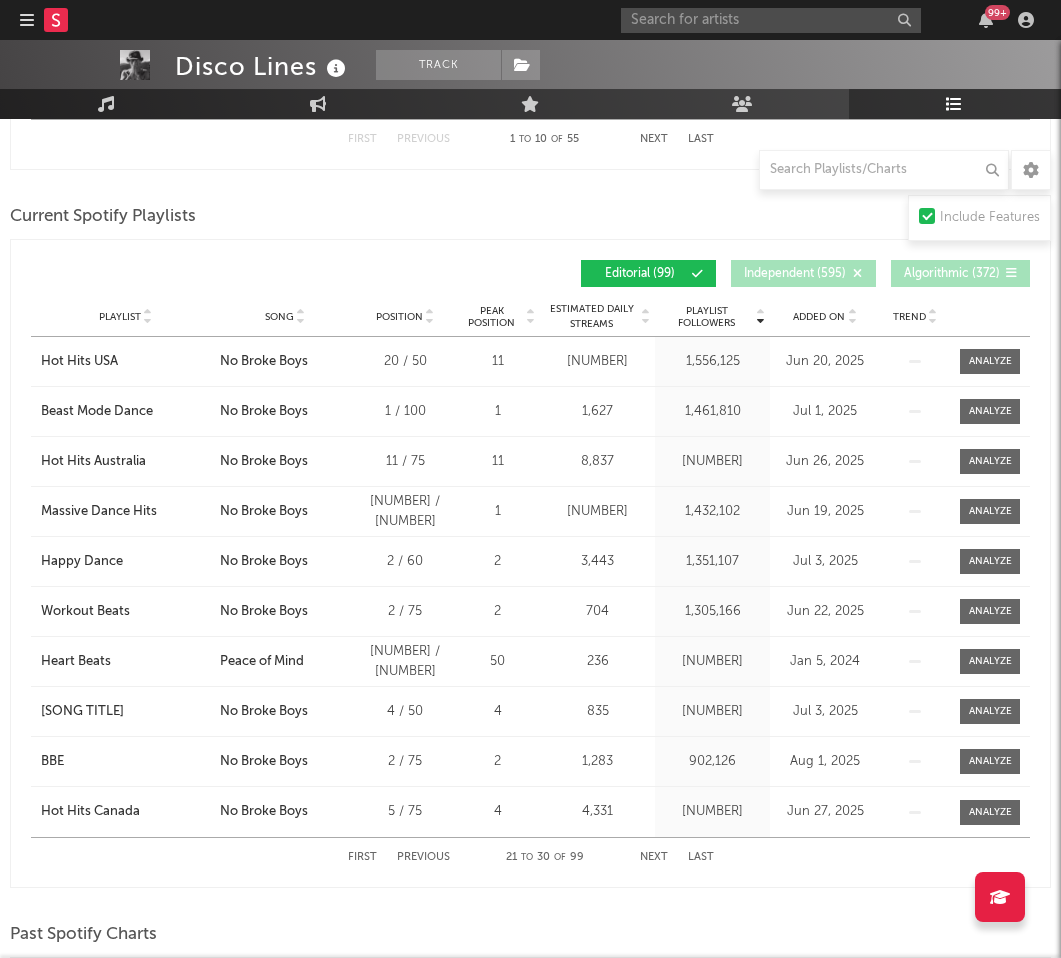 click at bounding box center (301, 321) 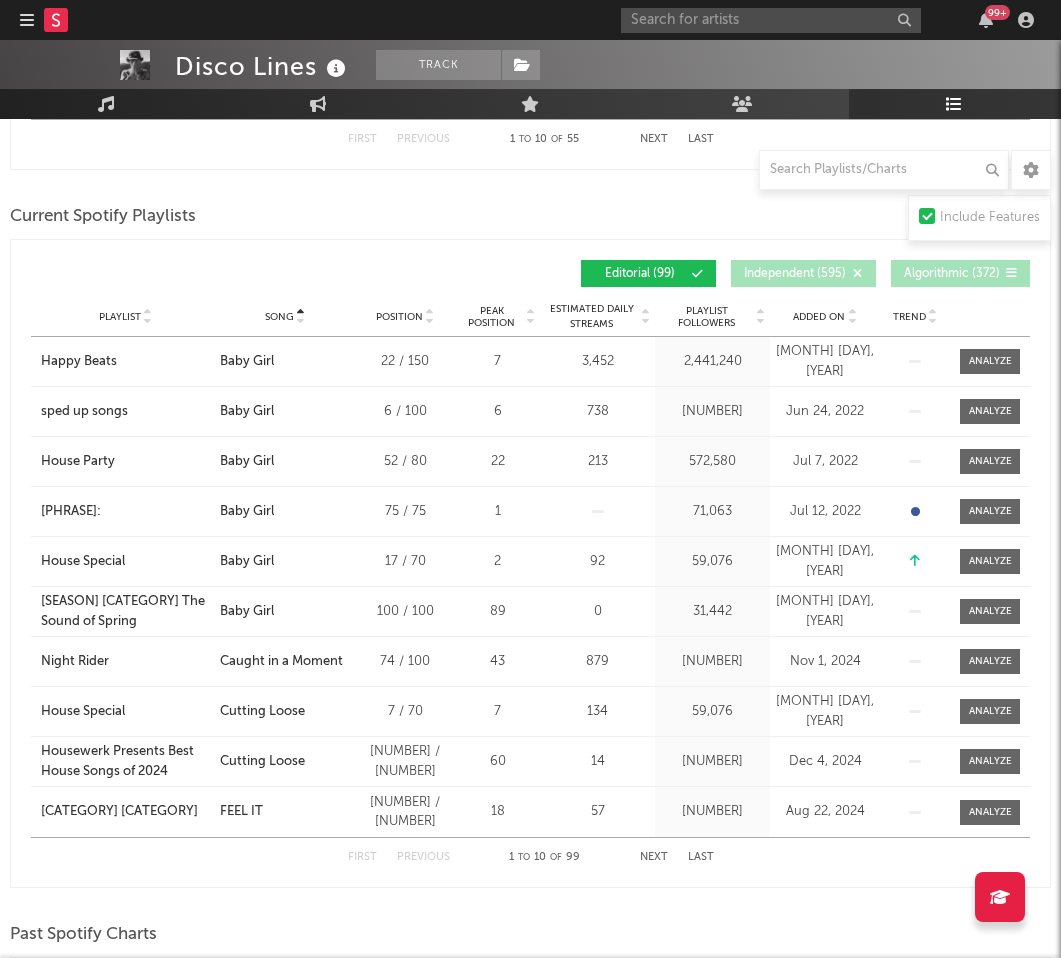 click on "Next" at bounding box center (654, 857) 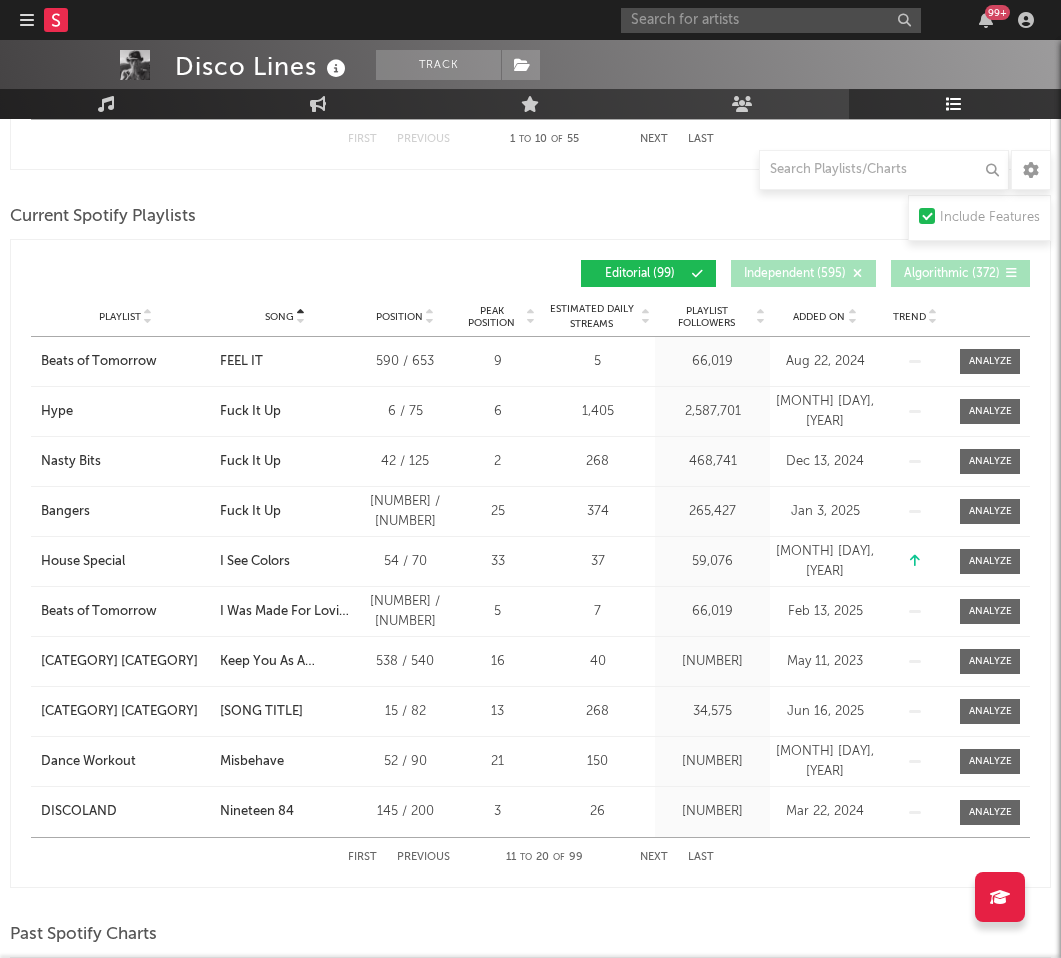 click on "Next" at bounding box center [654, 857] 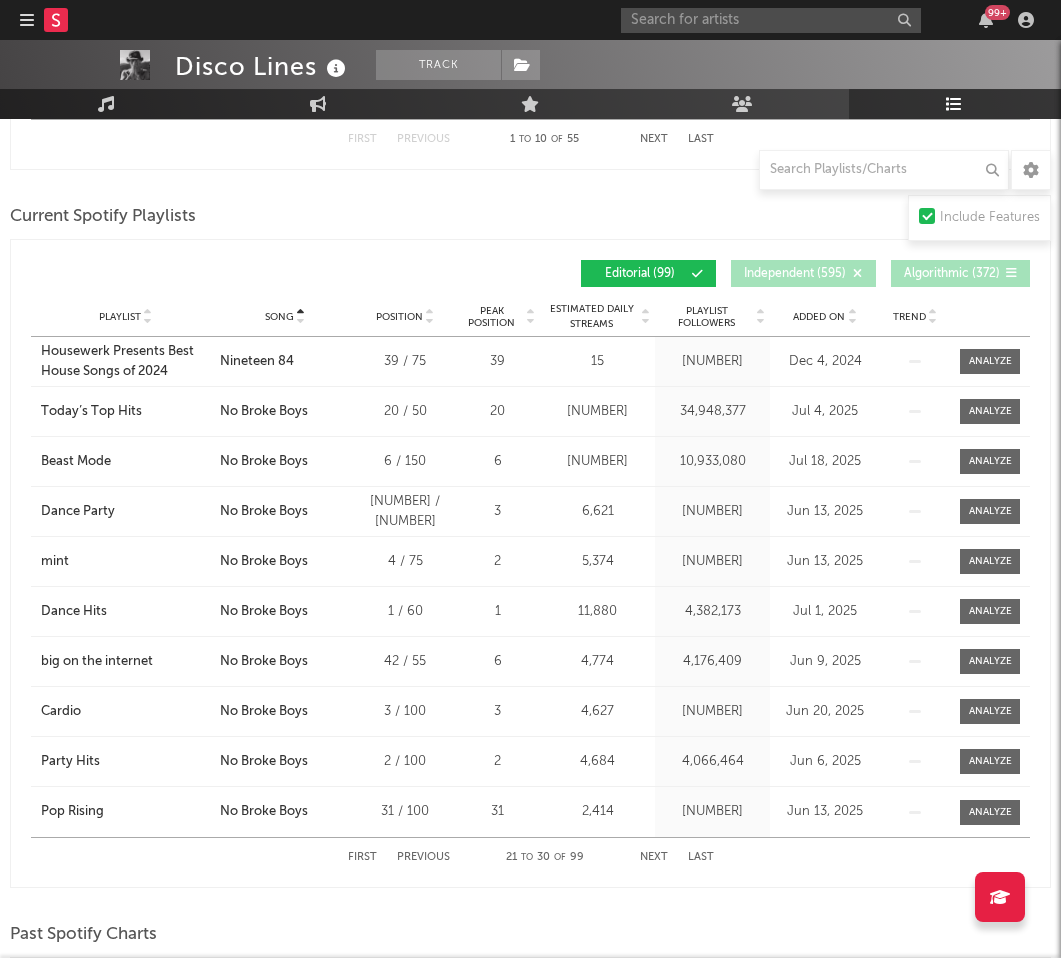 click on "Next" at bounding box center (654, 857) 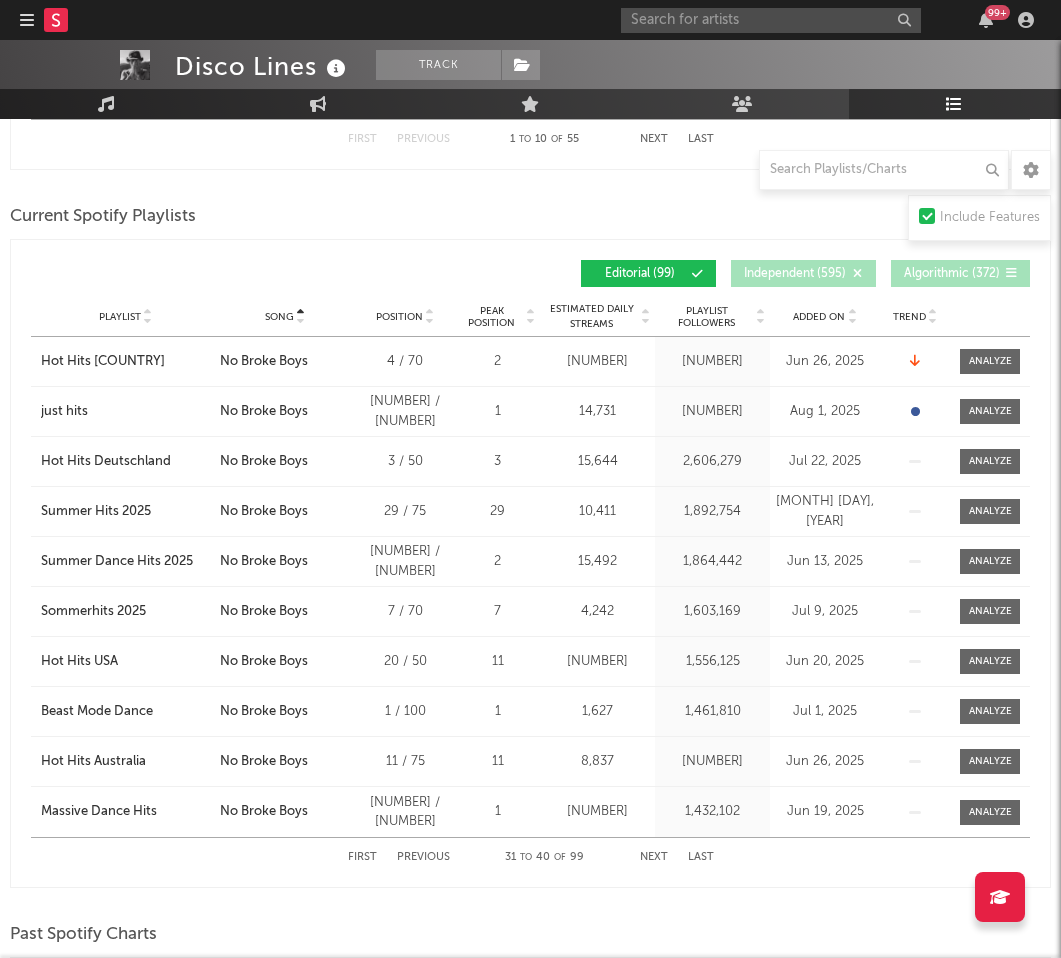 click on "Next" at bounding box center (654, 857) 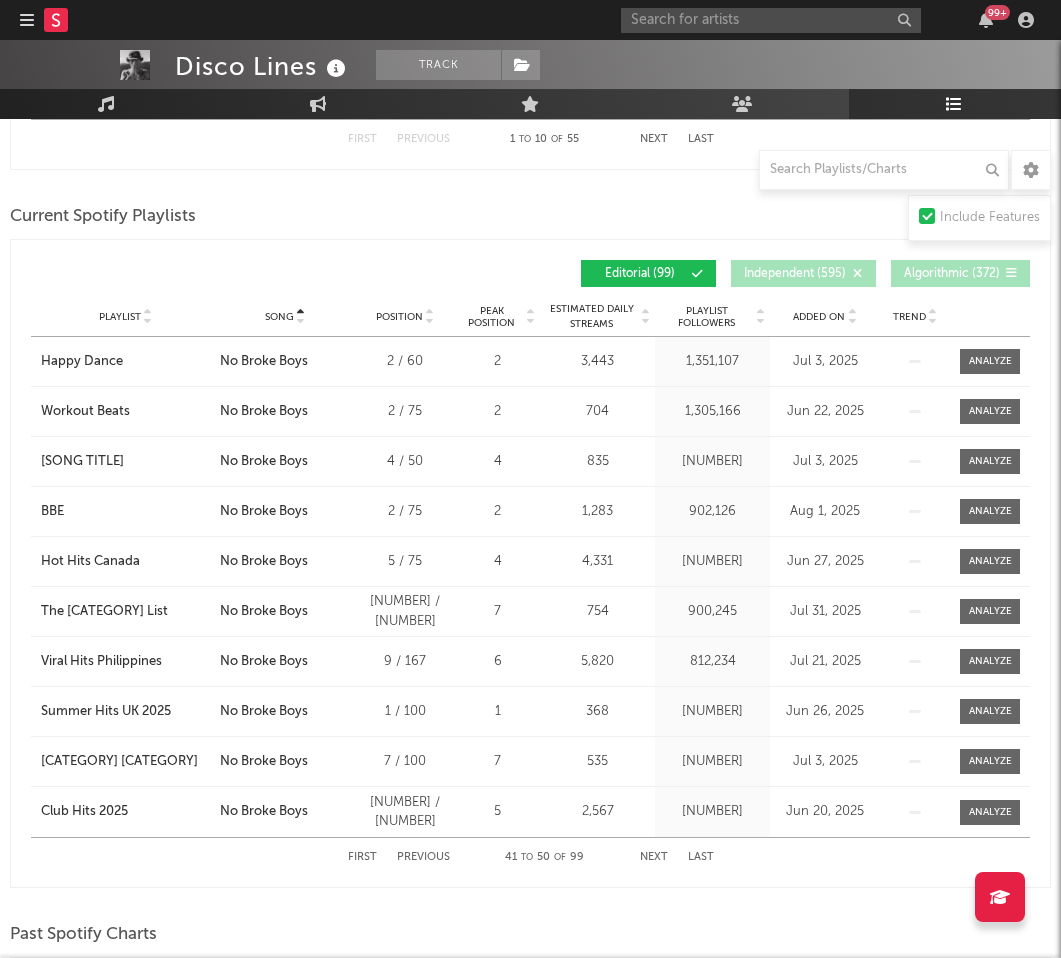 click on "Previous" at bounding box center [423, 857] 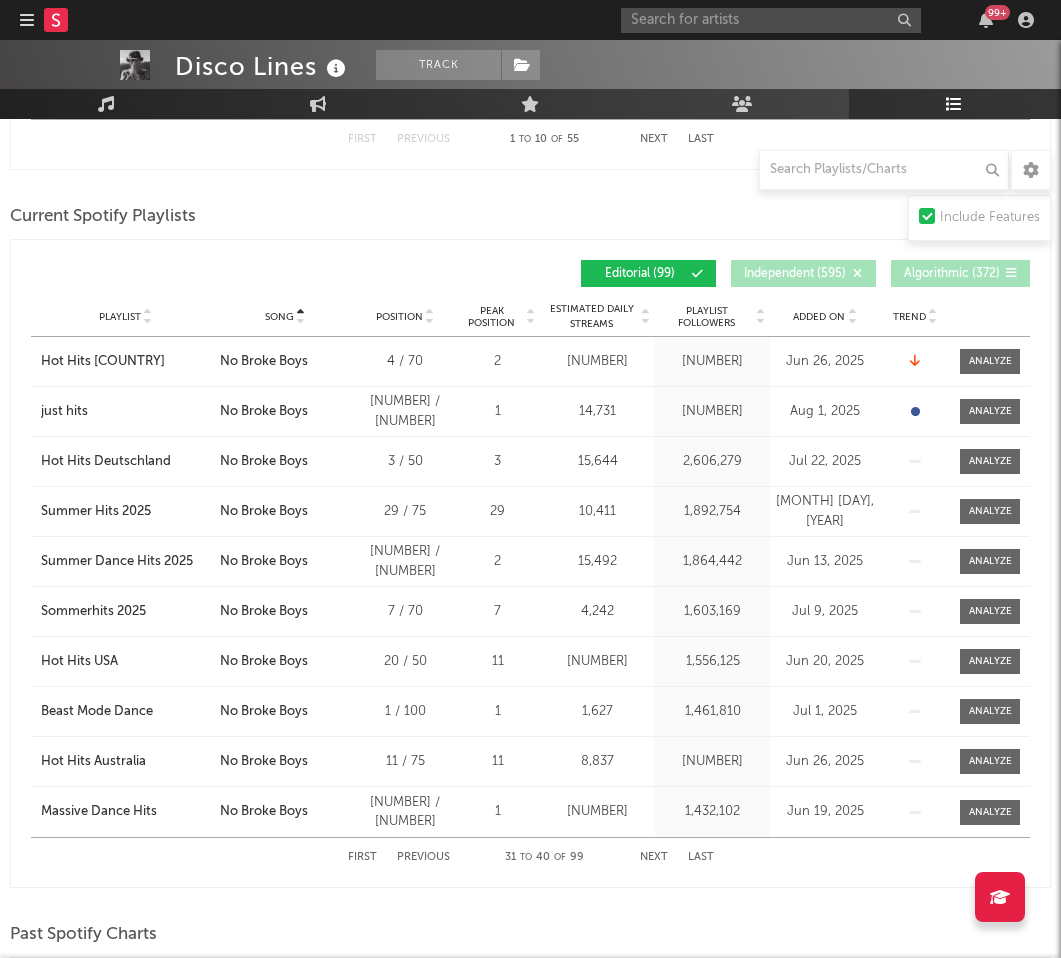 click on "Previous" at bounding box center (423, 857) 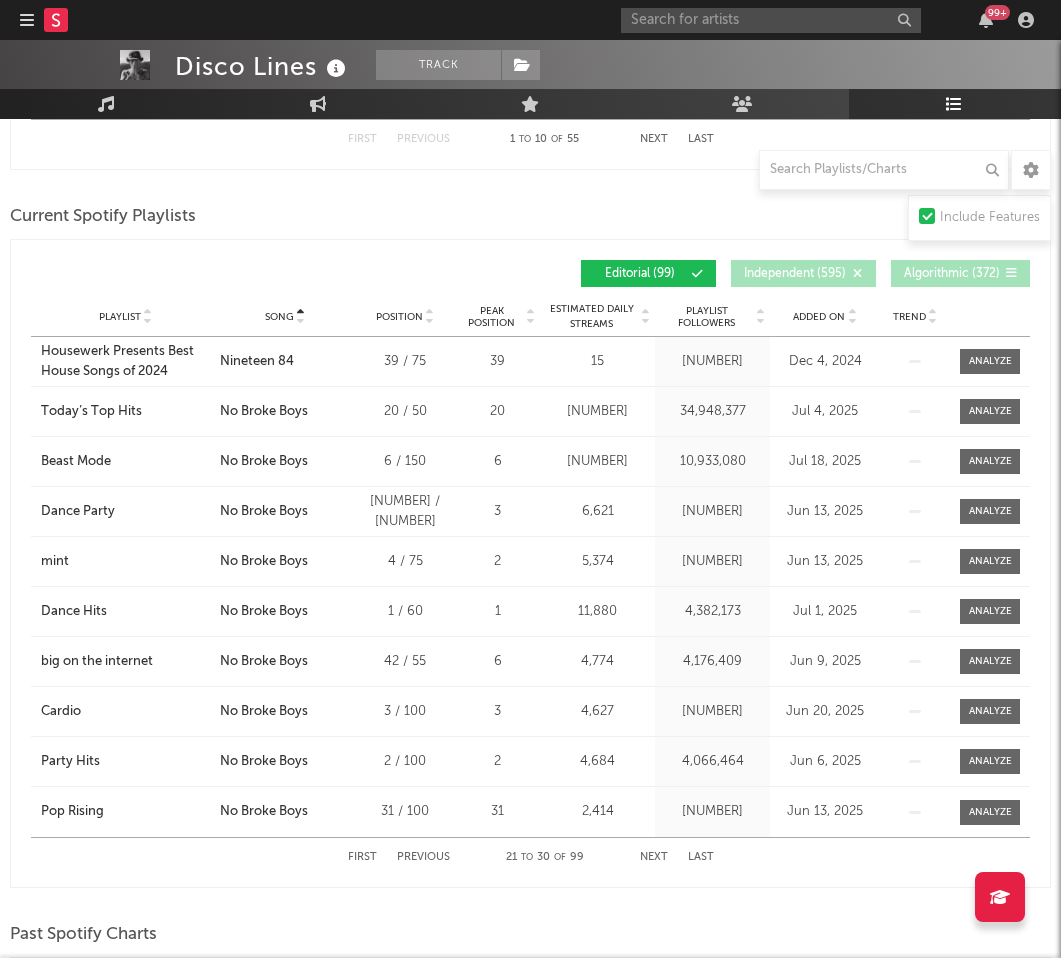 click on "Next" at bounding box center [654, 857] 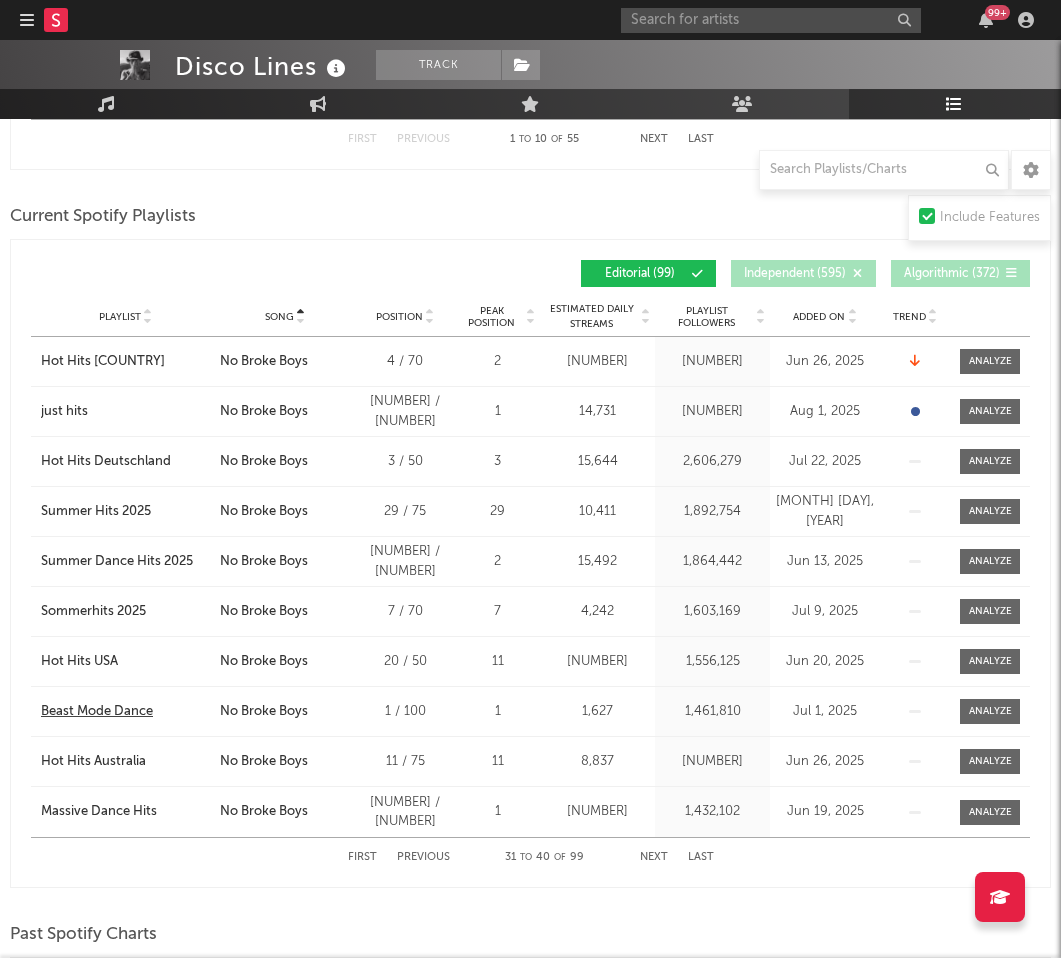 click on "Beast Mode Dance" at bounding box center [97, 712] 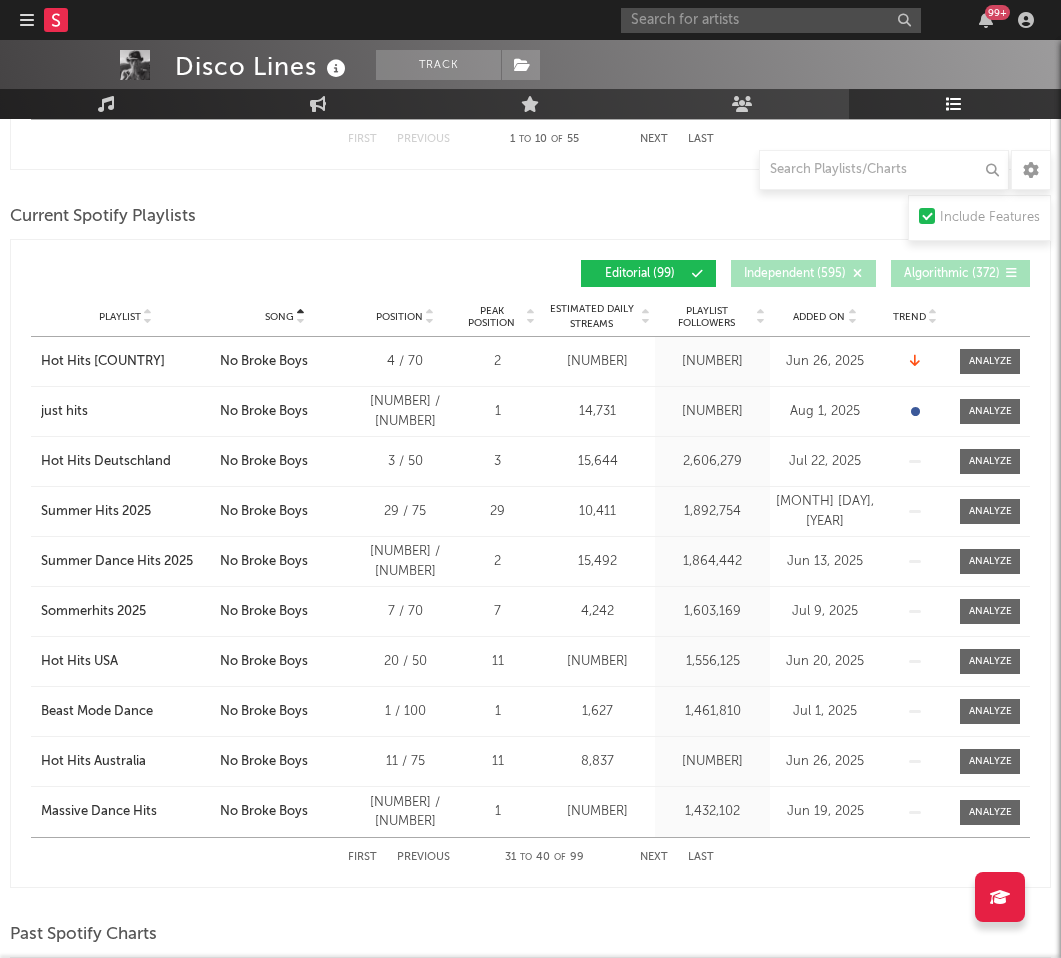 click on "First Previous [NUMBER]   to   [NUMBER]   of   [NUMBER] Next Last" at bounding box center [530, 857] 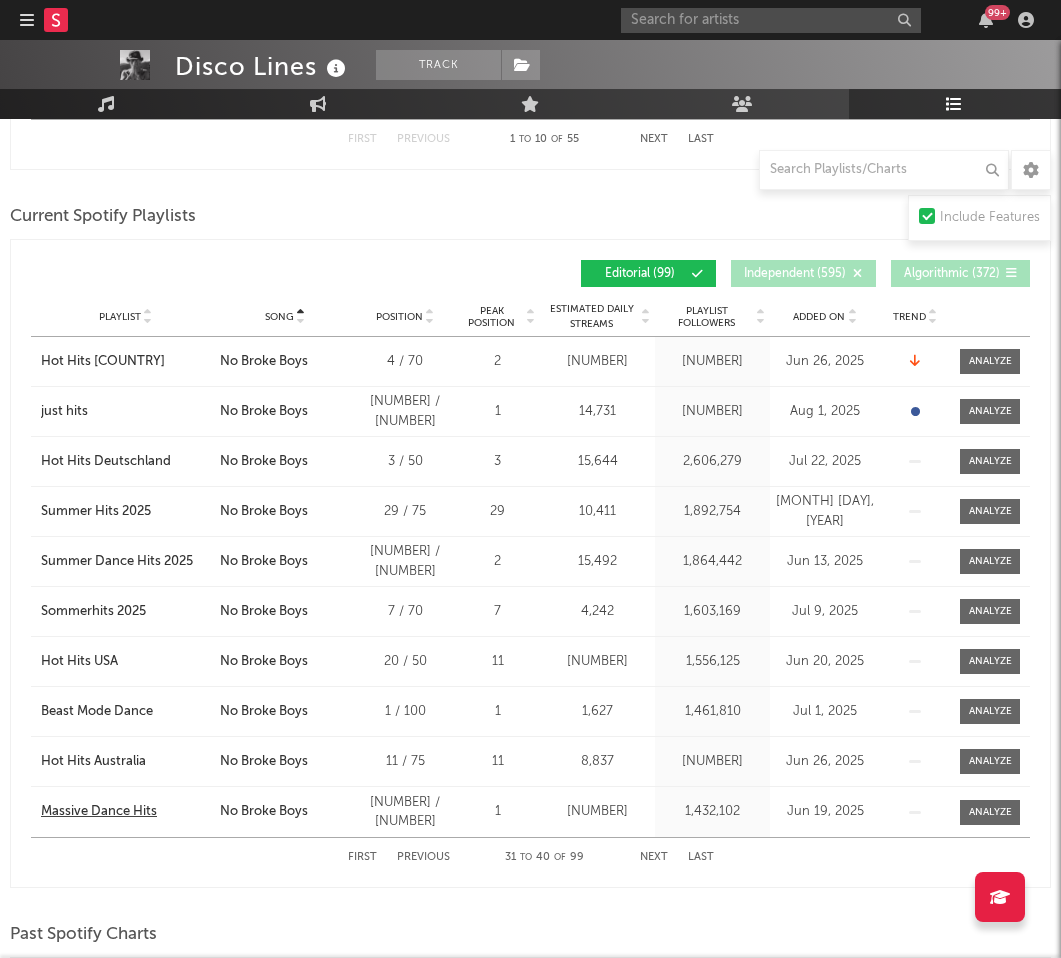 click on "Massive Dance Hits" at bounding box center (99, 812) 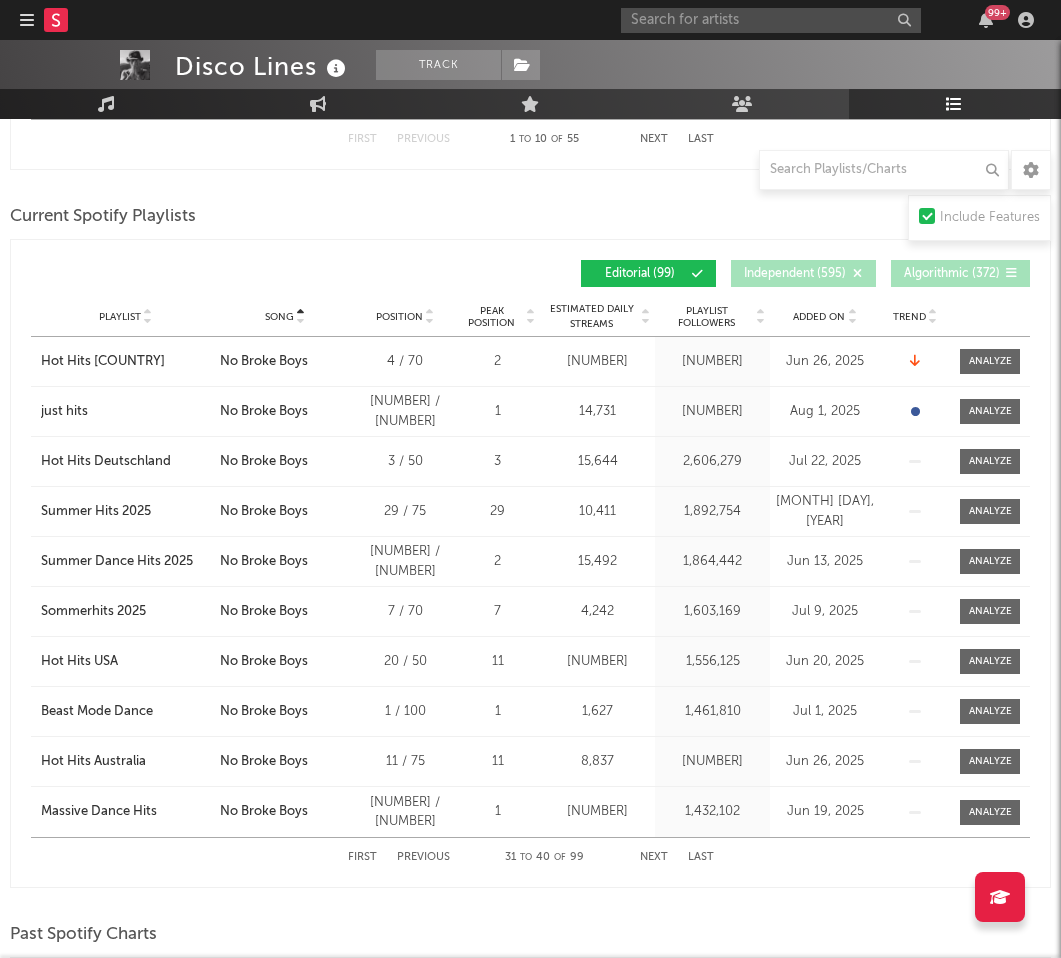click on "Next" at bounding box center [654, 857] 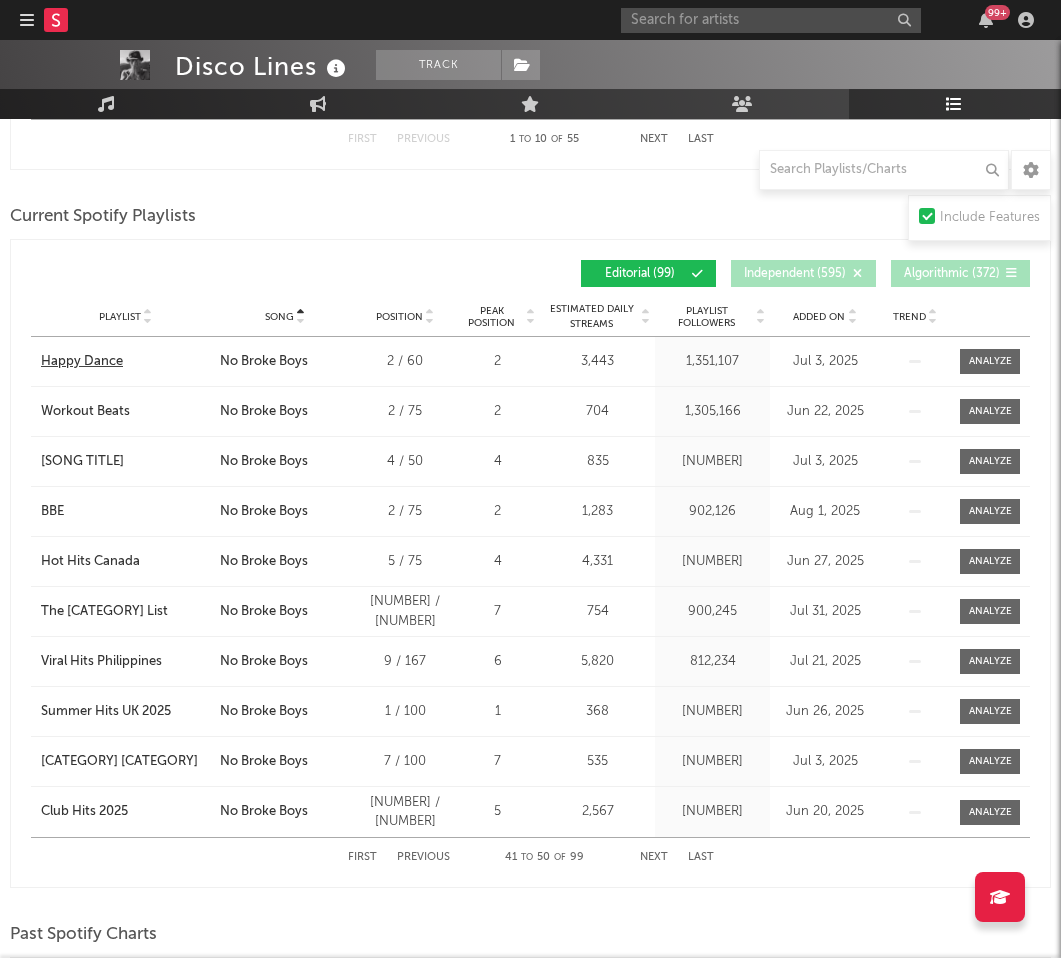 click on "Happy Dance" at bounding box center [82, 362] 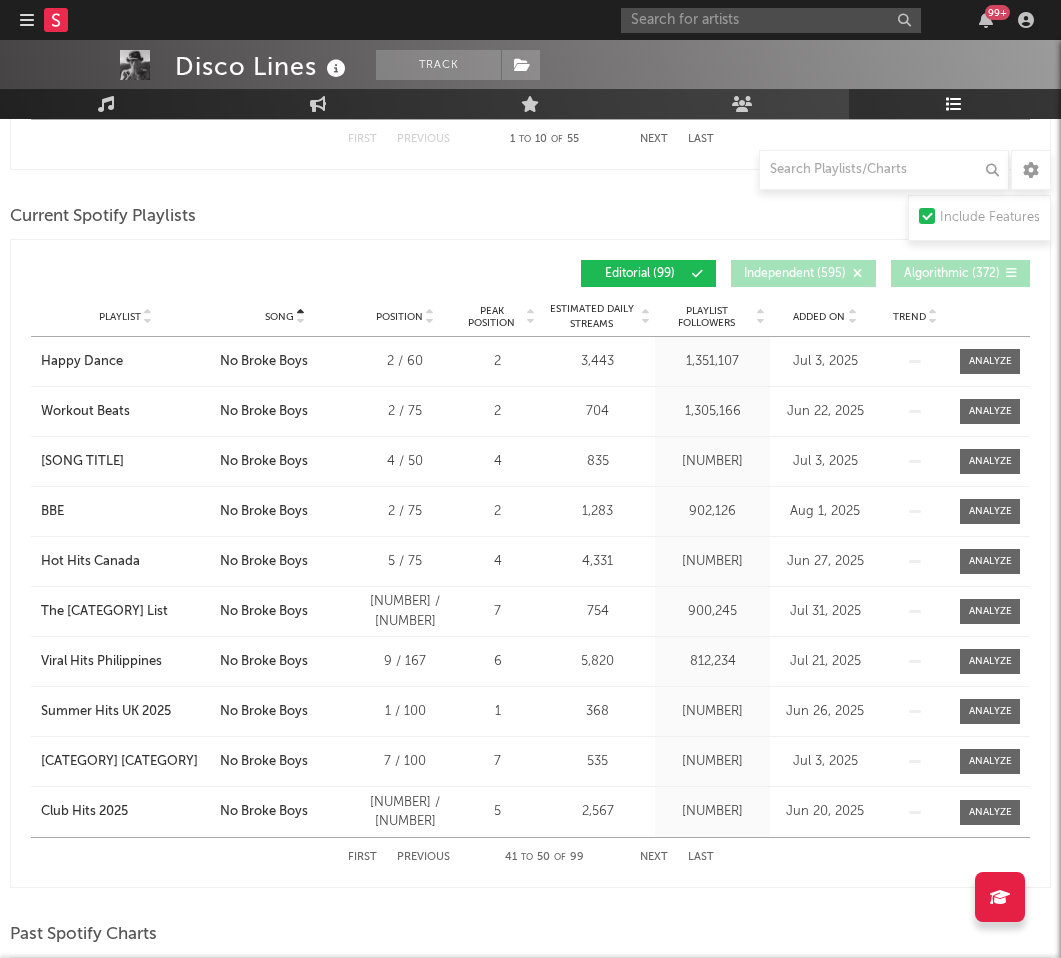 click on "Next" at bounding box center (654, 857) 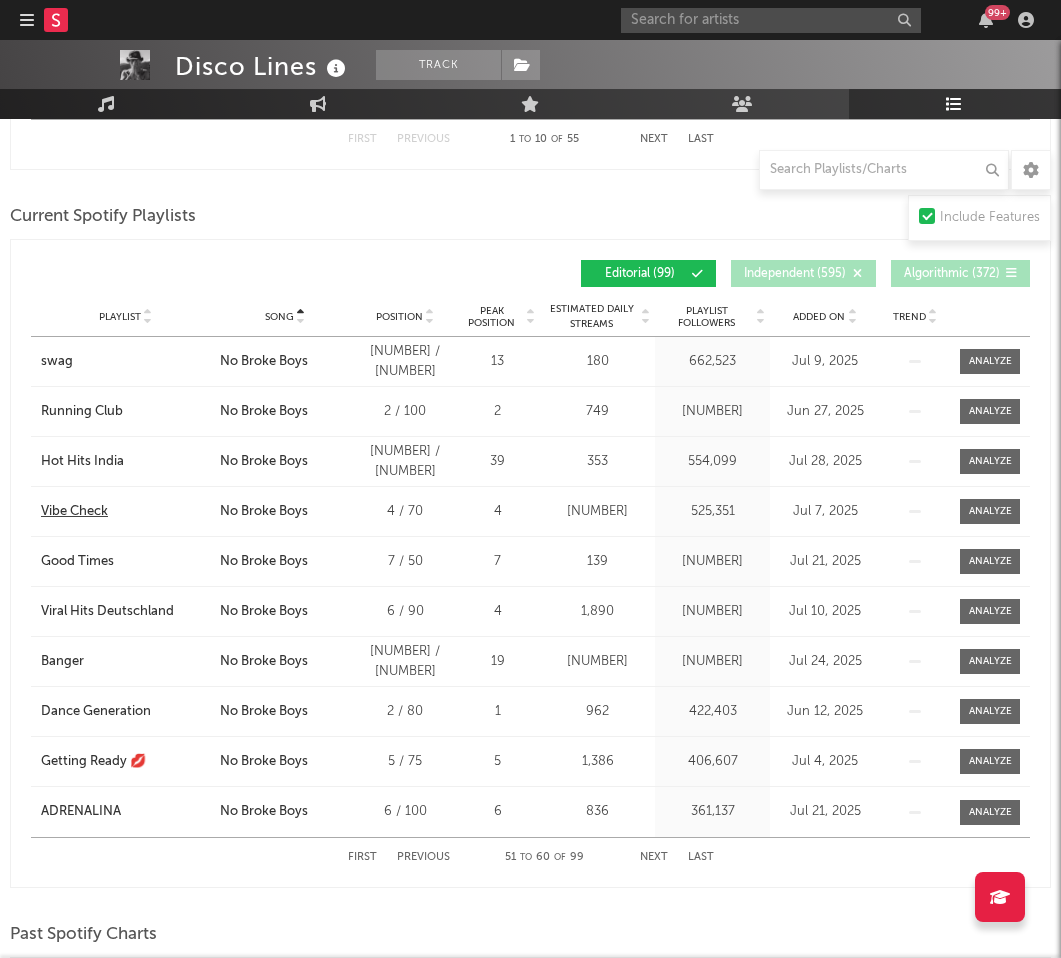 click on "Vibe Check" at bounding box center (74, 512) 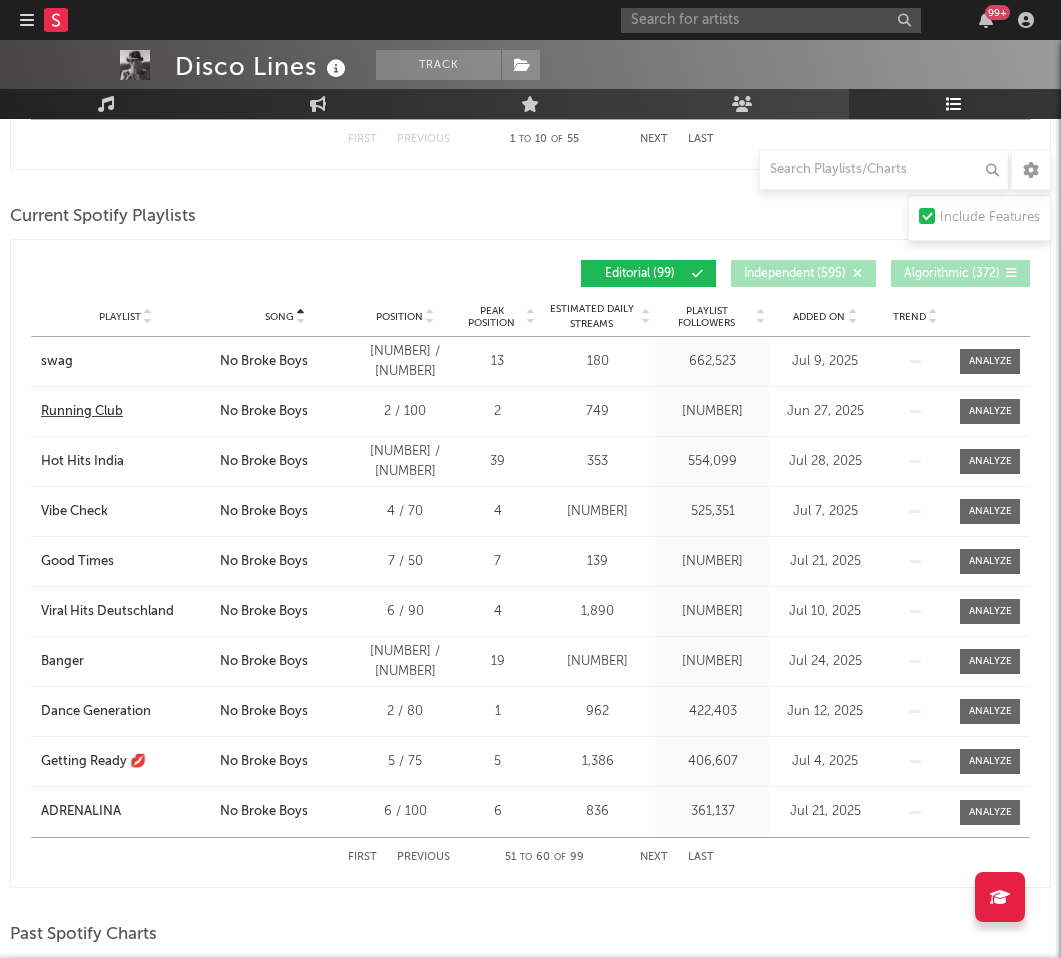 scroll, scrollTop: 1681, scrollLeft: 0, axis: vertical 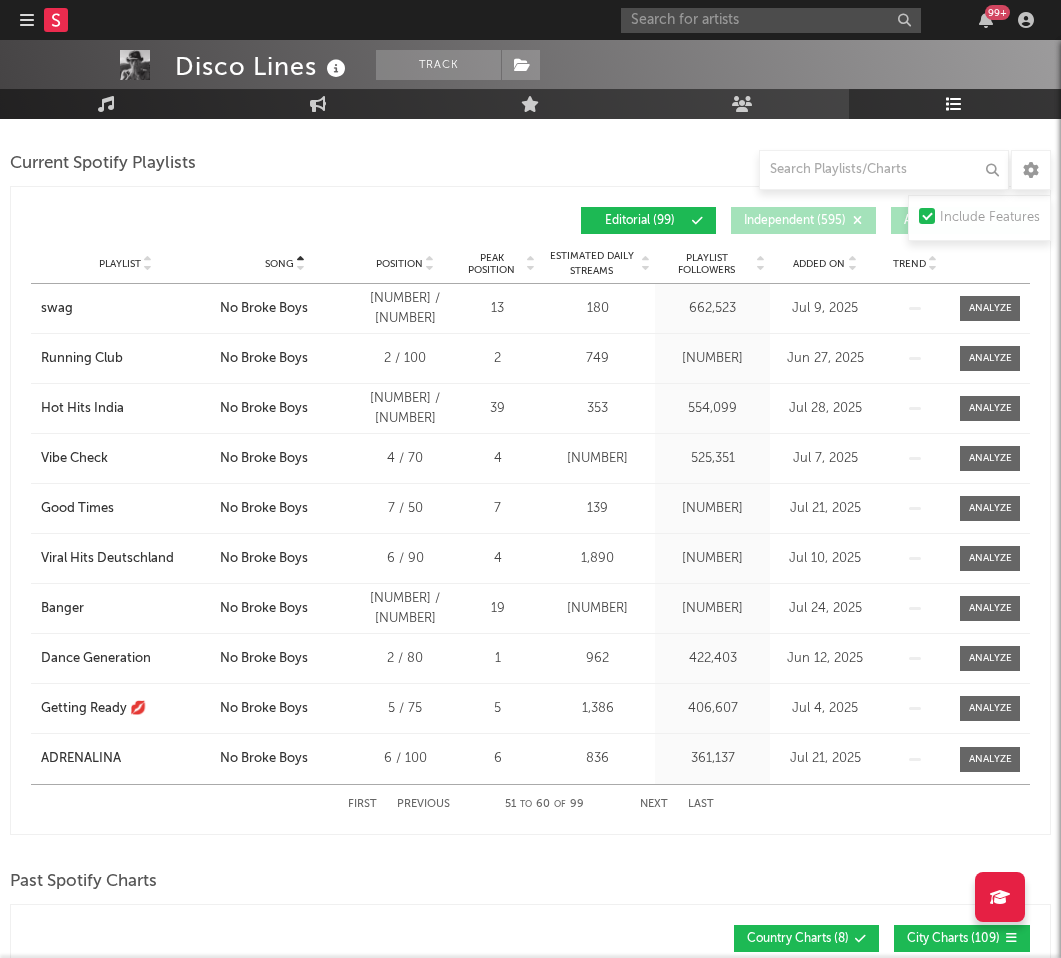 click on "Next" at bounding box center (654, 804) 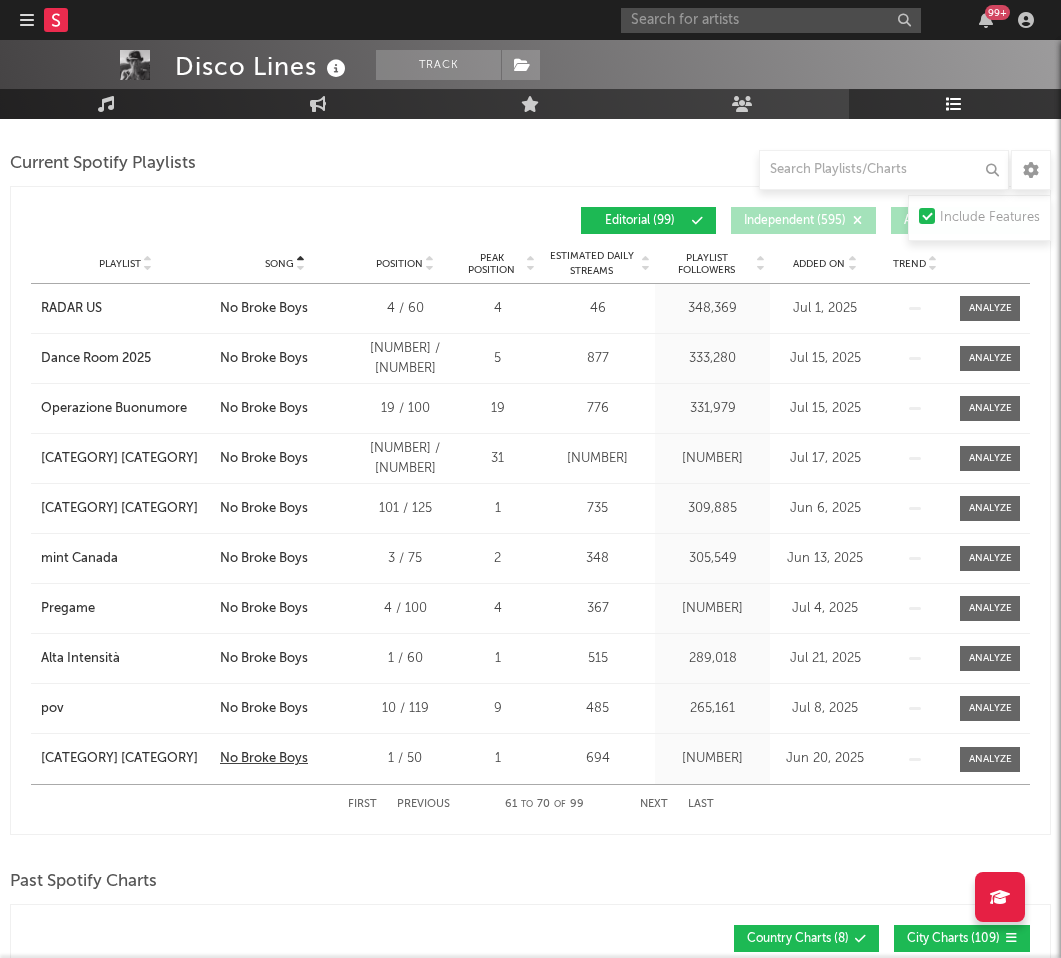 click on "No Broke Boys" at bounding box center [264, 759] 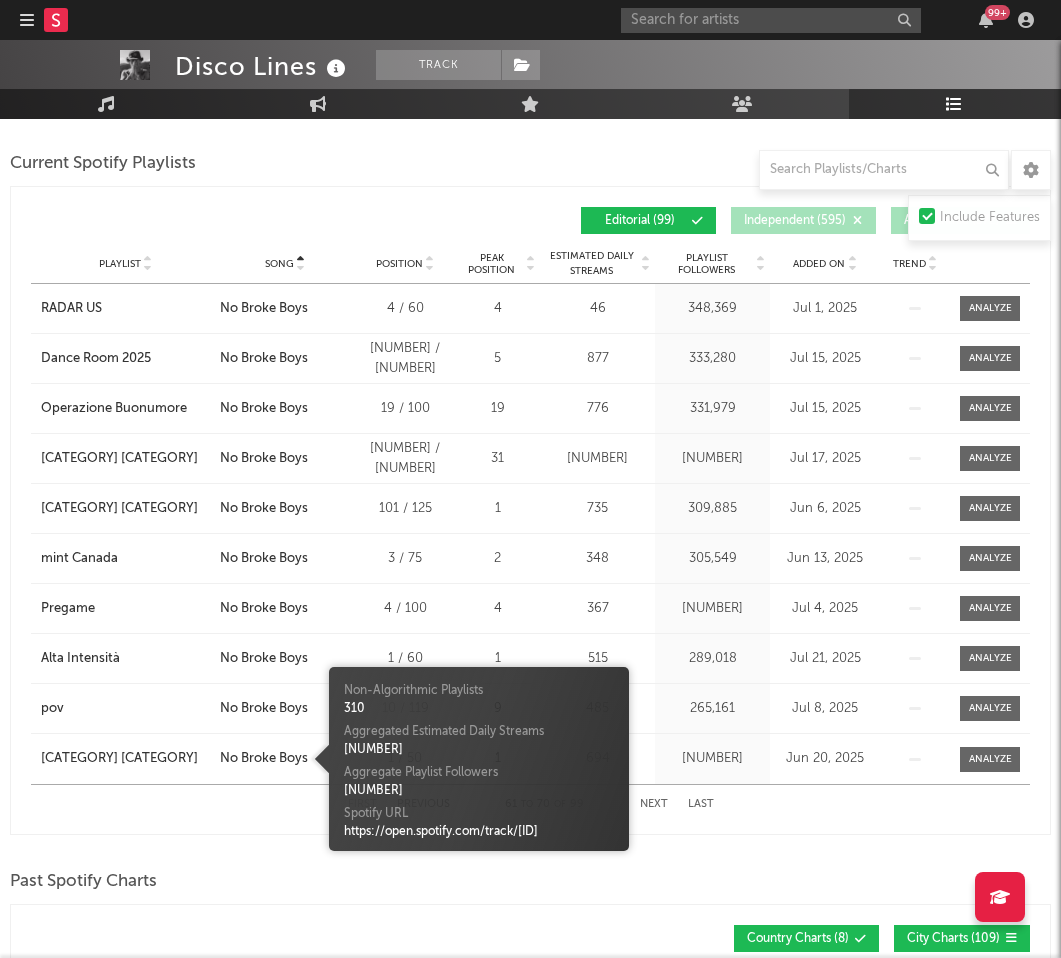 click on "First Previous [NUMBER]   to   [NUMBER]   of   [NUMBER] Next Last" at bounding box center (530, 804) 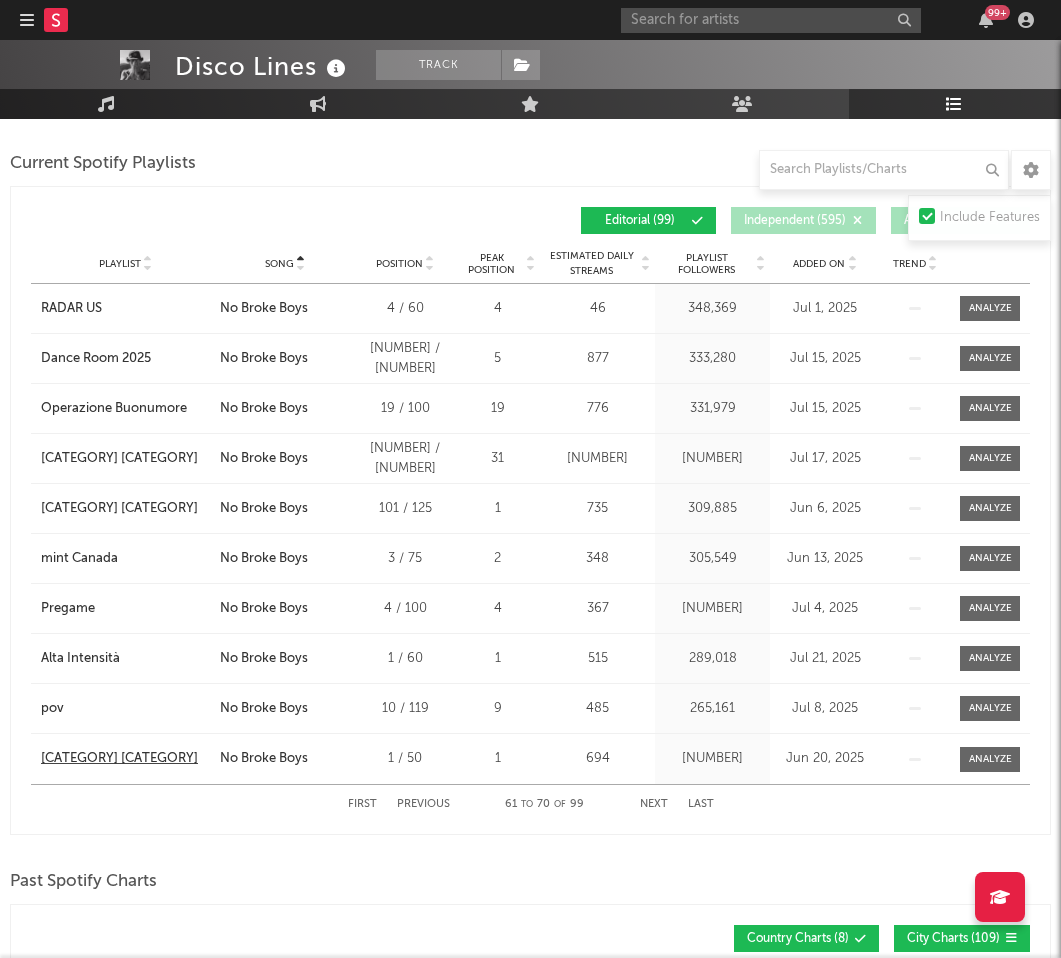 click on "[CATEGORY] [CATEGORY]" at bounding box center [119, 759] 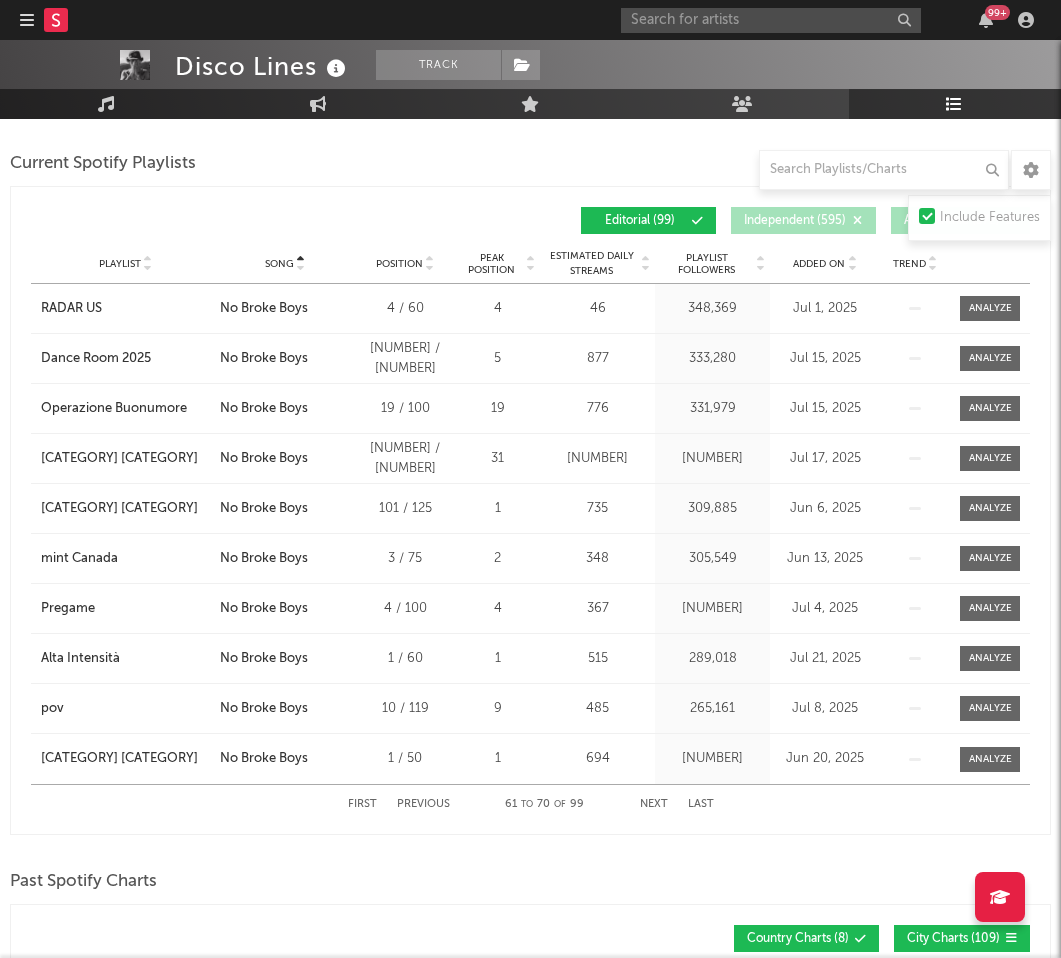 click on "Previous" at bounding box center (423, 804) 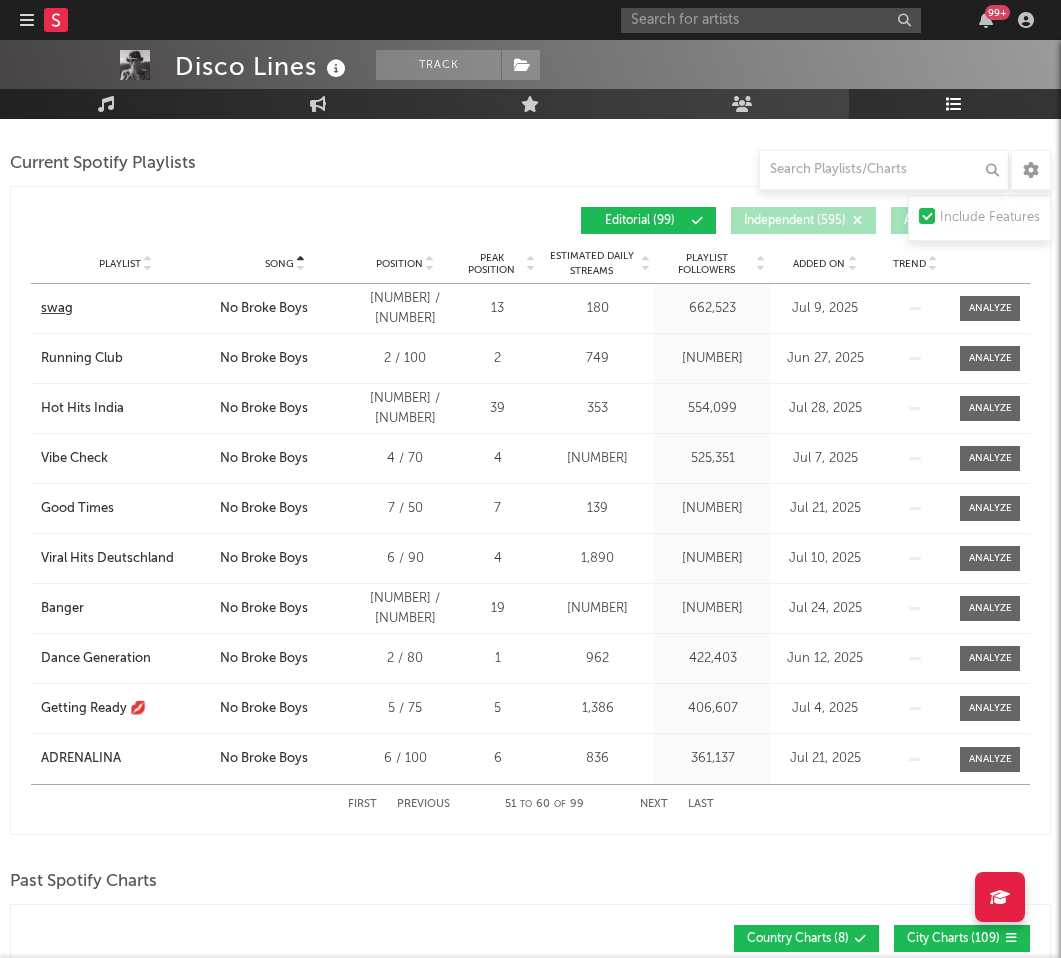 click on "swag" at bounding box center [57, 309] 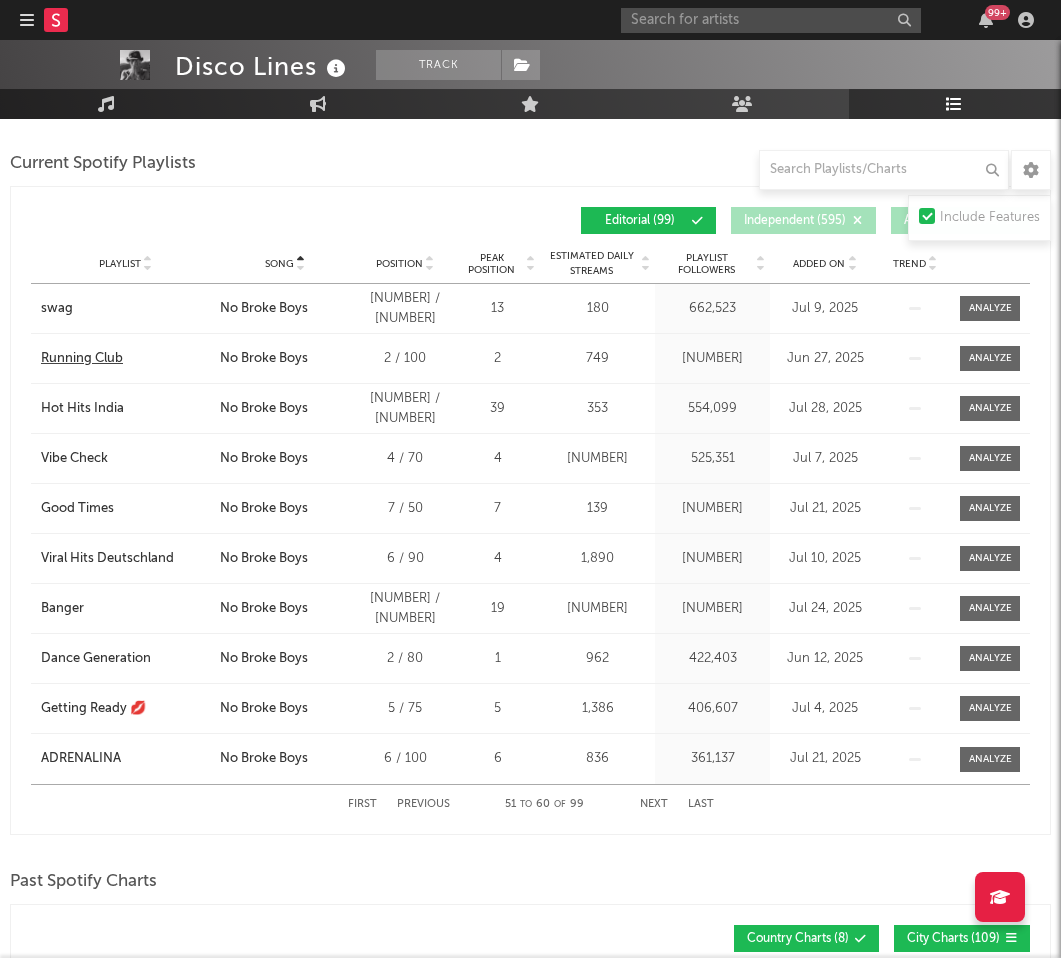 click on "Running Club" at bounding box center [82, 359] 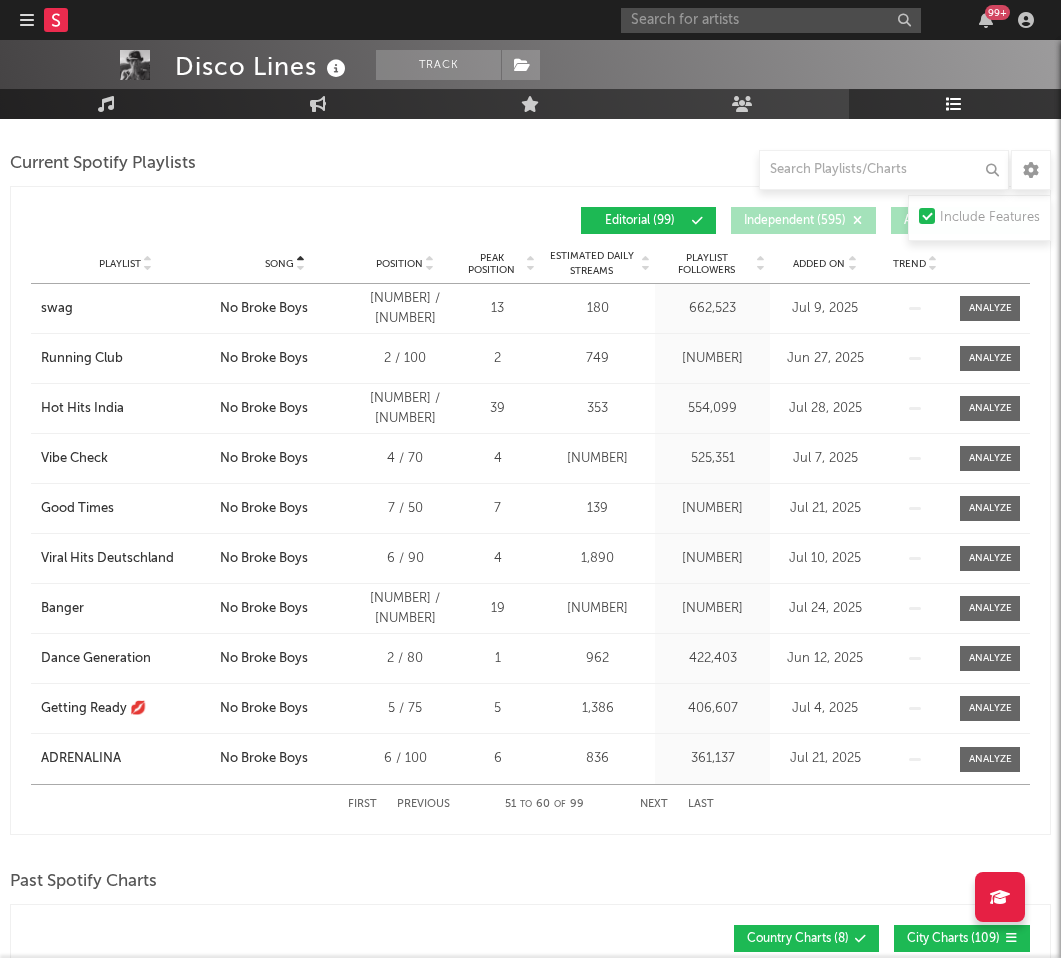 click on "Song Playlist Song Position Peak Position Playlist Followers Added On Trend Position Followers Editorial   ( [NUMBER] ) Independent   ( [NUMBER] ) Algorithmic   ( [NUMBER] ) Playlist City Song Position Peak Position Estimated Daily Streams Playlist Followers Daily Streams Added On Exited On Trend Playlist swag City Song [SONG_TITLE] Position [NUMBER] / [NUMBER] Peak Position [NUMBER] Estimated Daily Streams [NUMBER] Playlist Followers [NUMBER] Daily Streams Added On [MONTH] [DAY], [YEAR] Exited On [MONTH] [DAY], [YEAR] Trend Playlist Running Club City Song [SONG_TITLE] Position [NUMBER] / [NUMBER] Peak Position [NUMBER] Estimated Daily Streams [NUMBER] Playlist Followers [NUMBER] Daily Streams Added On [MONTH] [DAY], [YEAR] Exited On [MONTH] [DAY], [YEAR] Trend Playlist Hot Hits India City Song [SONG_TITLE] Position [NUMBER] / [NUMBER] Peak Position [NUMBER] Estimated Daily Streams [NUMBER] Playlist Followers [NUMBER] Daily Streams Added On [MONTH] [DAY], [YEAR] Exited On [MONTH] [DAY], [YEAR] Trend Playlist Vibe Check City Song [SONG_TITLE] Position [NUMBER] / [NUMBER] Peak Position [NUMBER] Estimated Daily Streams [NUMBER] Playlist Followers [NUMBER] Daily Streams [NUMBER]" at bounding box center (530, 510) 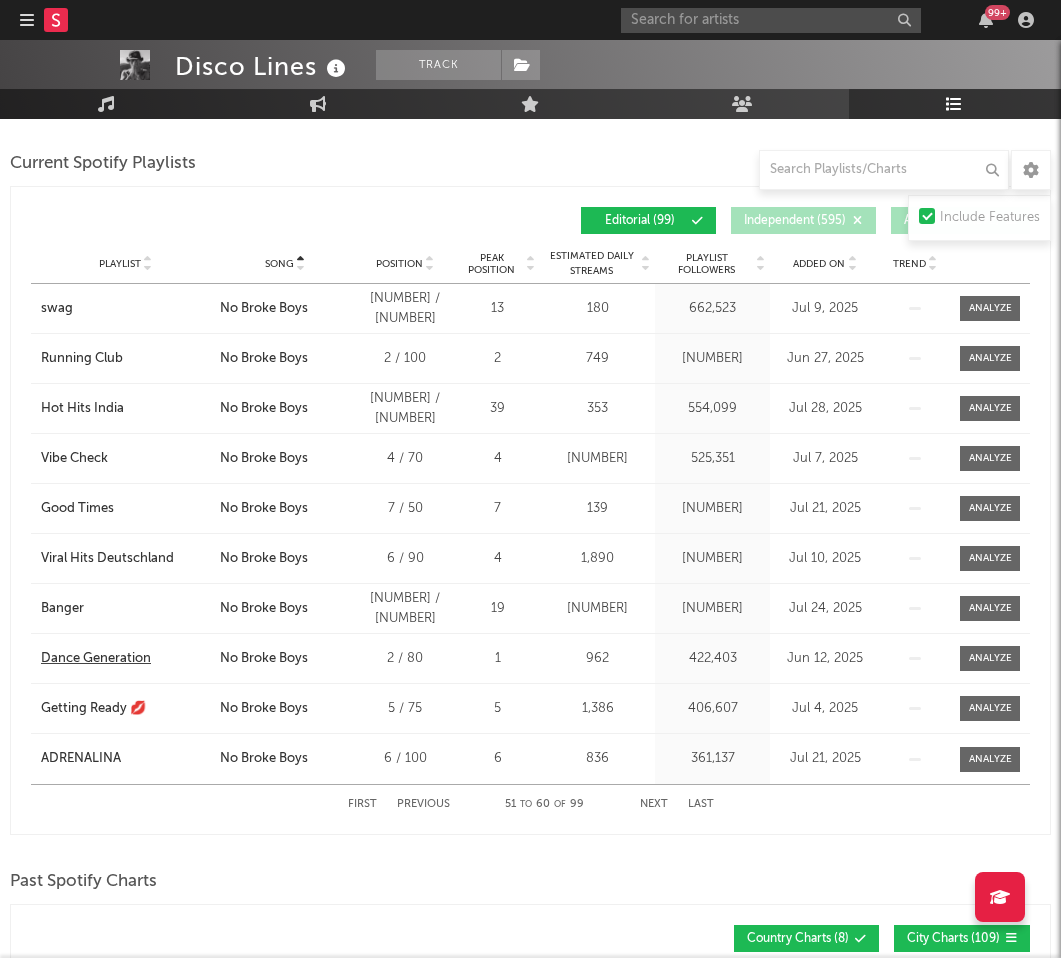click on "Dance Generation" at bounding box center (96, 659) 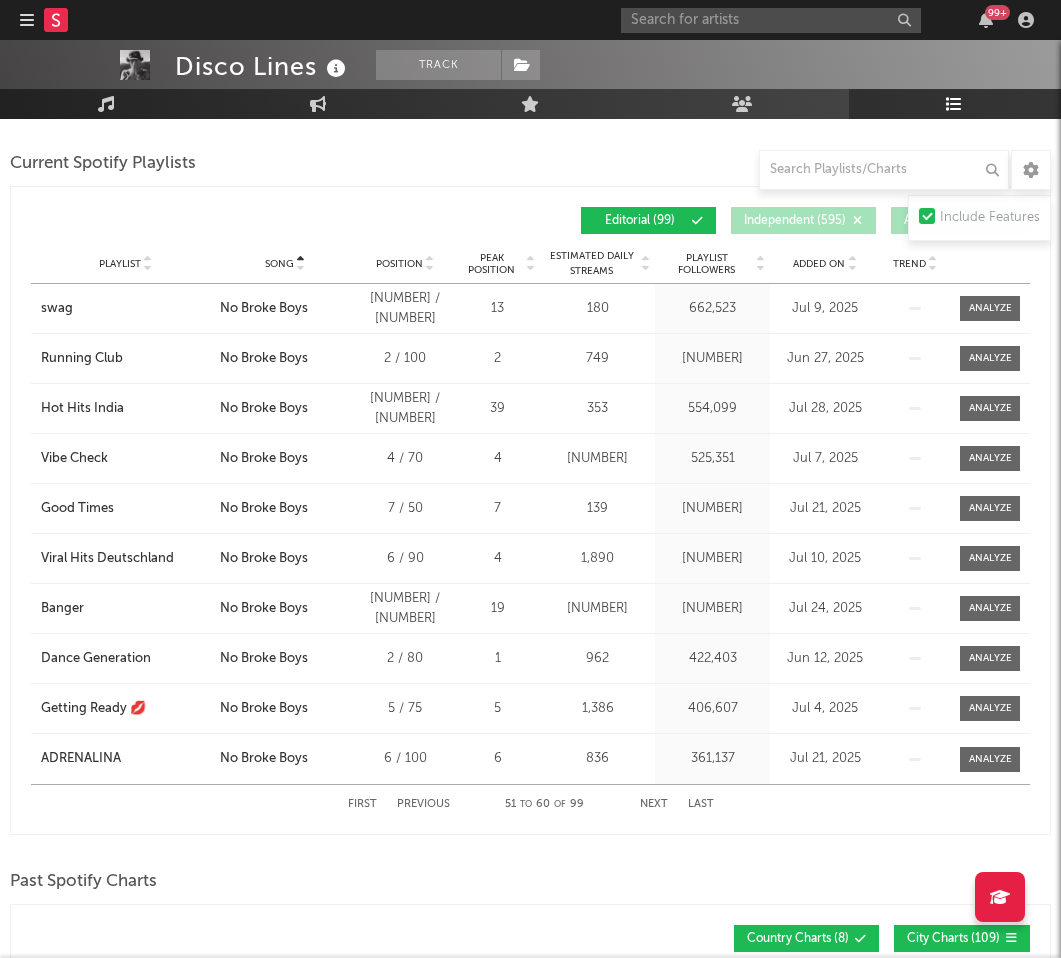 click on "Playlists/Charts Include Features Export CSV  Current Spotify Charts Country City Song Position Peak Position Added On Trend Position Daily Streams Country Charts   ( [NUMBER] ) City Charts   ( [NUMBER] ) Country City Song Position Peak Position Estimated Daily Streams Playlist Followers Daily Streams Added On Exited On Trend Country Global City Song No Broke Boys Position [NUMBER] Peak Position [NUMBER] Estimated Daily Streams Playlist Followers [NUMBER] Daily Streams [NUMBER] Added On [MONTH] [DAY], [YEAR] Exited On [MONTH] [DAY], [YEAR] Trend Country United States City Song No Broke Boys Position [NUMBER] Peak Position [NUMBER] Estimated Daily Streams Playlist Followers [NUMBER] Daily Streams [NUMBER] Added On [MONTH] [DAY], [YEAR] Exited On [MONTH] [DAY], [YEAR] Trend Country United Kingdom City Song No Broke Boys Position [NUMBER] Peak Position [NUMBER] Estimated Daily Streams Playlist Followers [NUMBER] Daily Streams [NUMBER] Added On [MONTH] [DAY], [YEAR] Exited On [MONTH] [DAY], [YEAR] Trend Country Australia City Song No Broke Boys Position [NUMBER] Peak Position [NUMBER] Estimated Daily Streams Playlist Followers [NUMBER] Daily Streams [NUMBER]" at bounding box center (530, 775) 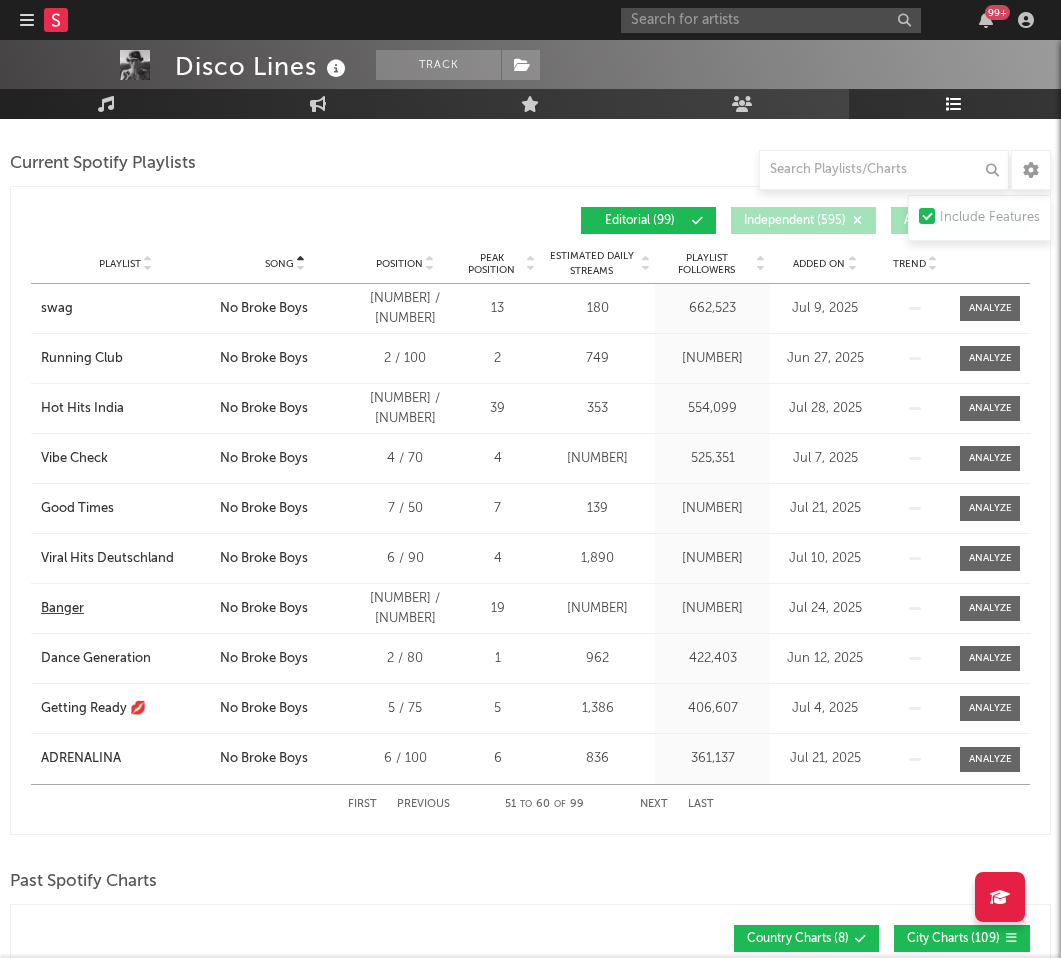 click on "Banger" at bounding box center (62, 609) 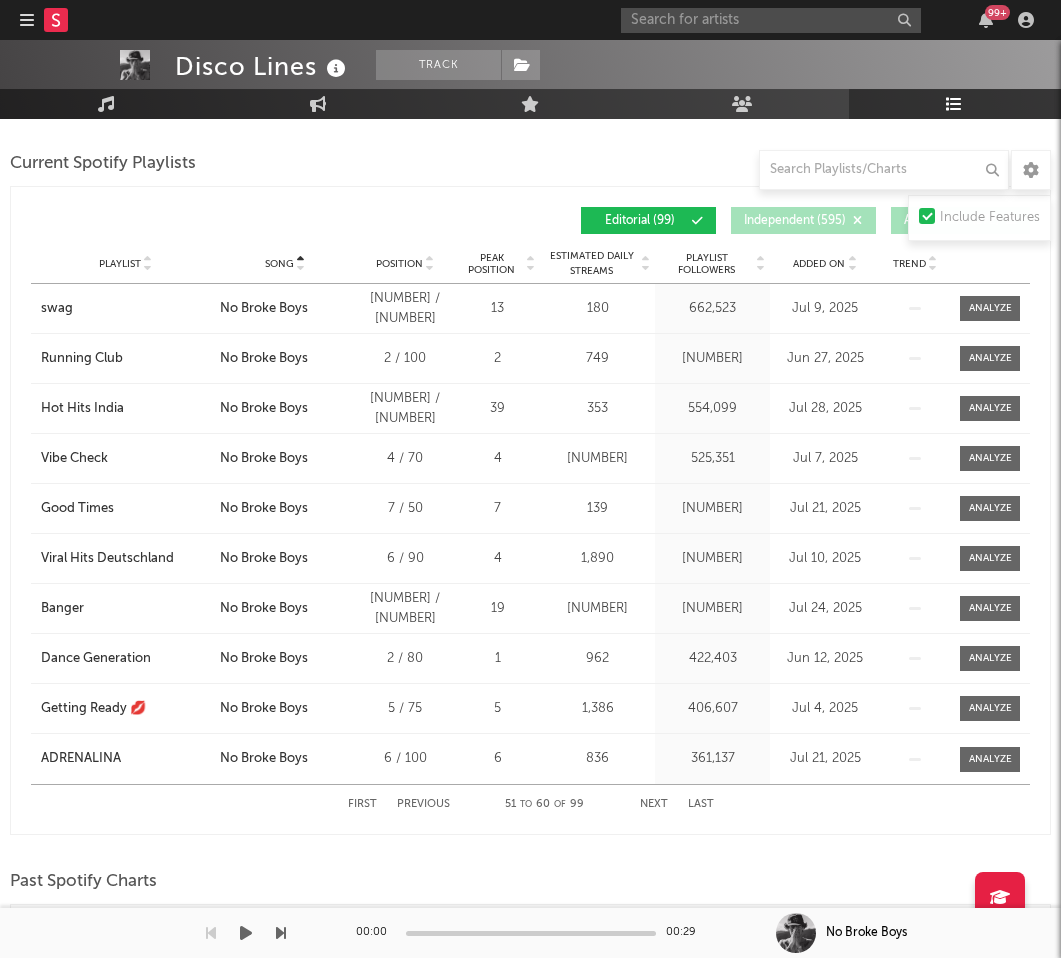 click on "[TIME] [TIME]" at bounding box center (531, 933) 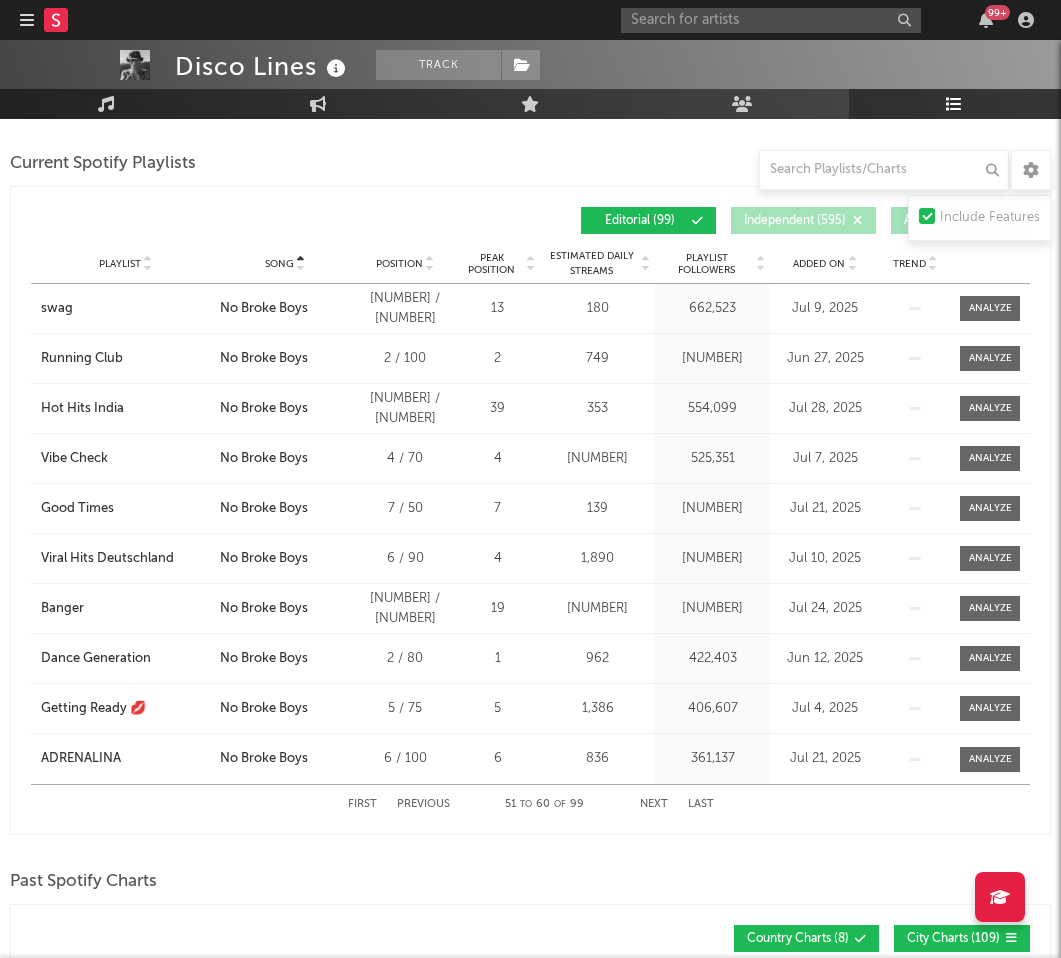 click on "Next" at bounding box center [654, 804] 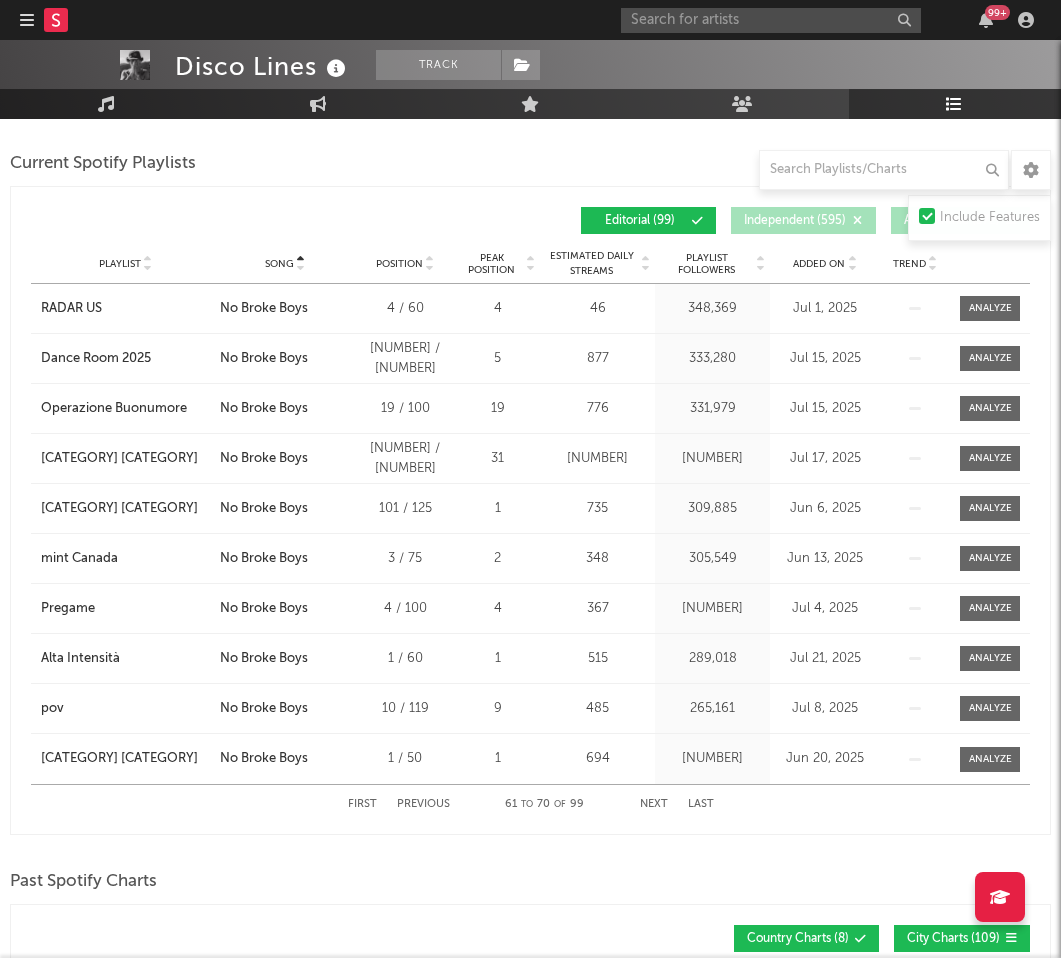 click on "Next" at bounding box center (654, 804) 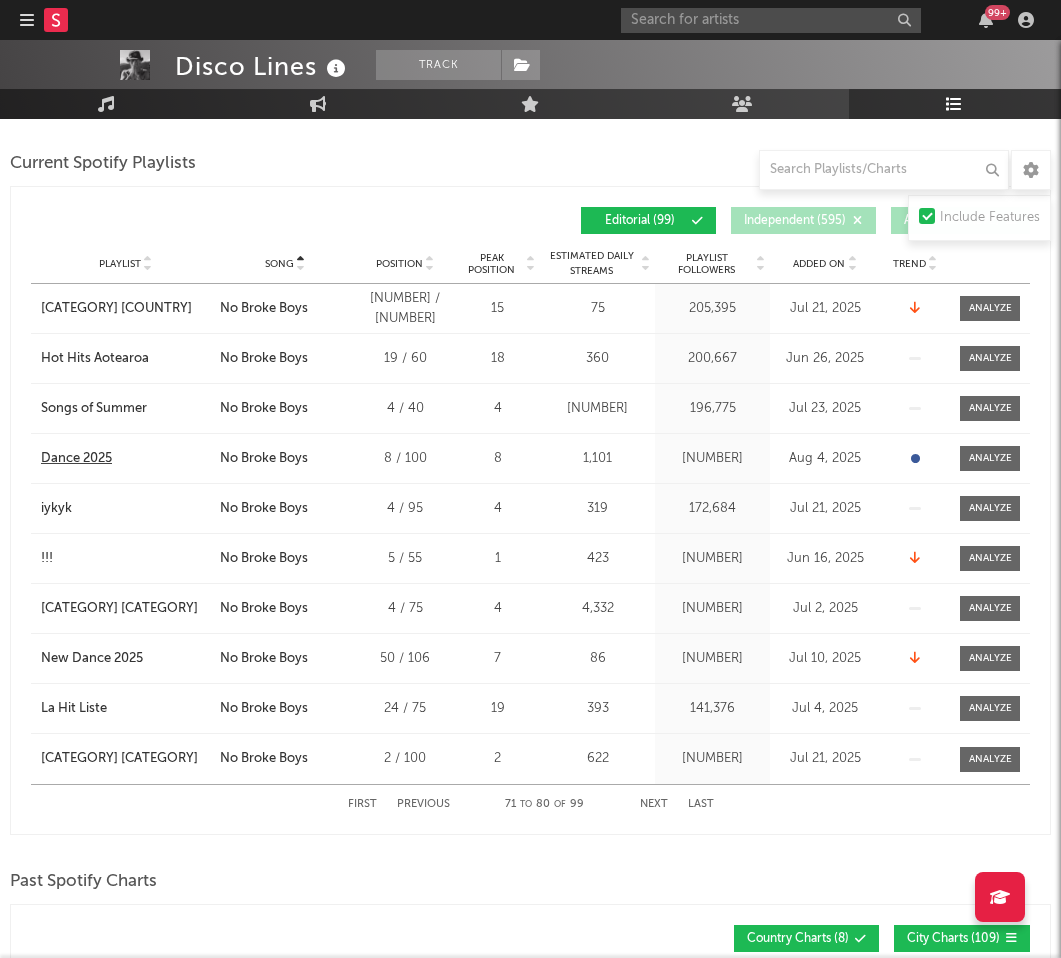 click on "Dance 2025" at bounding box center (76, 459) 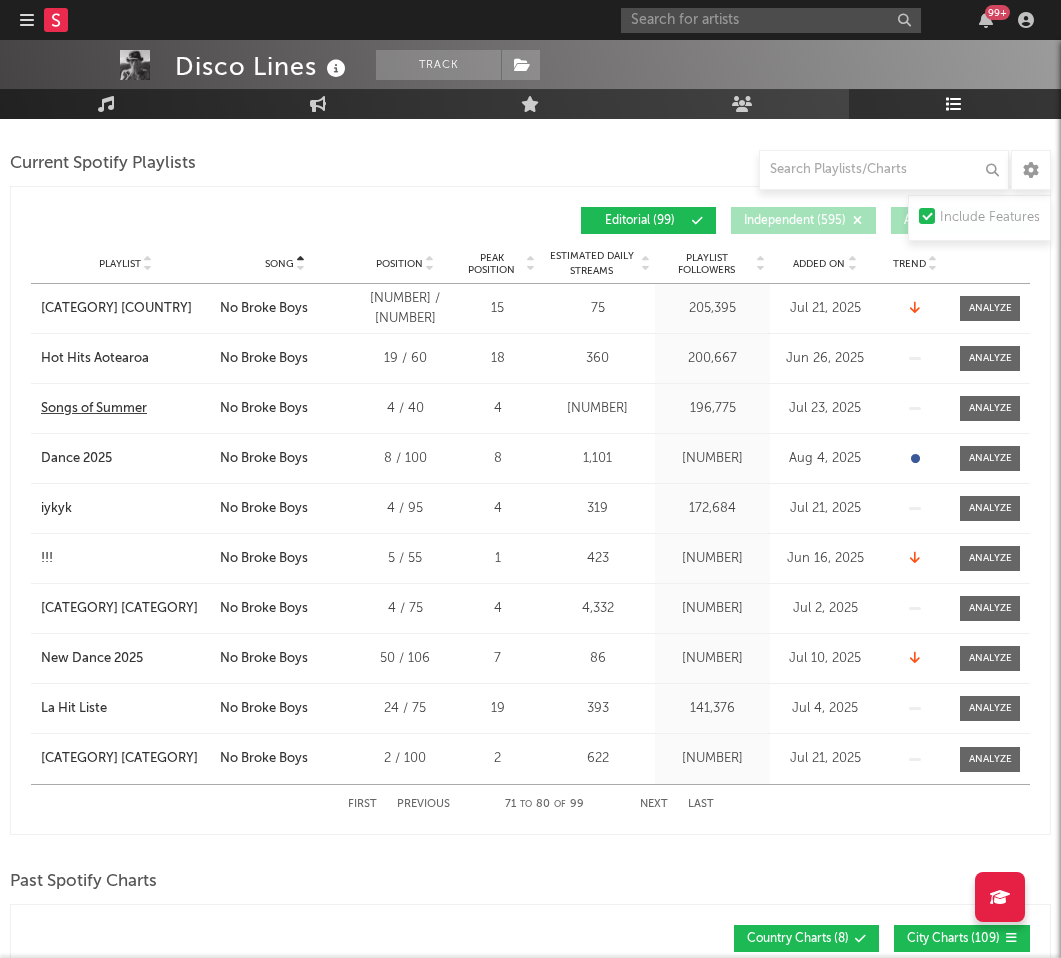 click on "Songs of Summer" at bounding box center (94, 409) 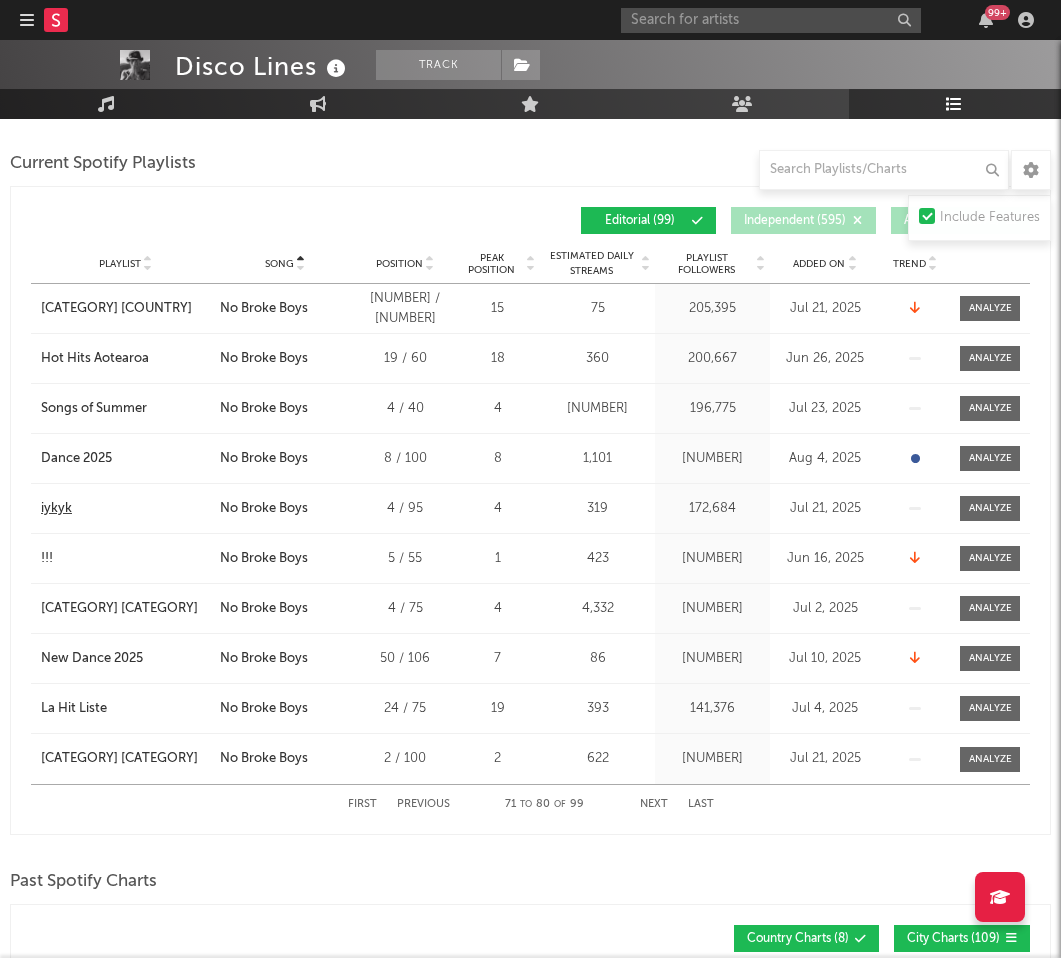 click on "iykyk" at bounding box center [125, 509] 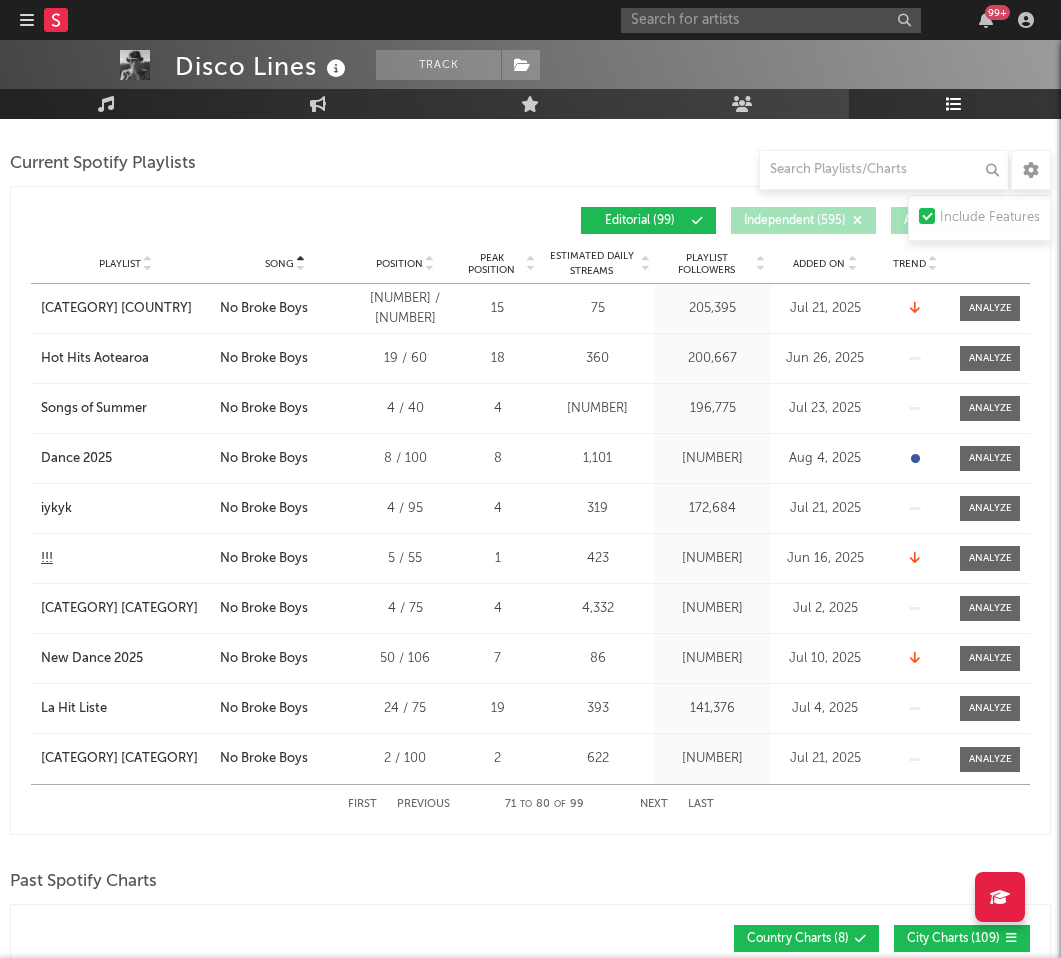 click on "!!!" at bounding box center (47, 559) 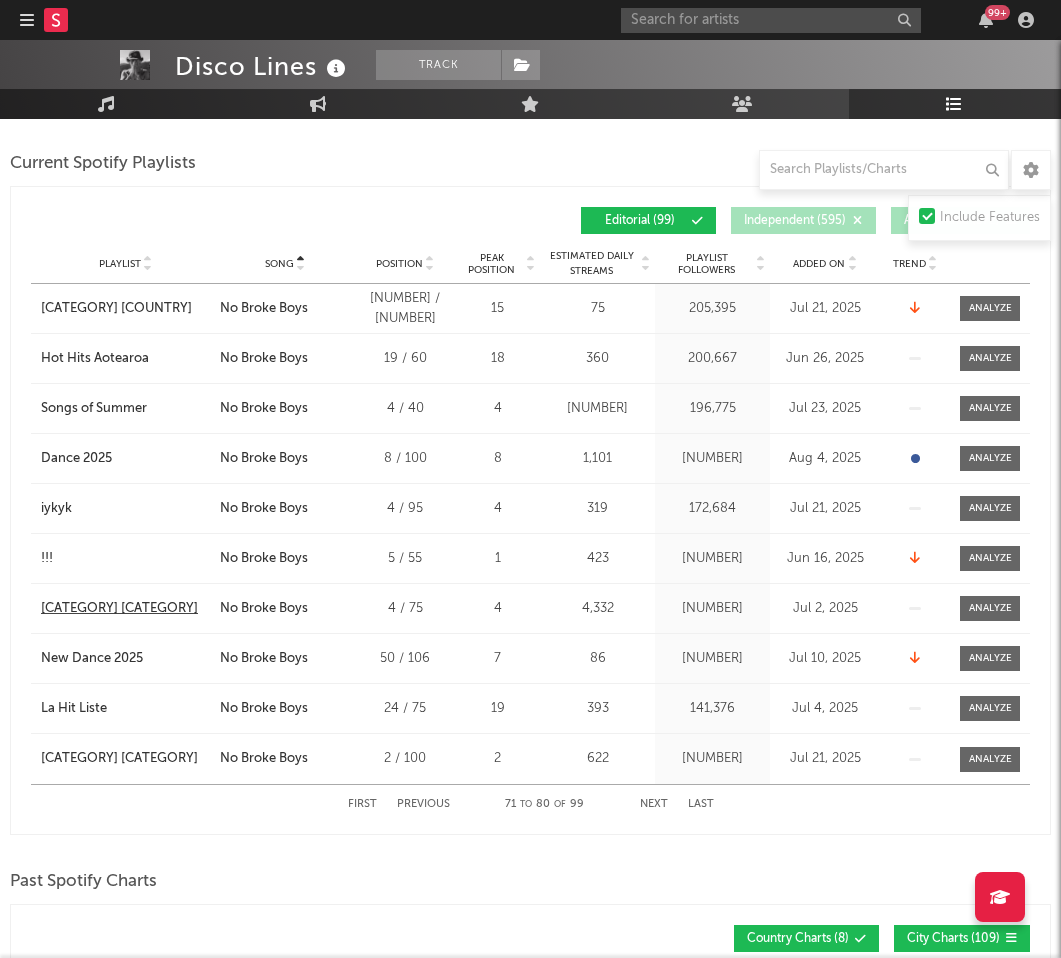 click on "[CATEGORY] [CATEGORY]" at bounding box center [125, 609] 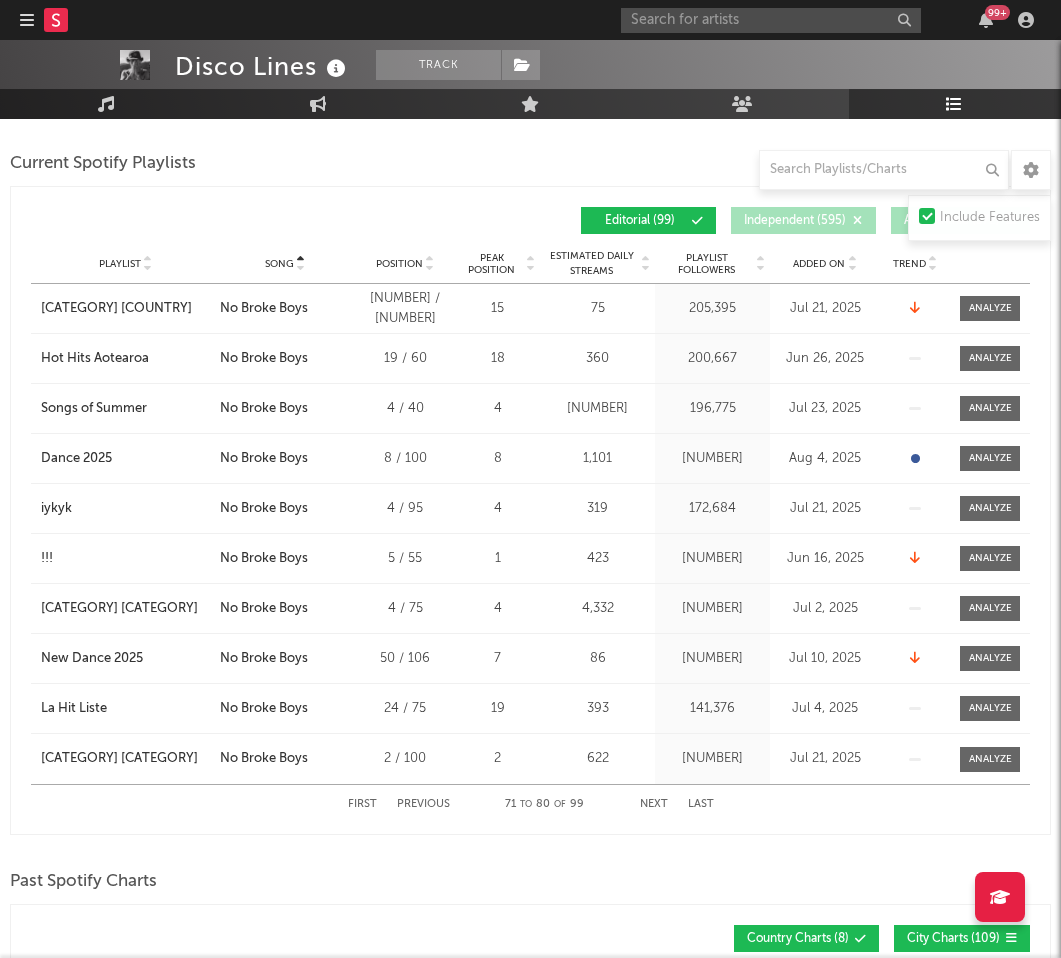 click on "Next" at bounding box center (654, 804) 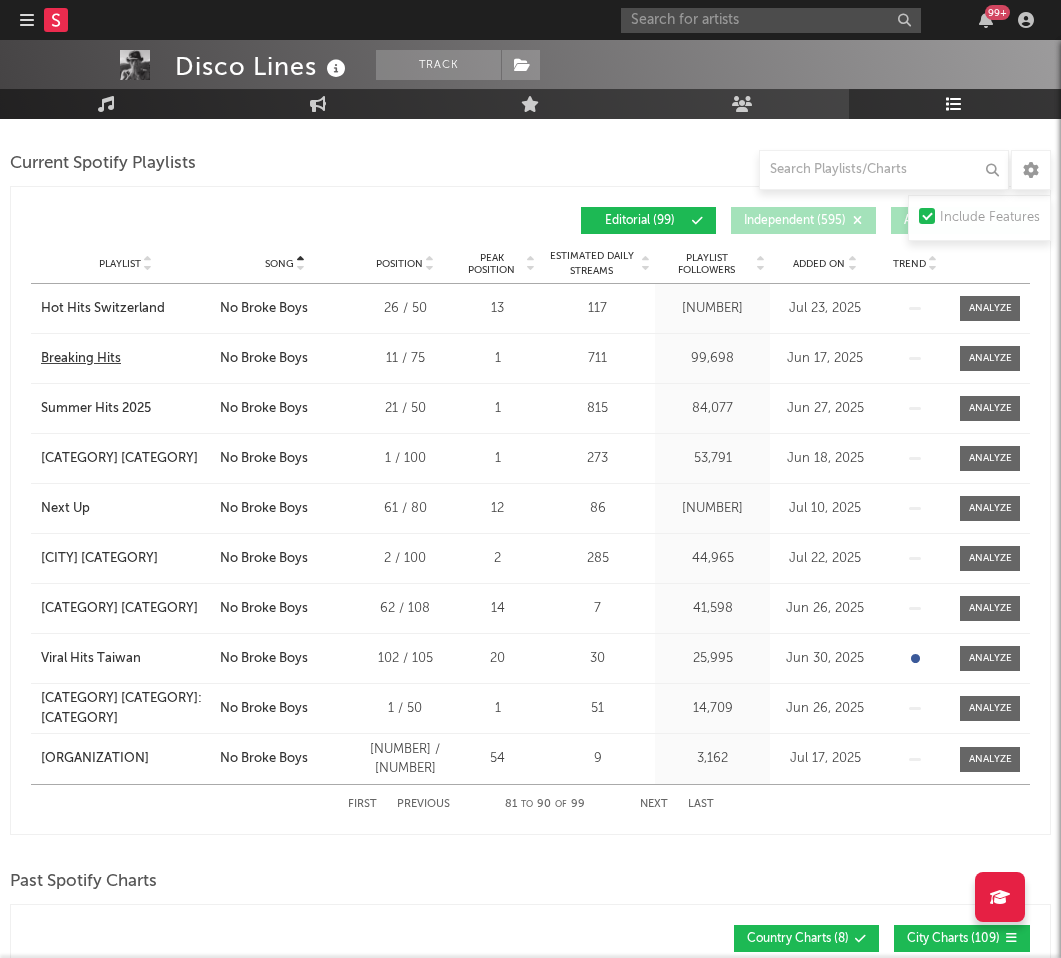 click on "Breaking Hits" at bounding box center (81, 359) 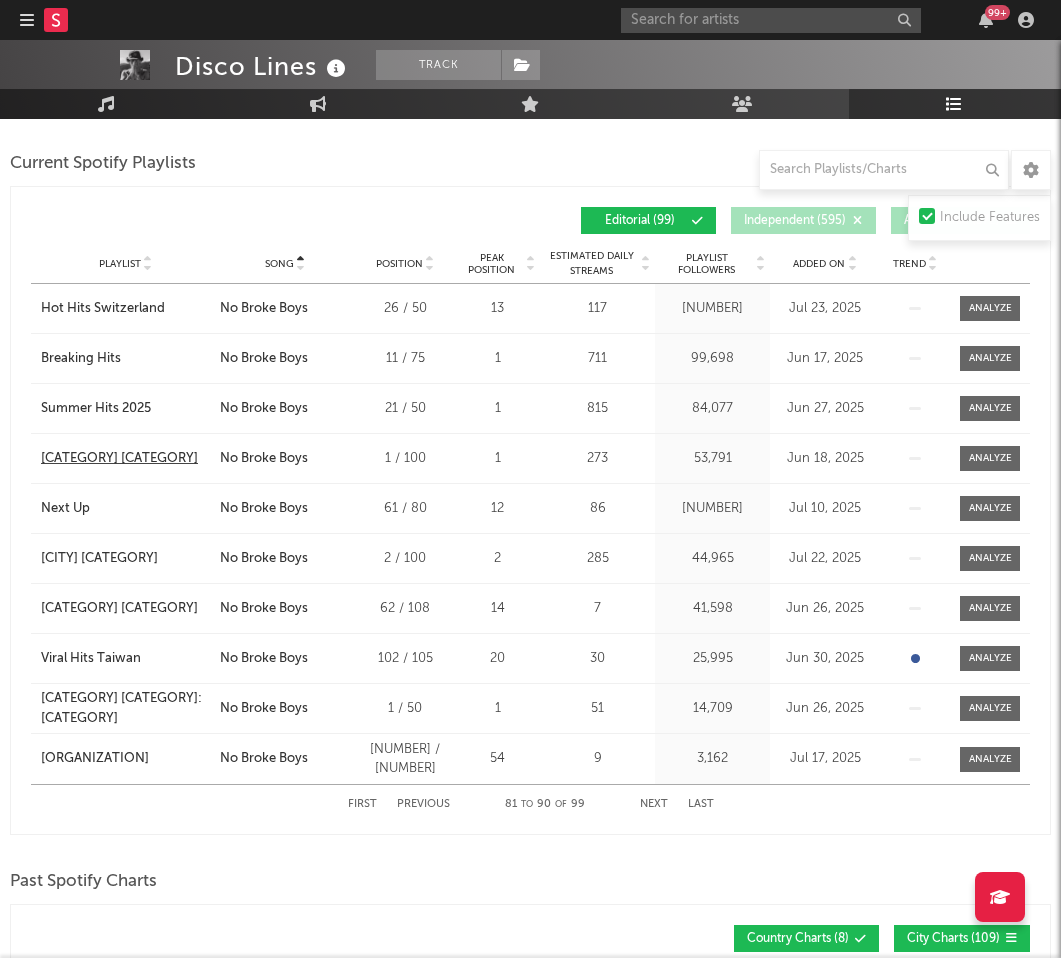 click on "[CATEGORY] [CATEGORY]" at bounding box center [119, 459] 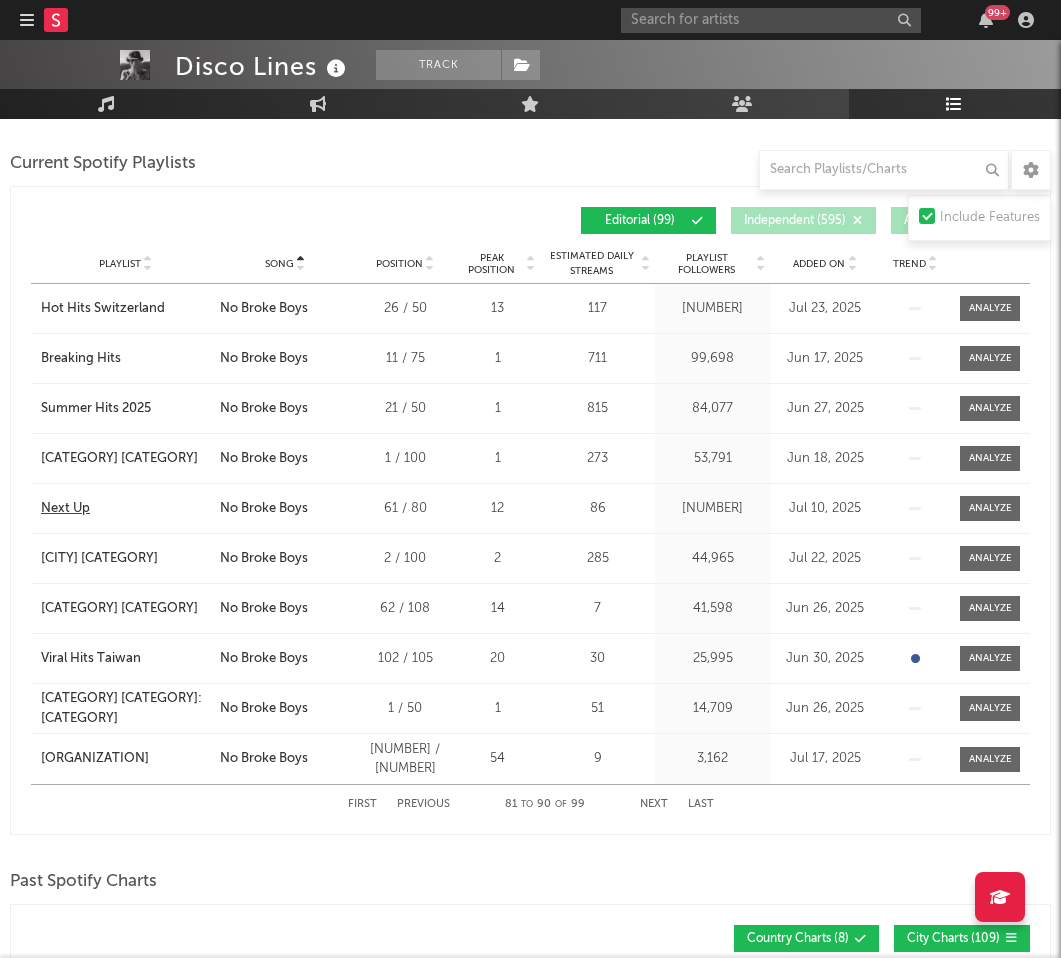 click on "Next Up" at bounding box center (65, 509) 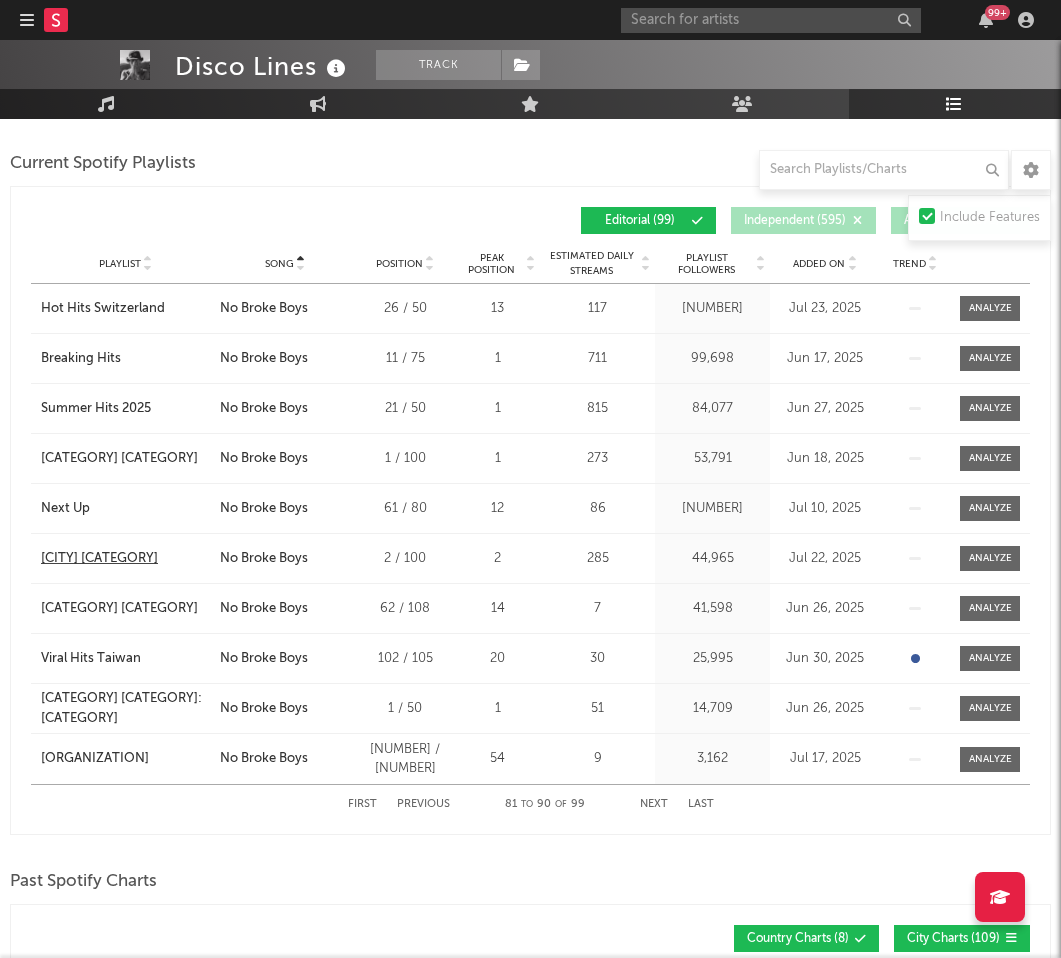 click on "[CITY] [CATEGORY]" at bounding box center (99, 559) 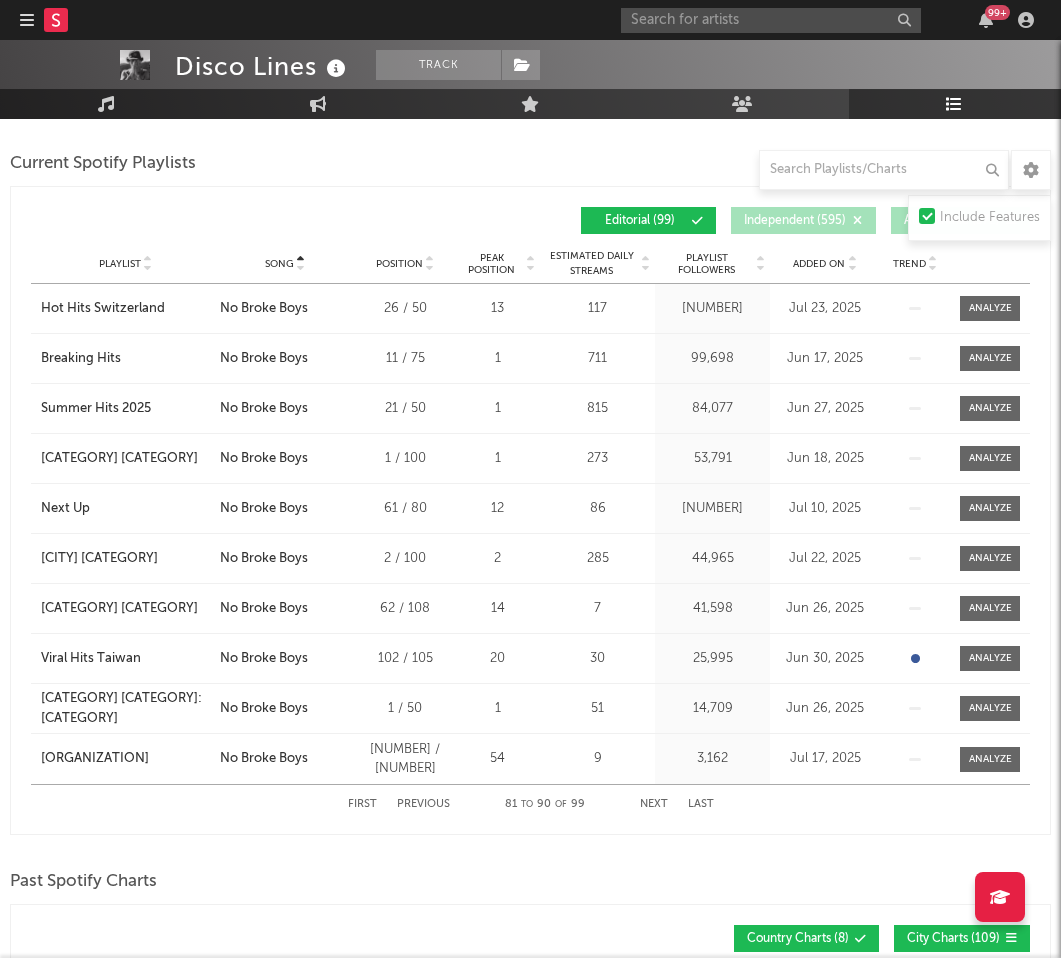 click on "First Previous [NUMBER]   to   [NUMBER]   of   [NUMBER] Next Last" at bounding box center [531, 804] 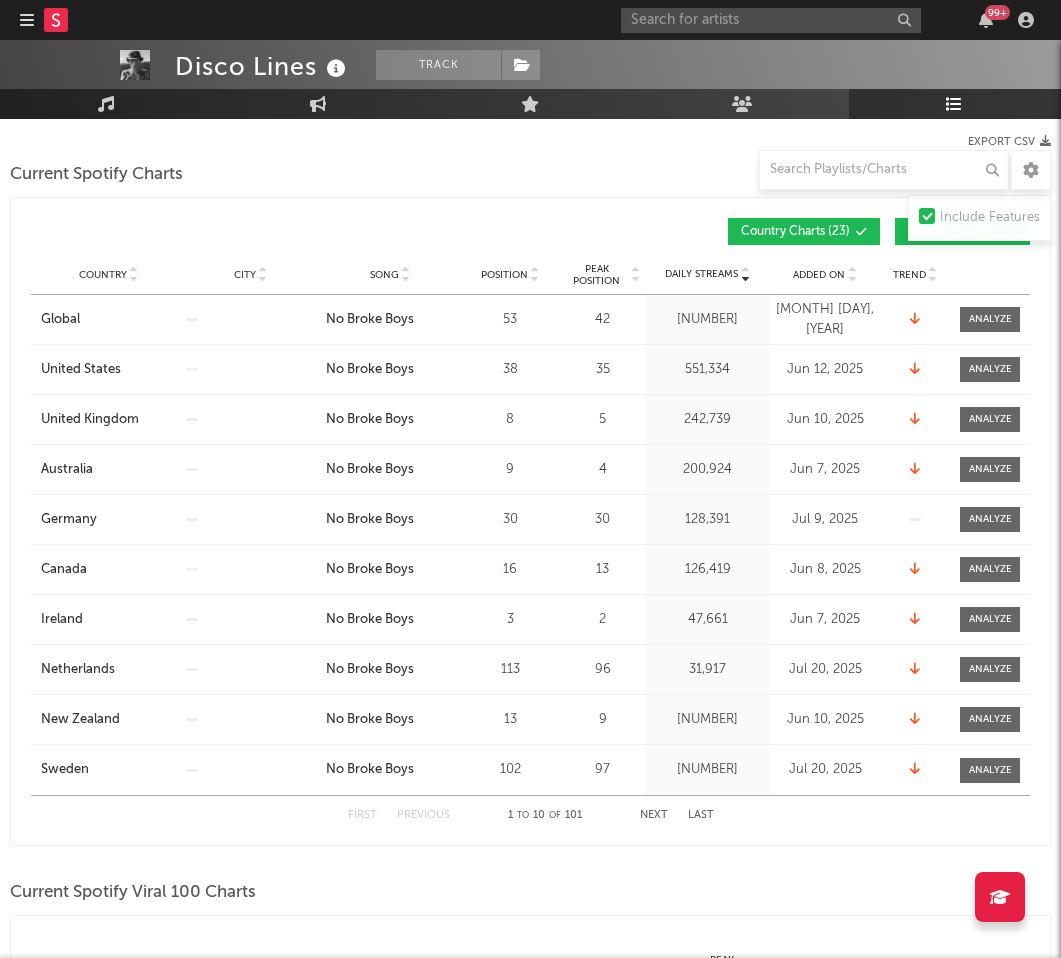 scroll, scrollTop: 0, scrollLeft: 0, axis: both 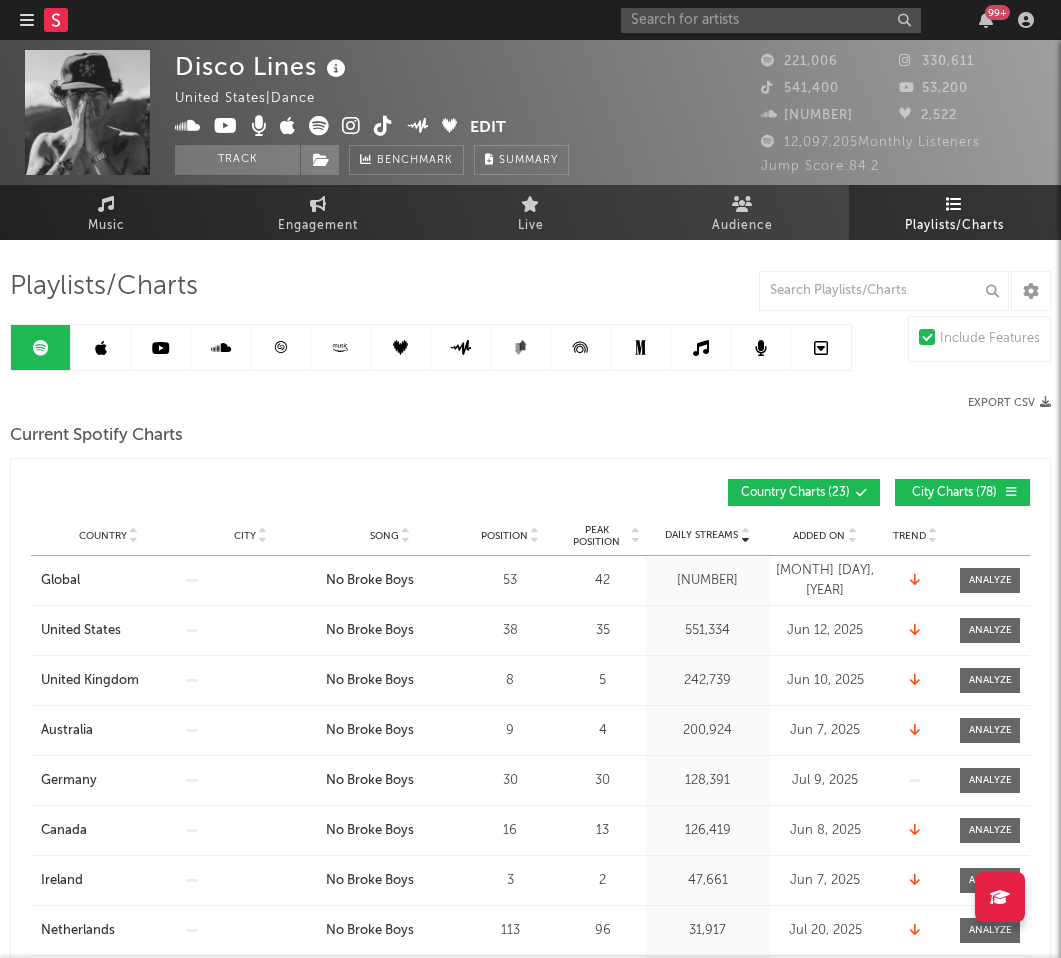 click 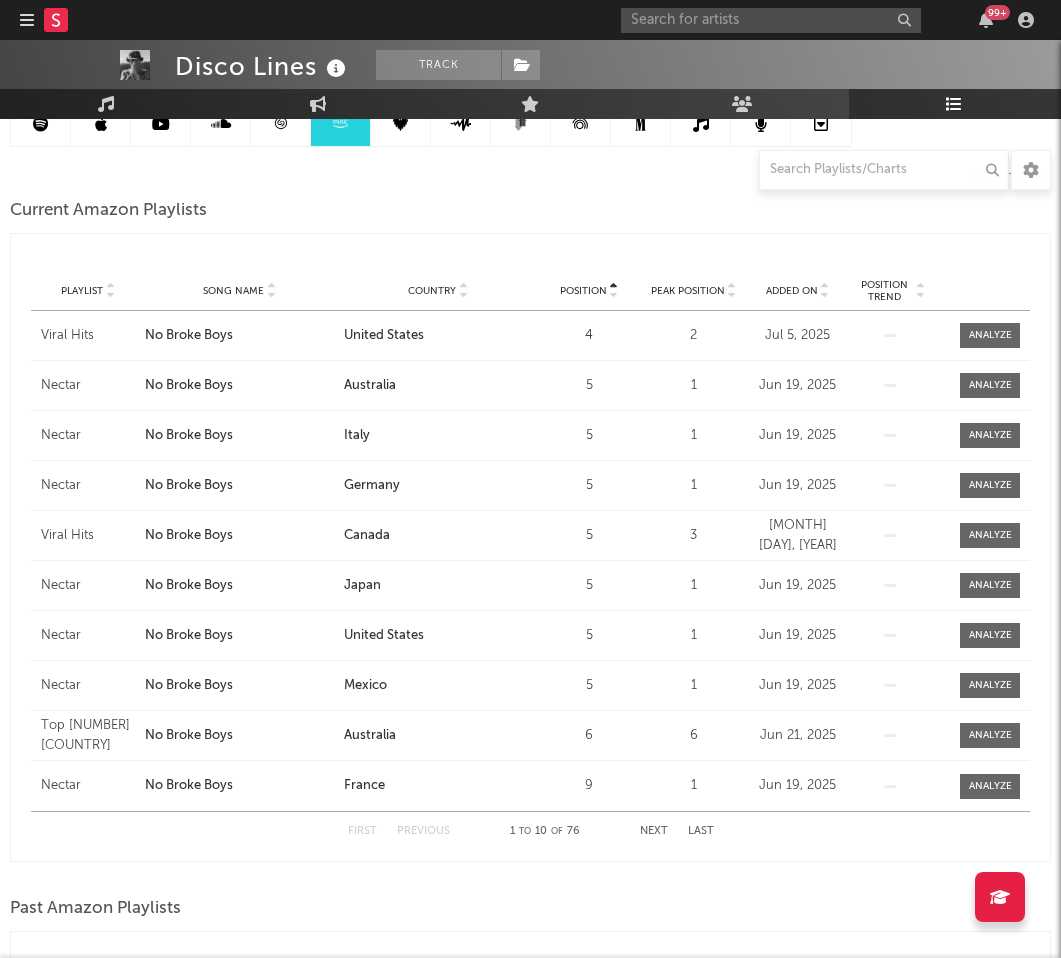 scroll, scrollTop: 229, scrollLeft: 0, axis: vertical 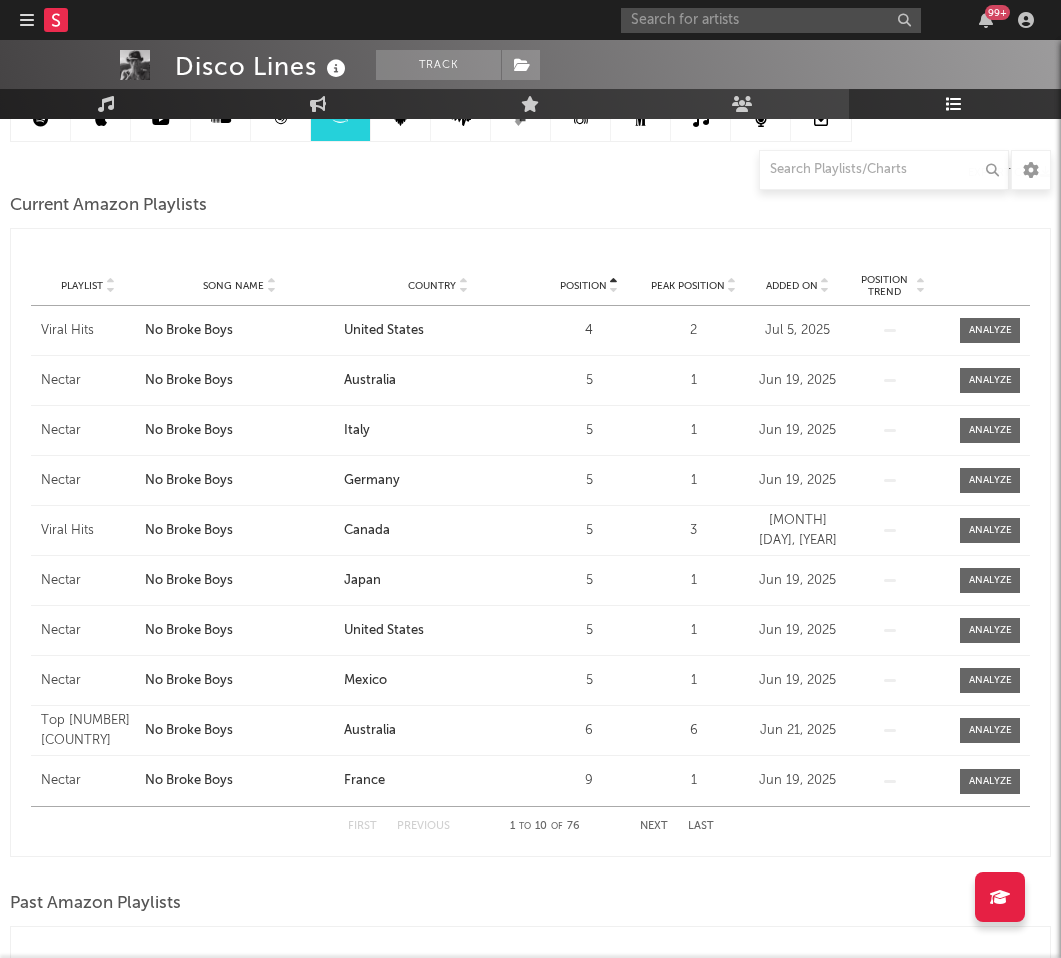 click at bounding box center [271, 290] 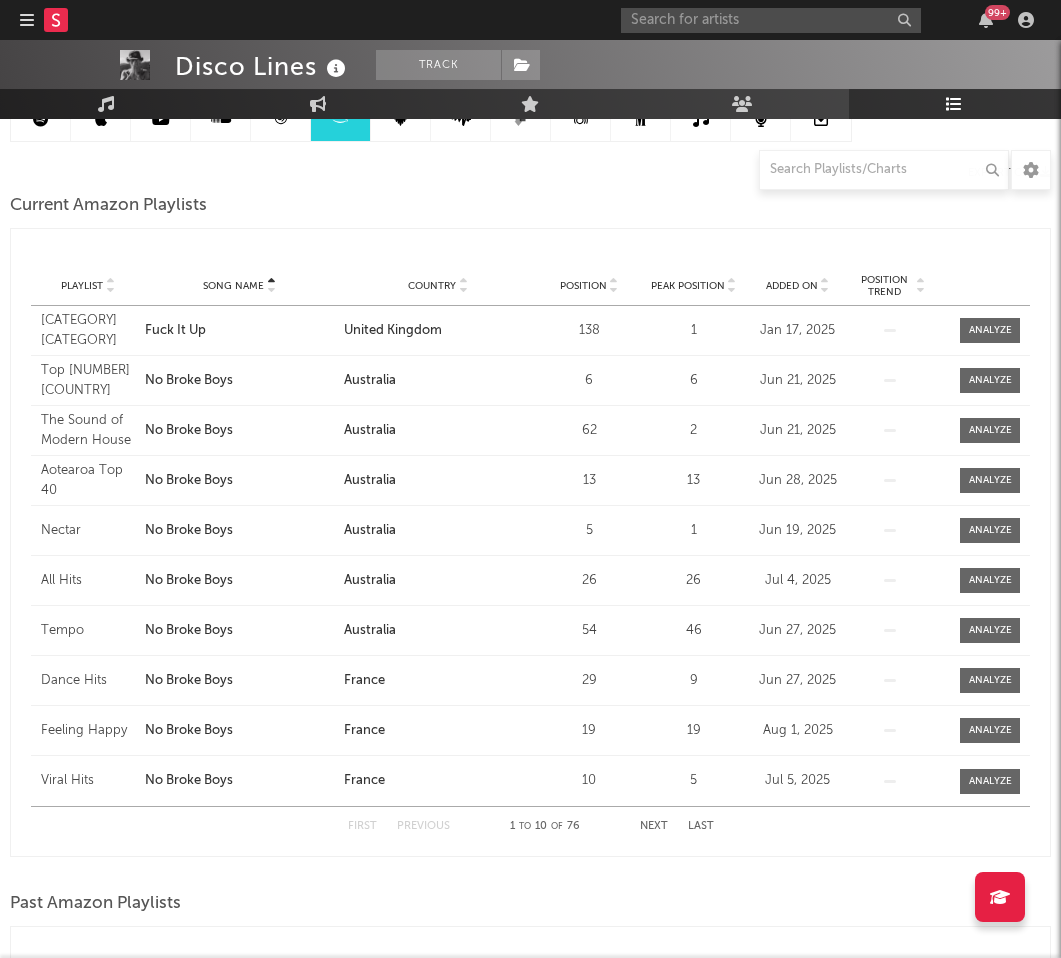 click at bounding box center (271, 290) 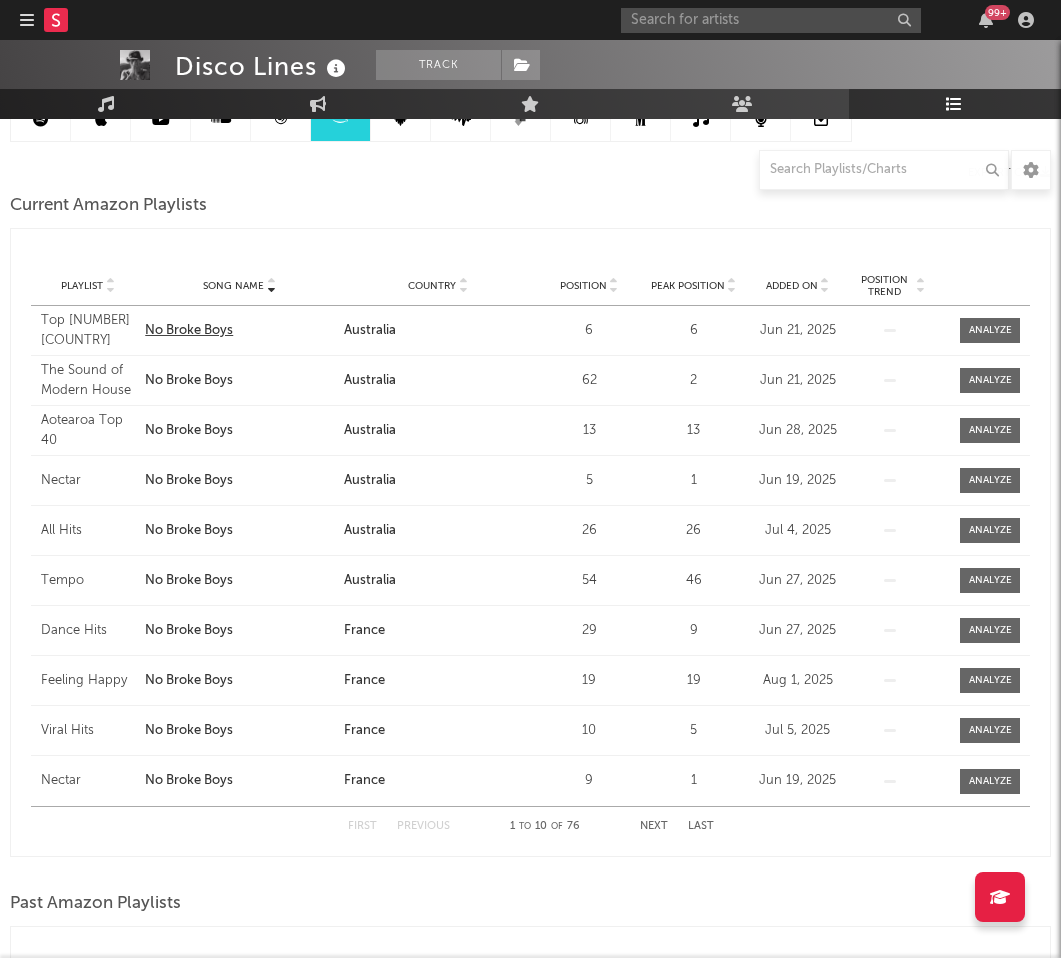 scroll, scrollTop: 210, scrollLeft: 0, axis: vertical 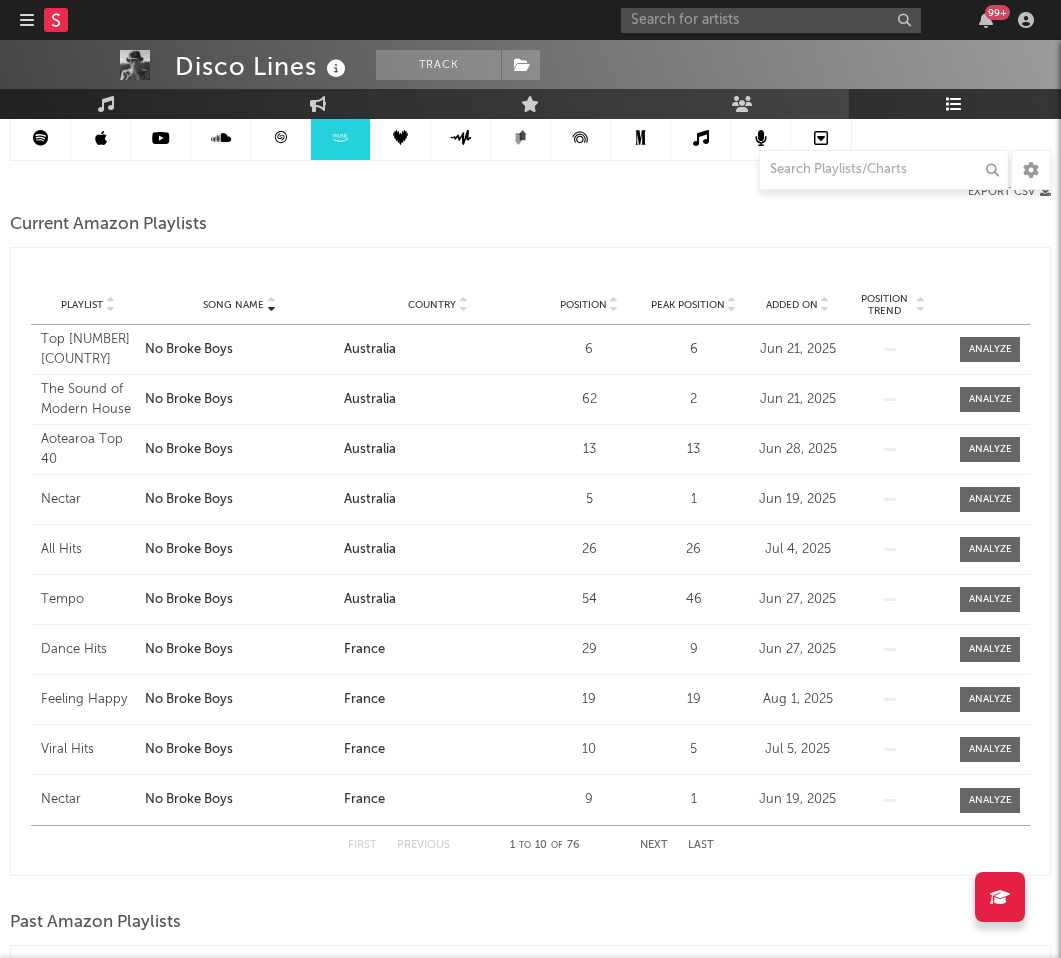 click on "Next" at bounding box center [654, 845] 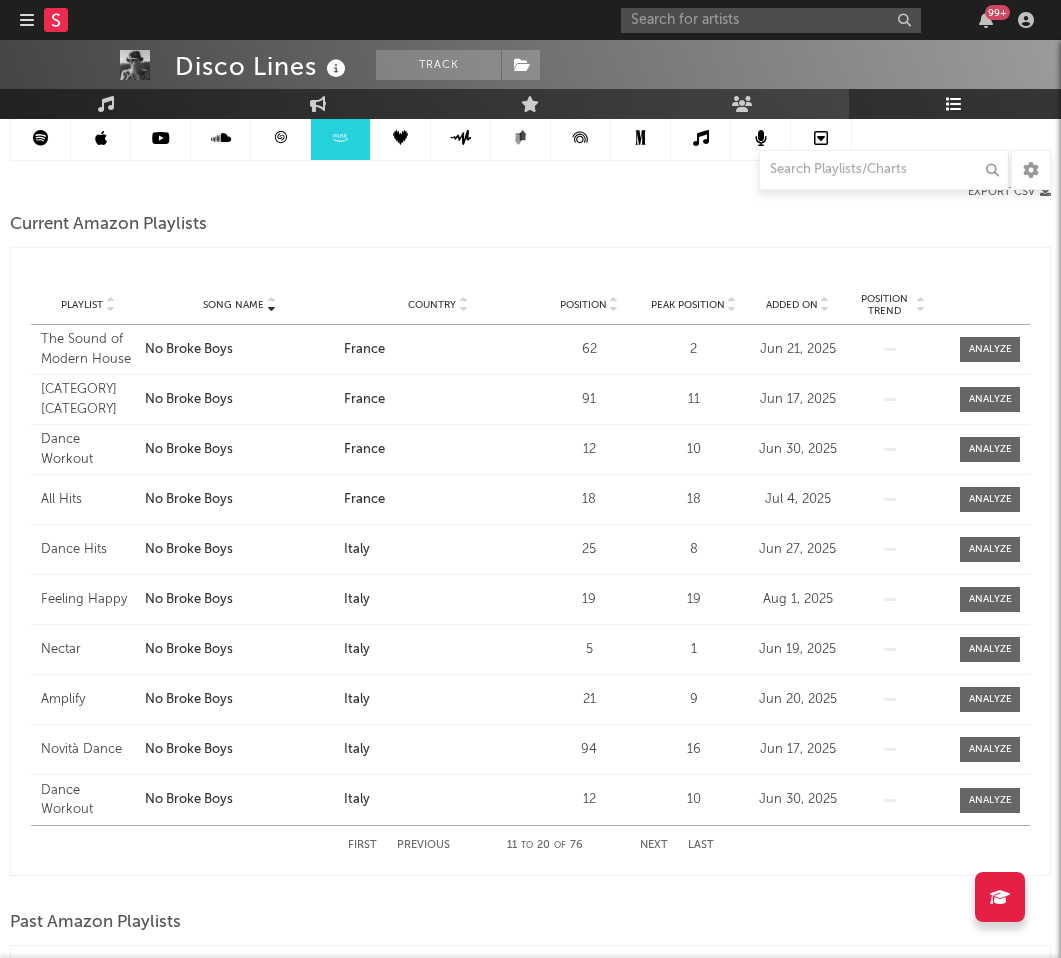 click on "Next" at bounding box center [654, 845] 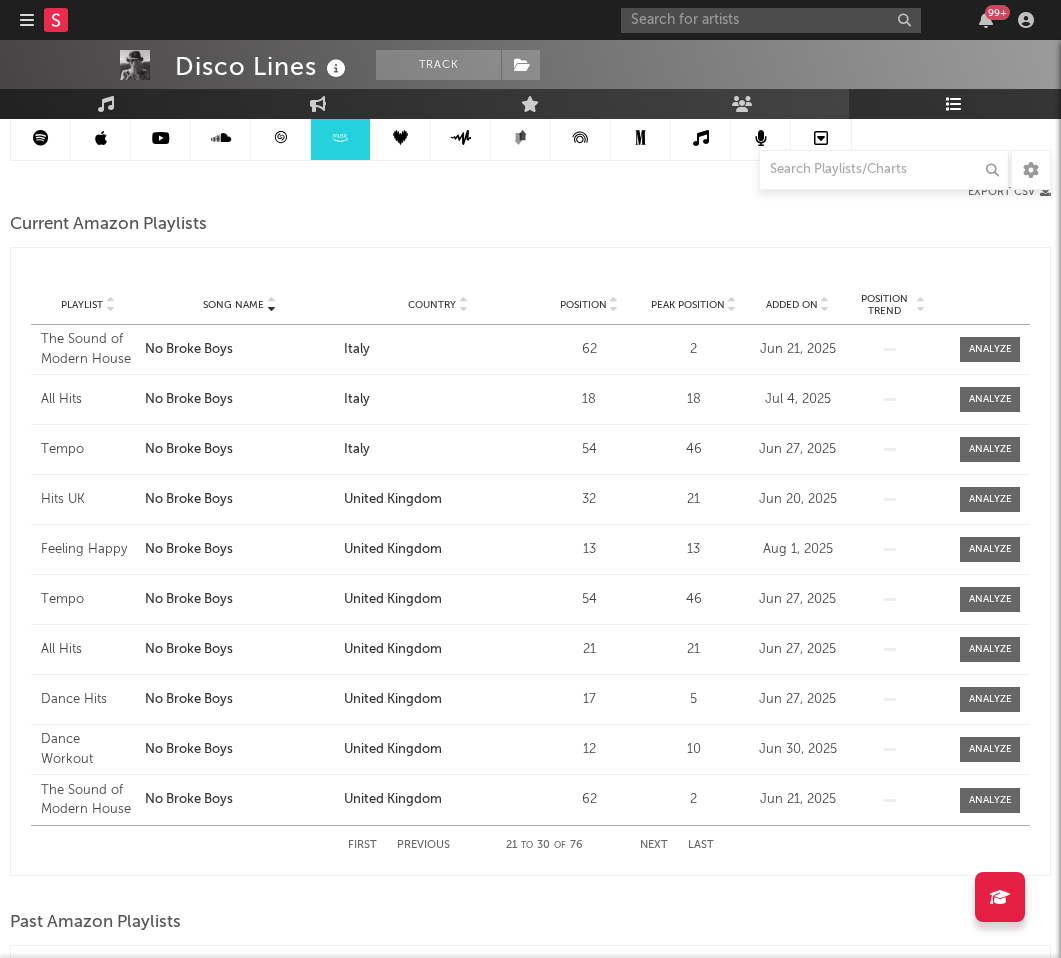 click on "Next" at bounding box center (654, 845) 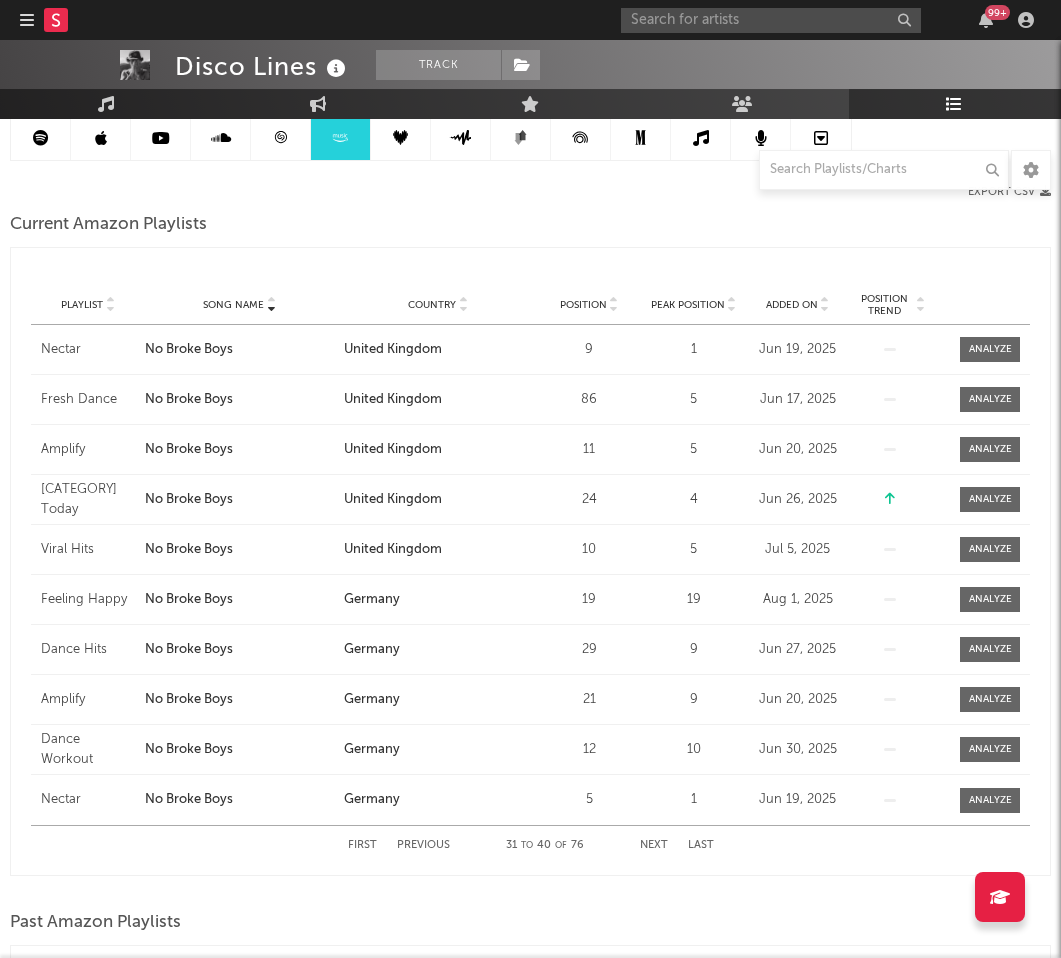 click on "Next" at bounding box center [654, 845] 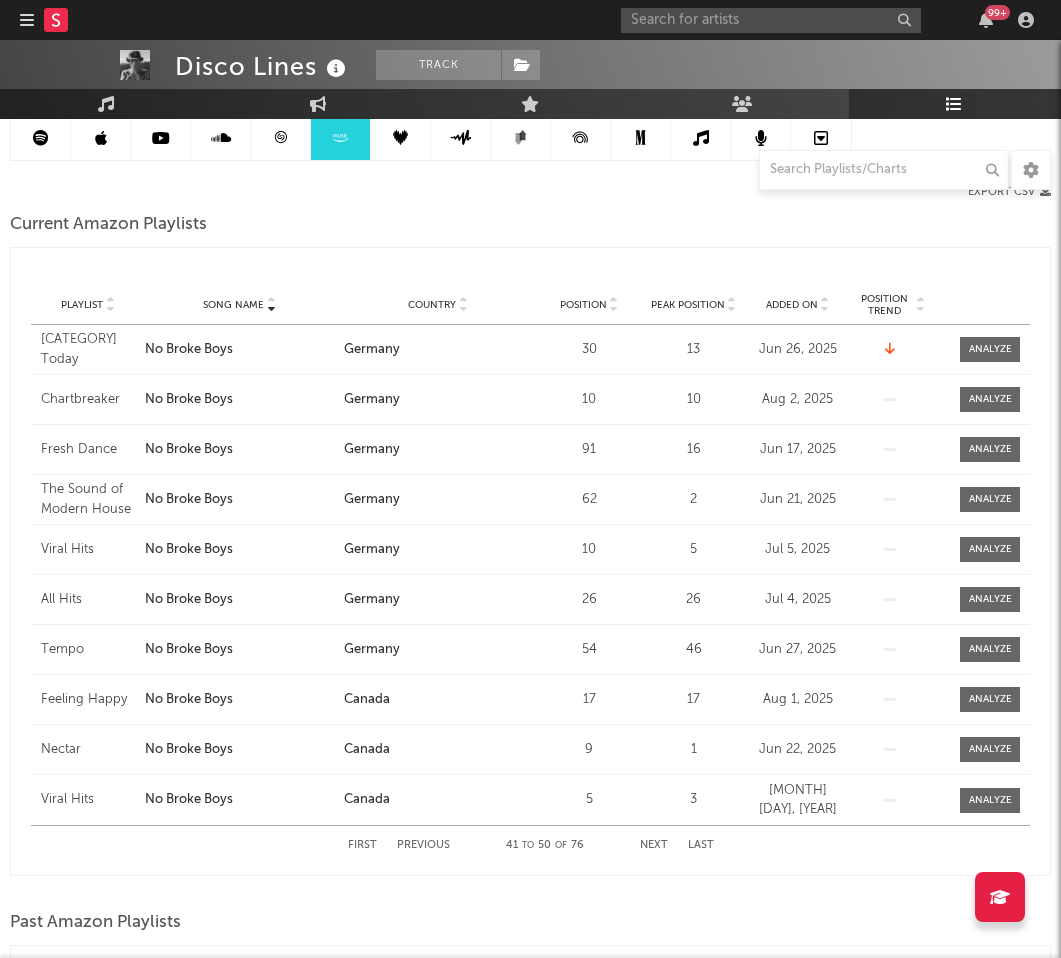 click on "Next" at bounding box center [654, 845] 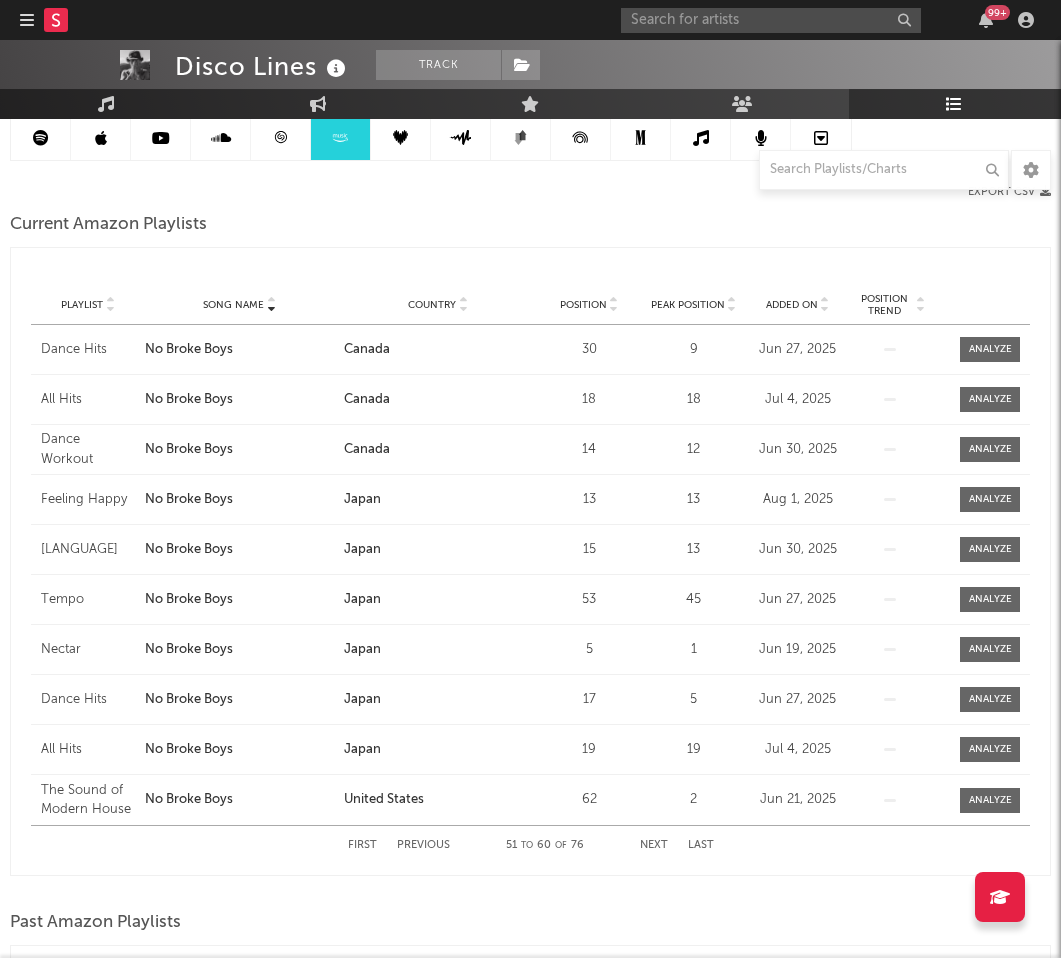 click on "Next" at bounding box center (654, 845) 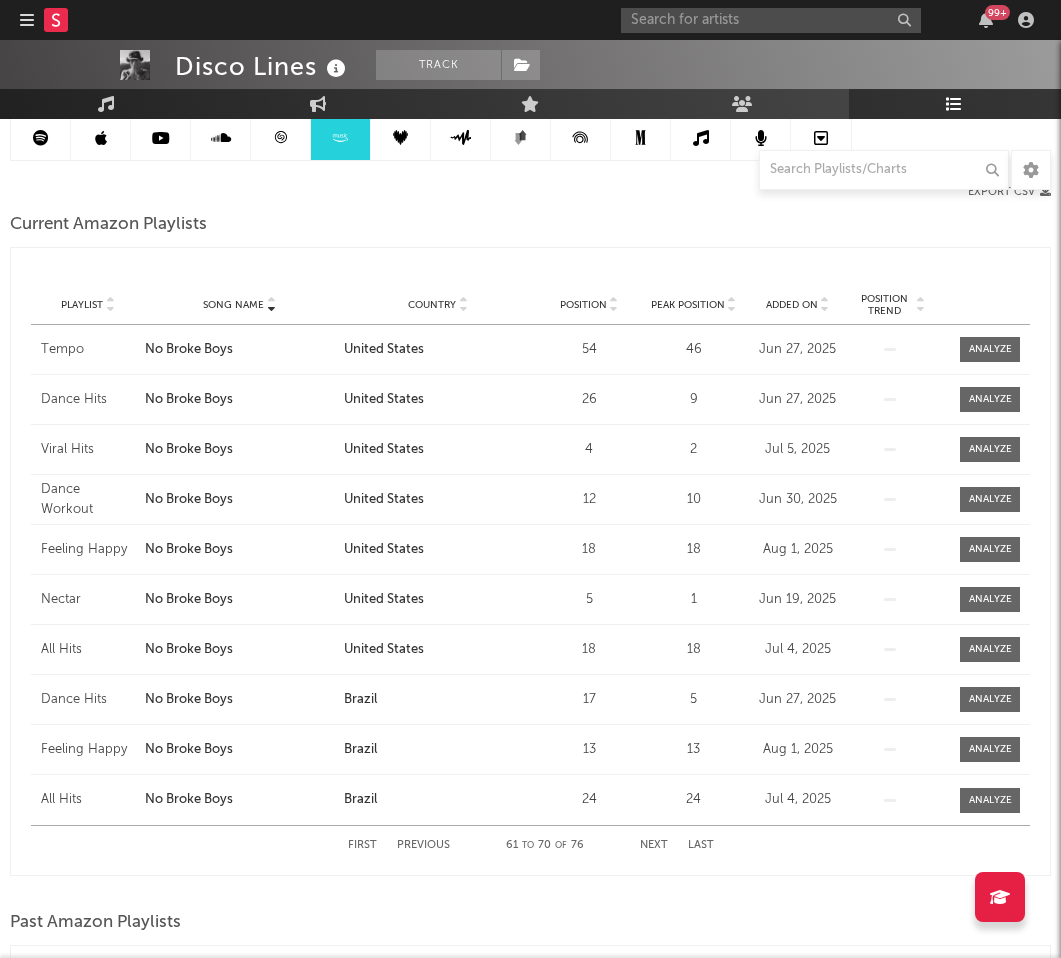 click at bounding box center (221, 137) 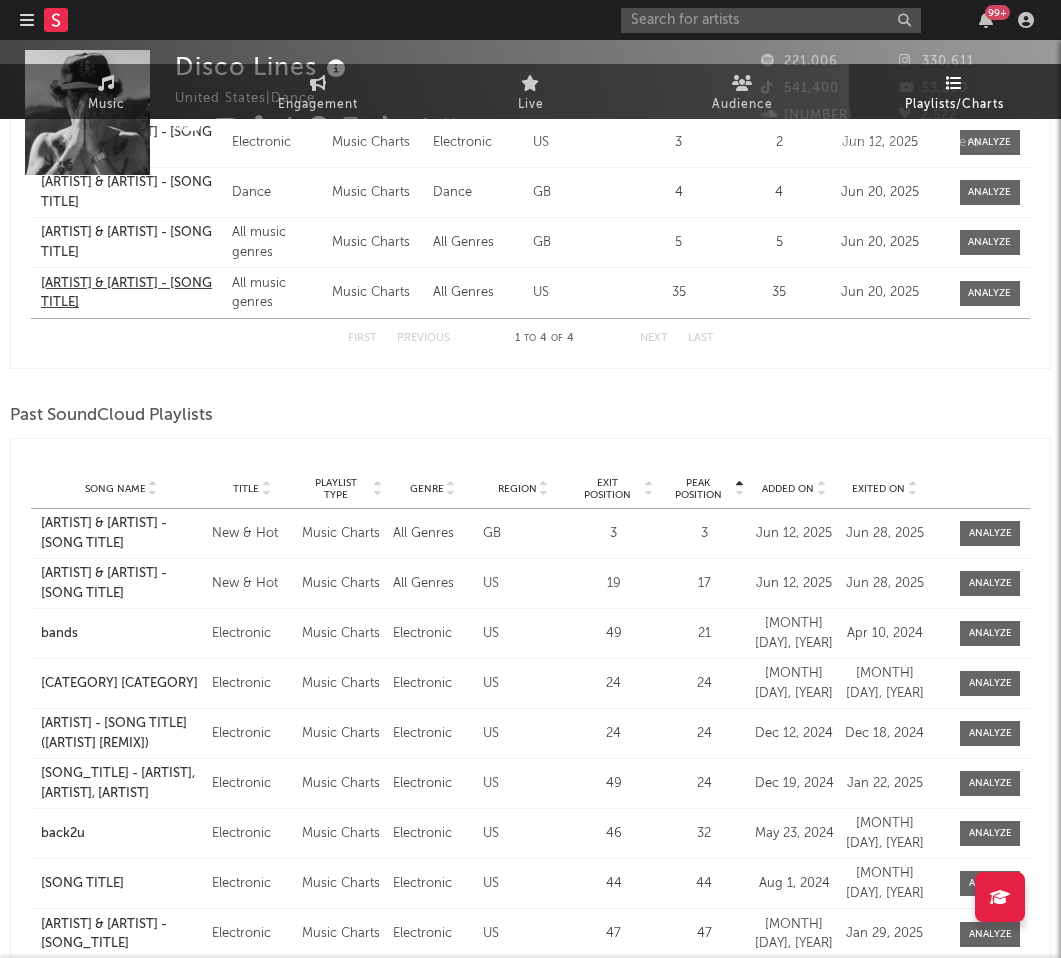 scroll, scrollTop: 0, scrollLeft: 0, axis: both 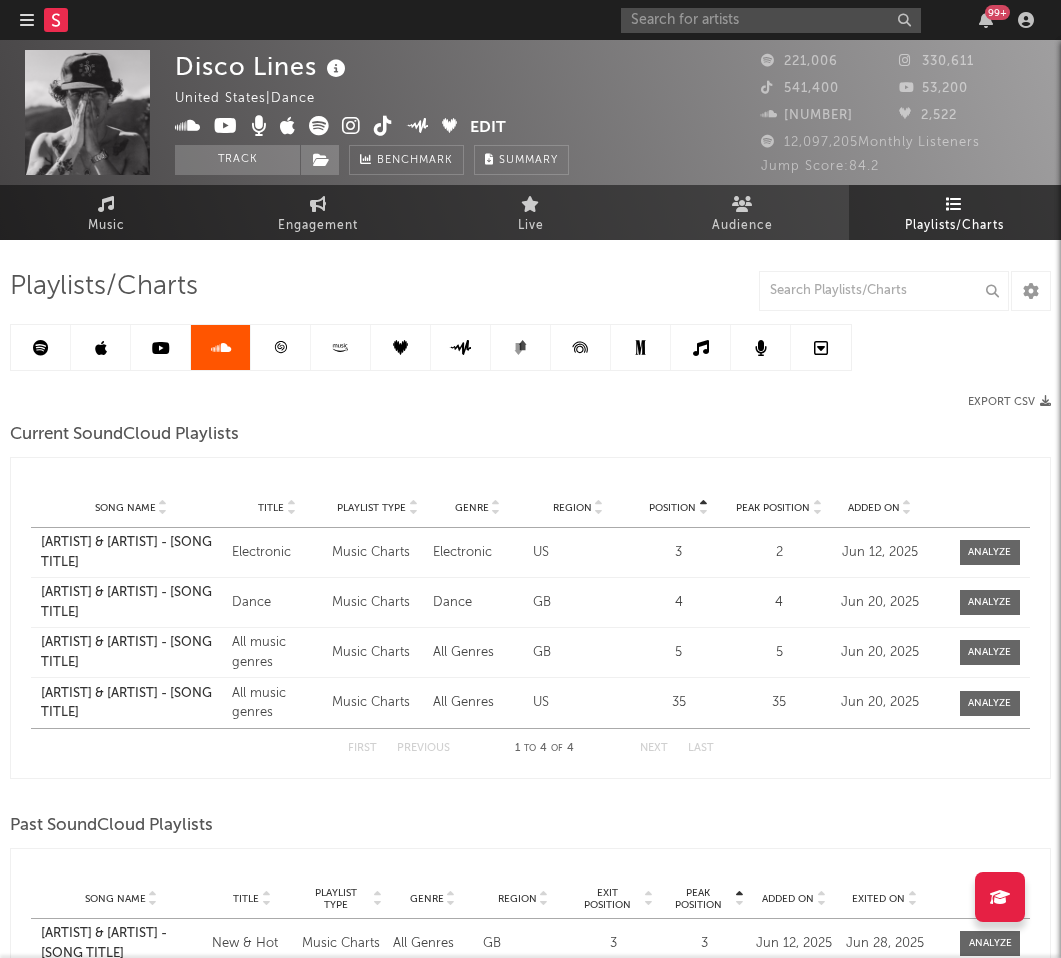 click on "Export CSV" at bounding box center [530, 402] 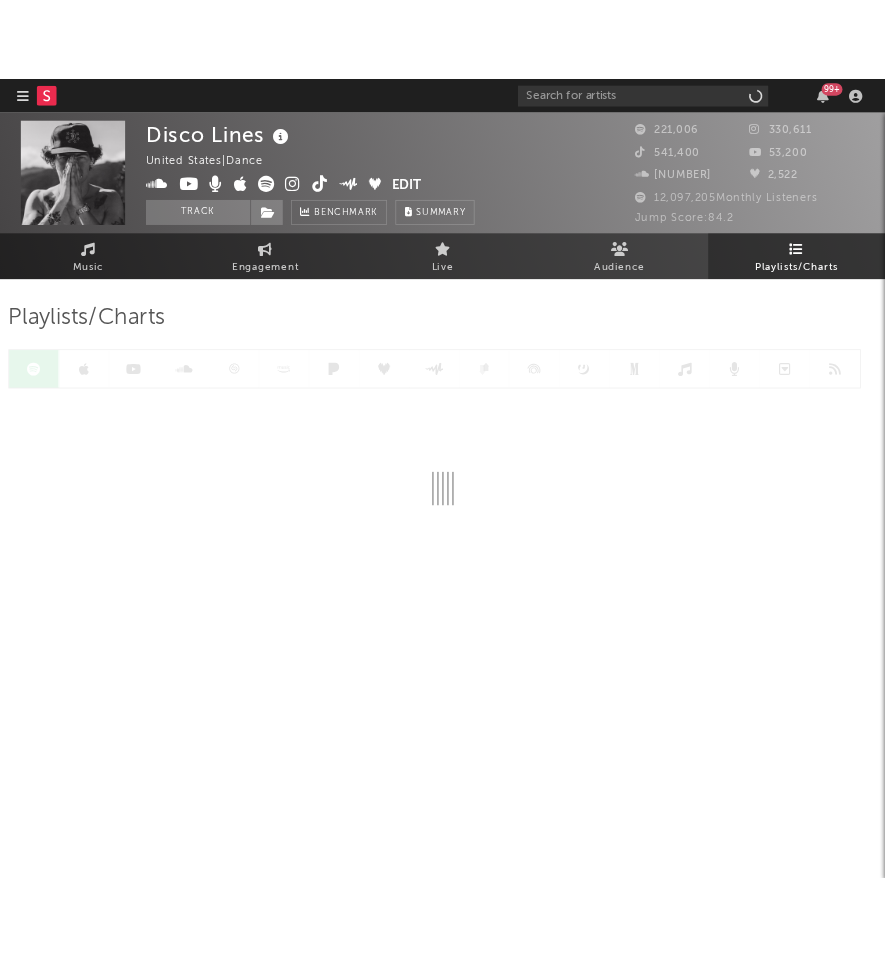 scroll, scrollTop: 0, scrollLeft: 0, axis: both 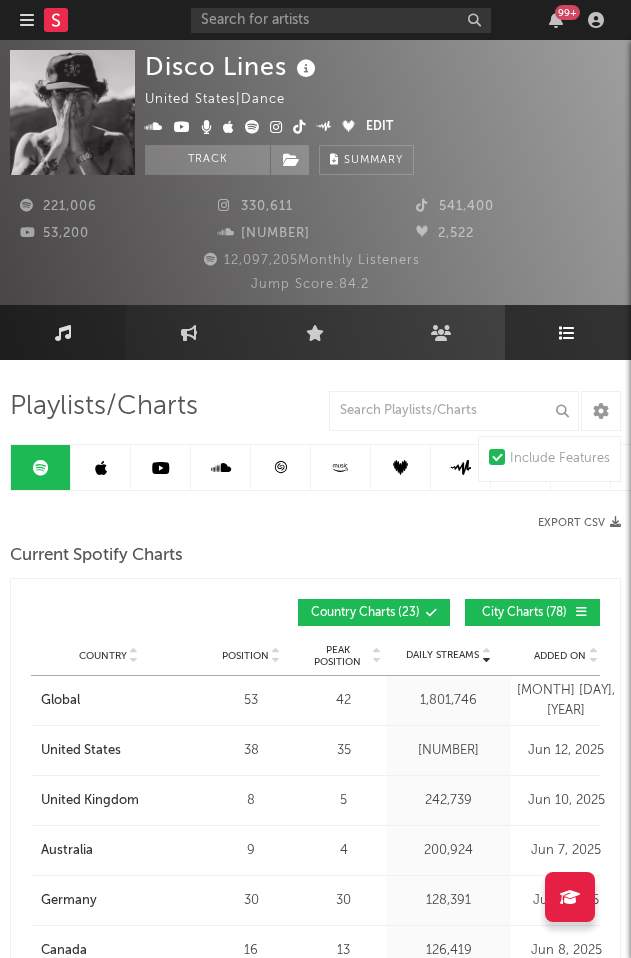 click on "Music" at bounding box center (63, 332) 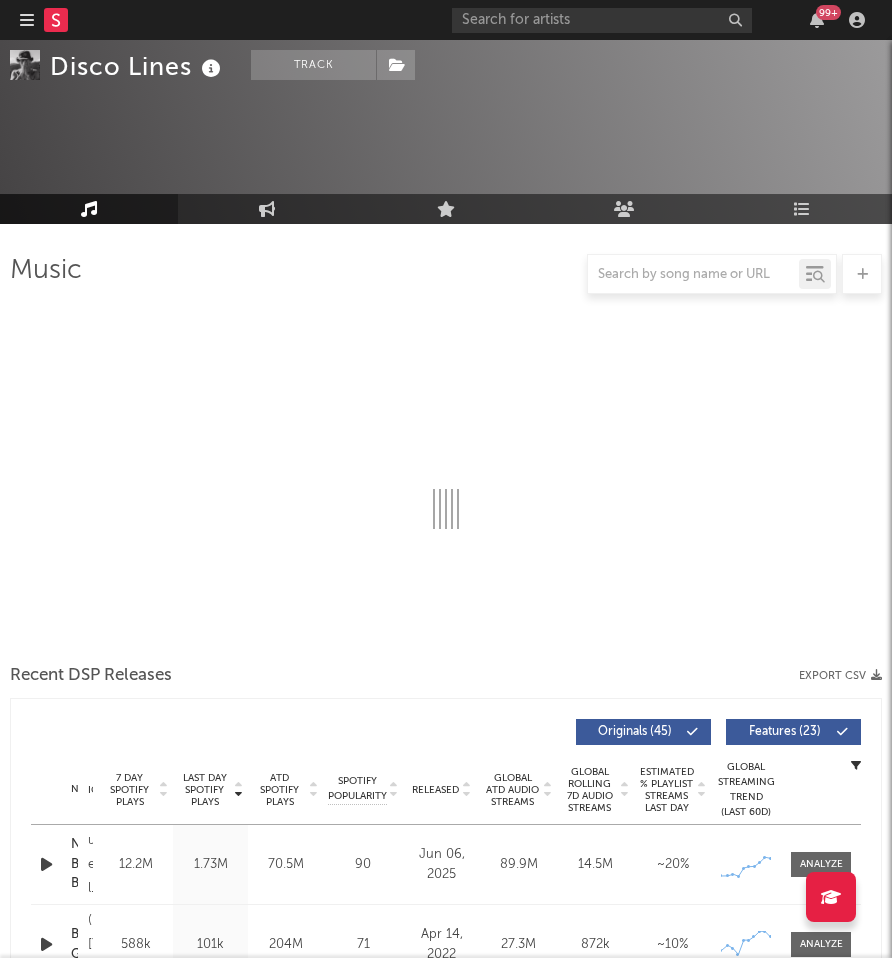 select on "6m" 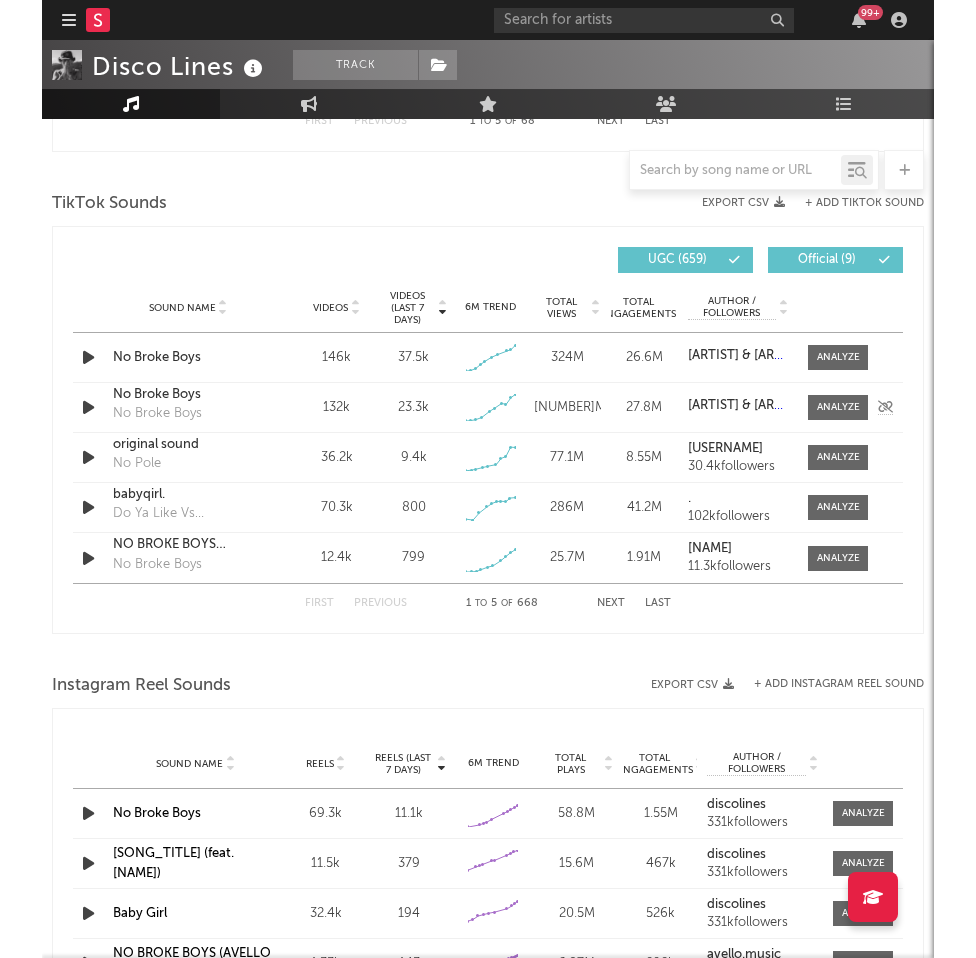 scroll, scrollTop: 1437, scrollLeft: 0, axis: vertical 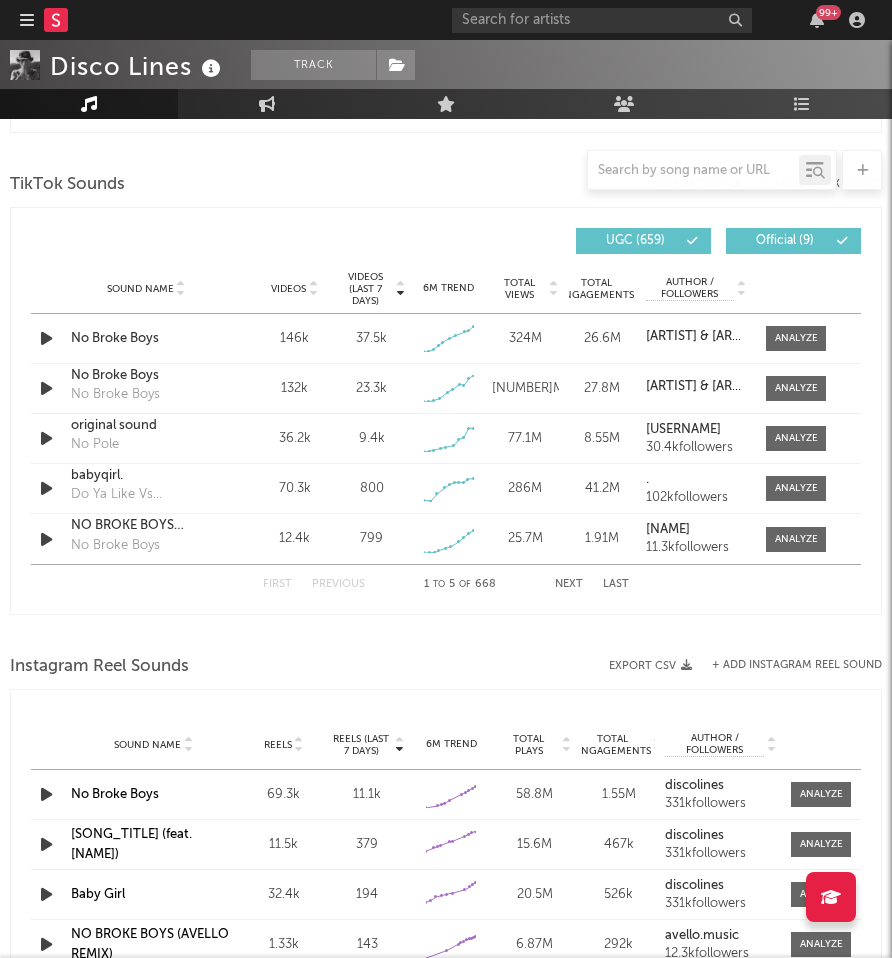 click at bounding box center (446, 635) 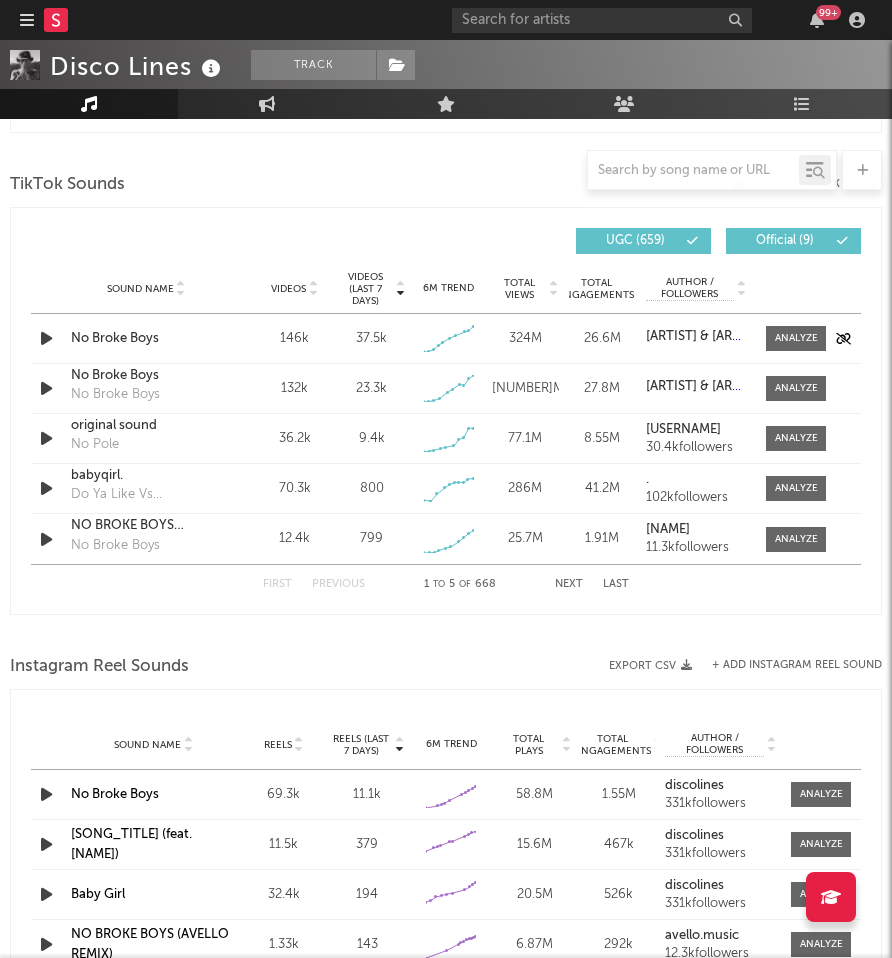 click on "No Broke Boys" at bounding box center [146, 339] 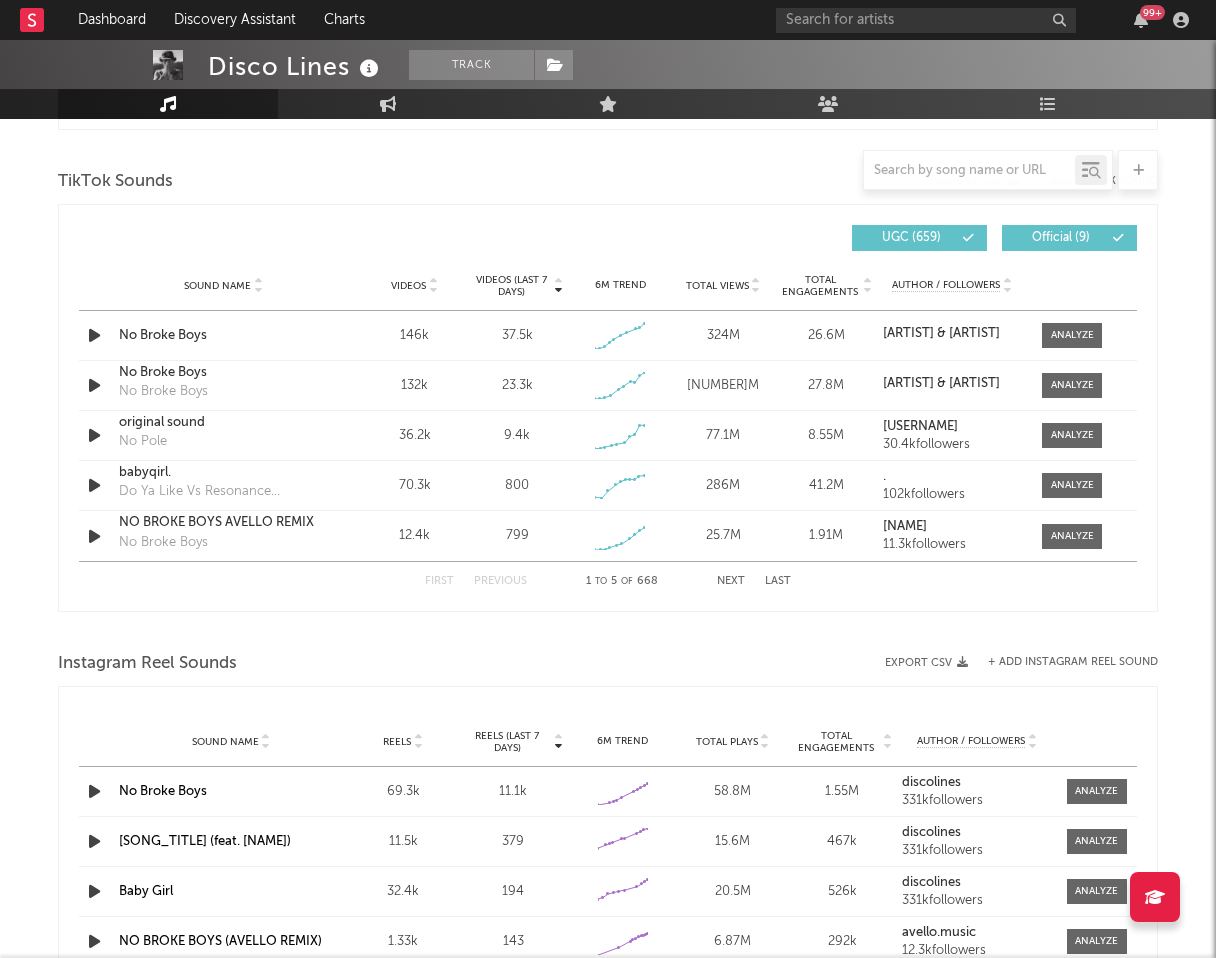 scroll, scrollTop: 1317, scrollLeft: 0, axis: vertical 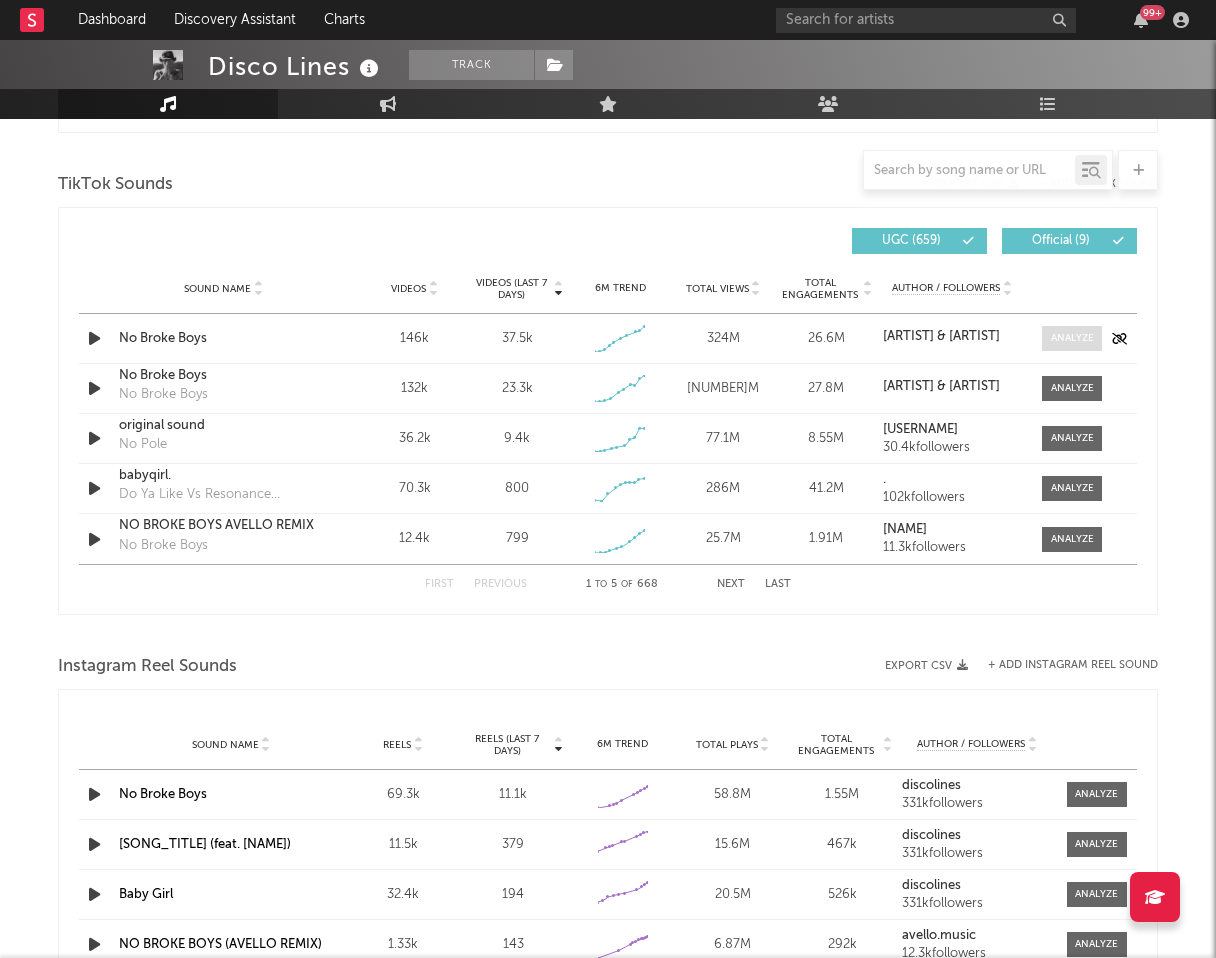 click at bounding box center [1072, 338] 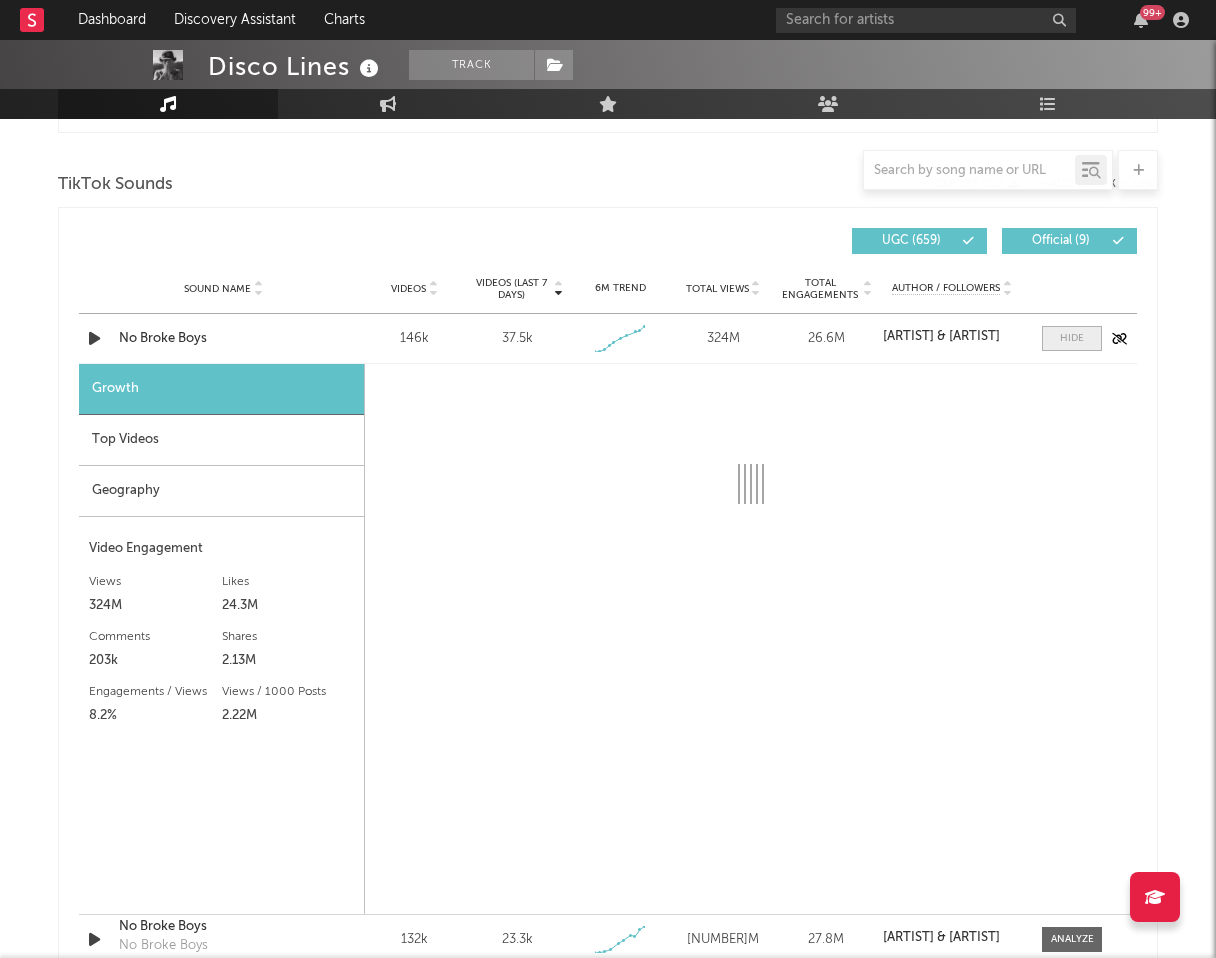 select on "1w" 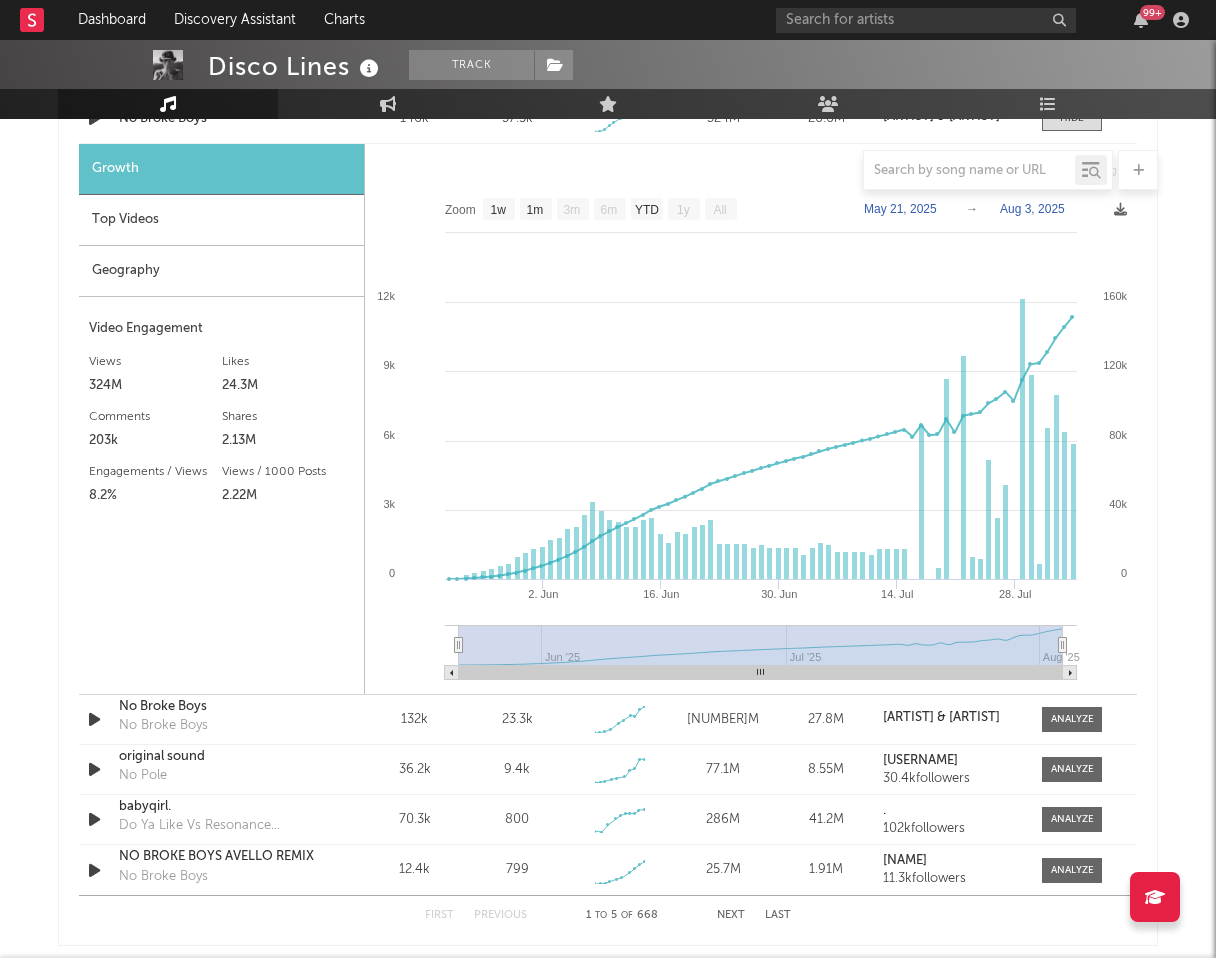 scroll, scrollTop: 1502, scrollLeft: 0, axis: vertical 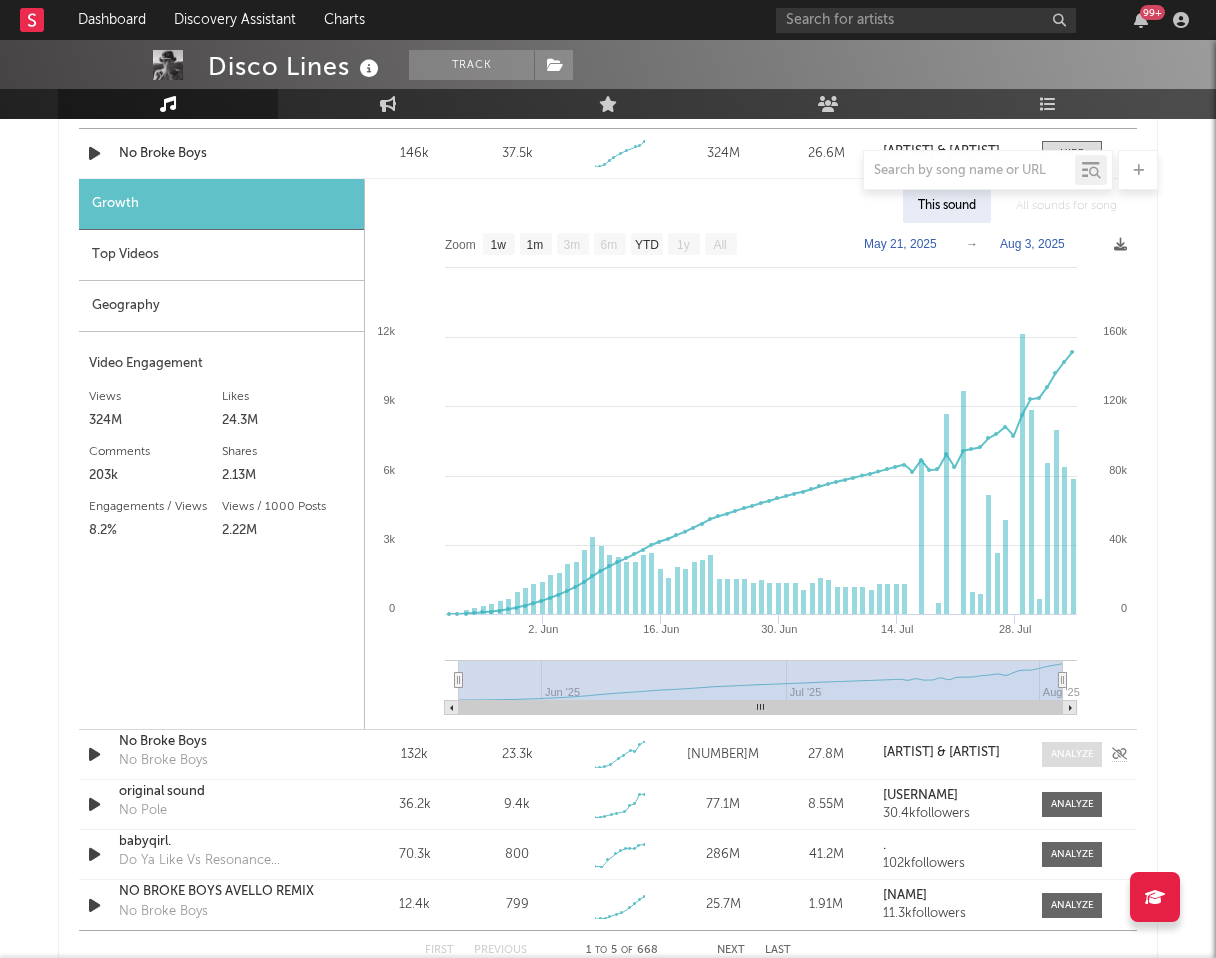 click at bounding box center [1072, 754] 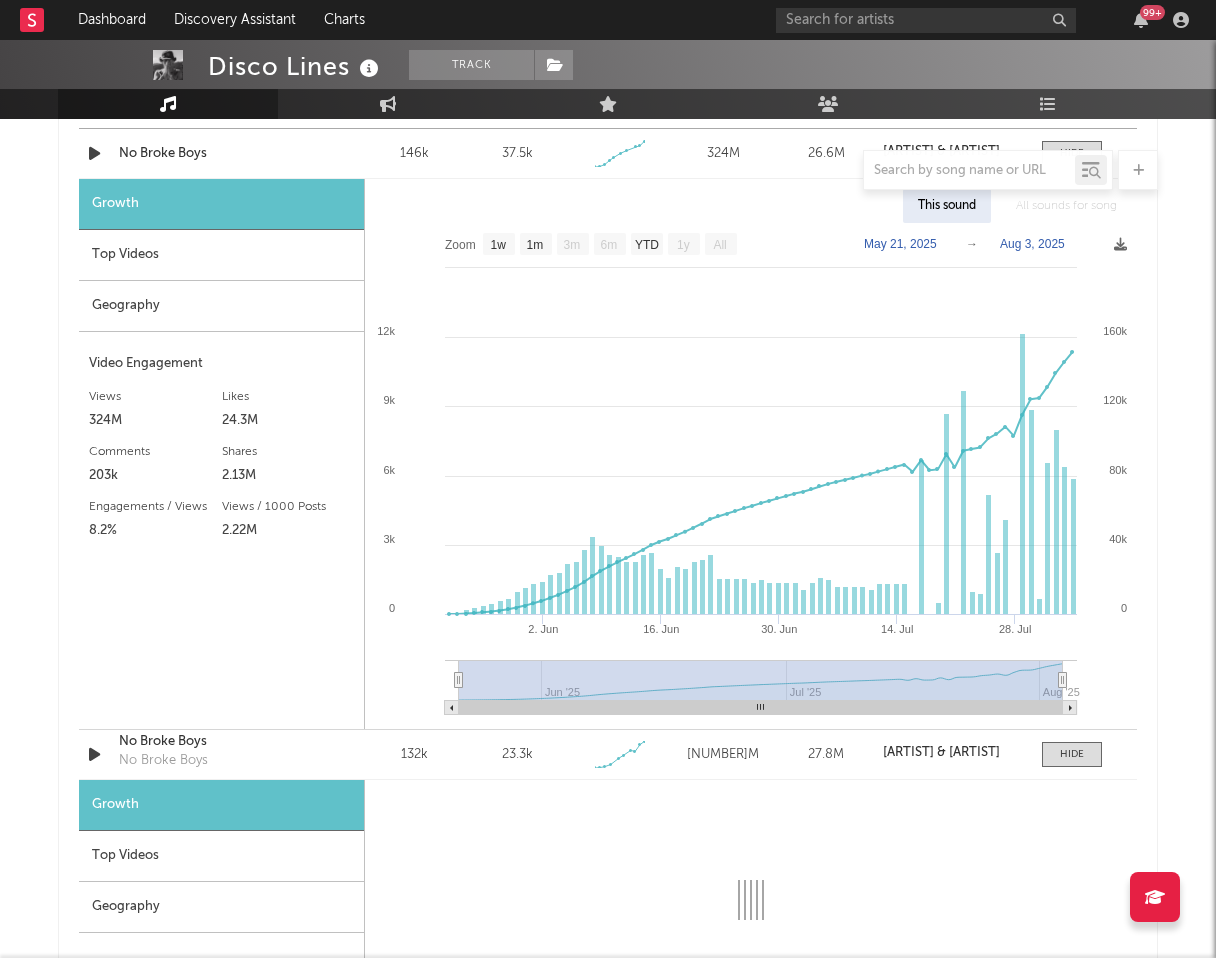 select on "1w" 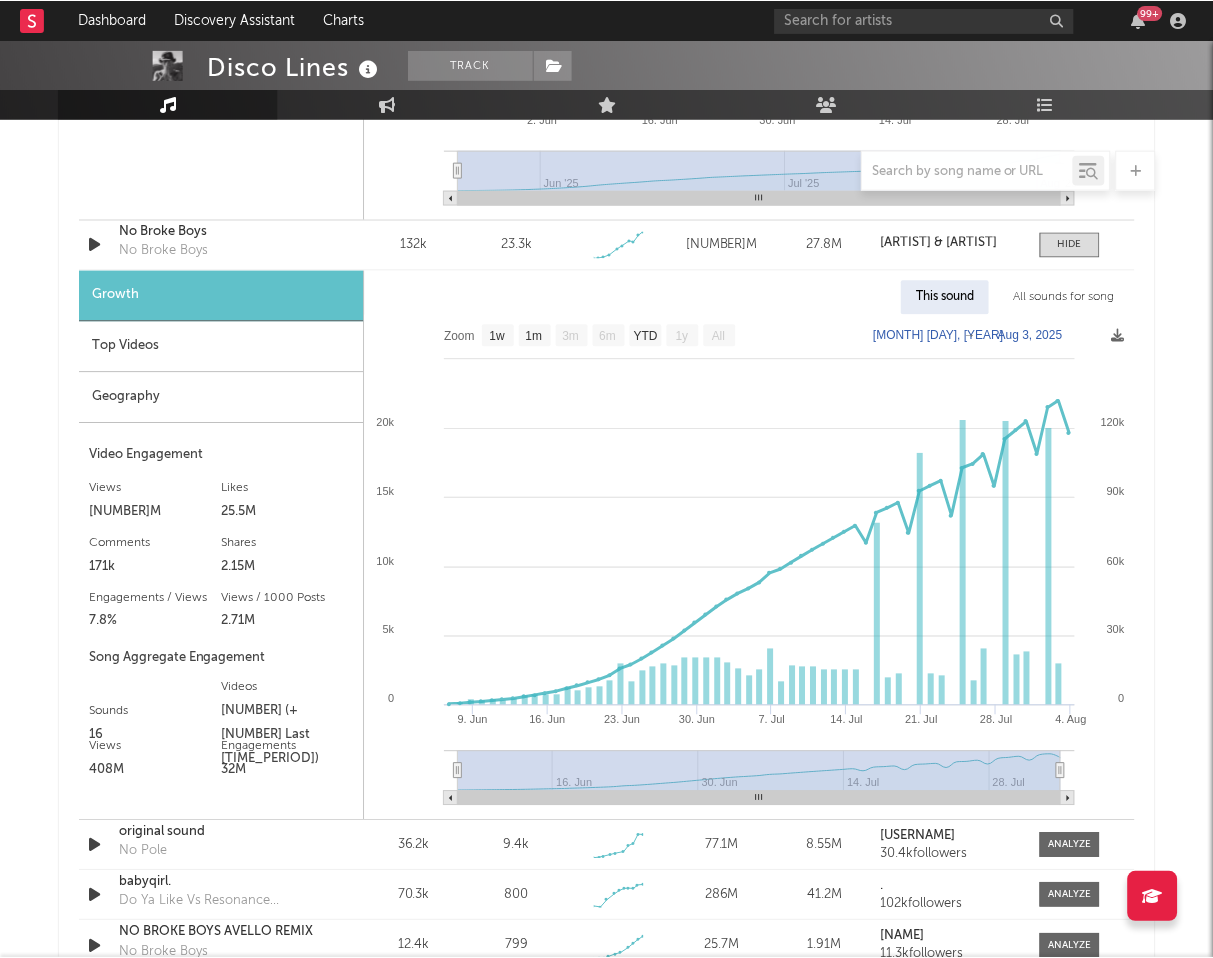 scroll, scrollTop: 2025, scrollLeft: 0, axis: vertical 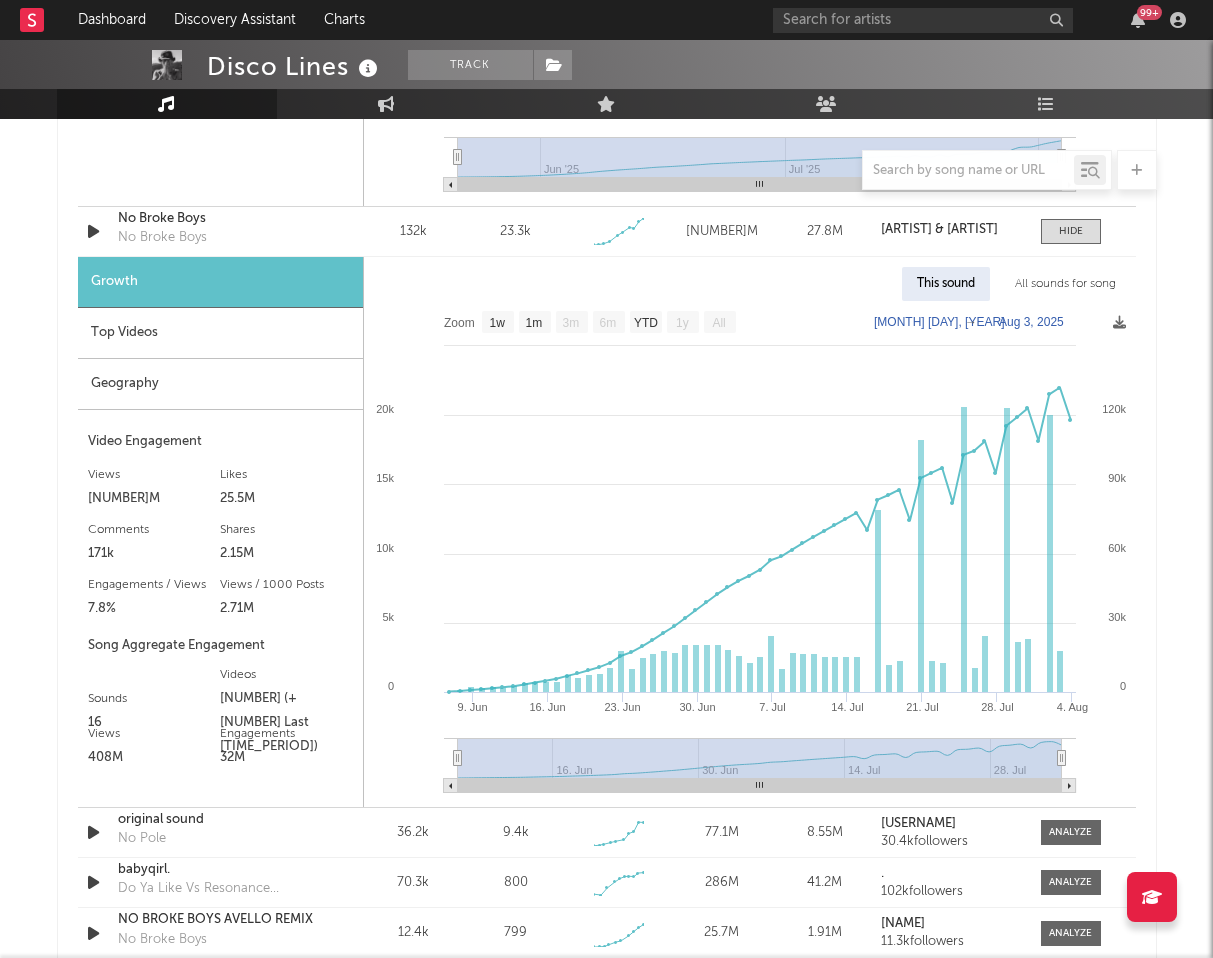 select on "Zoom" 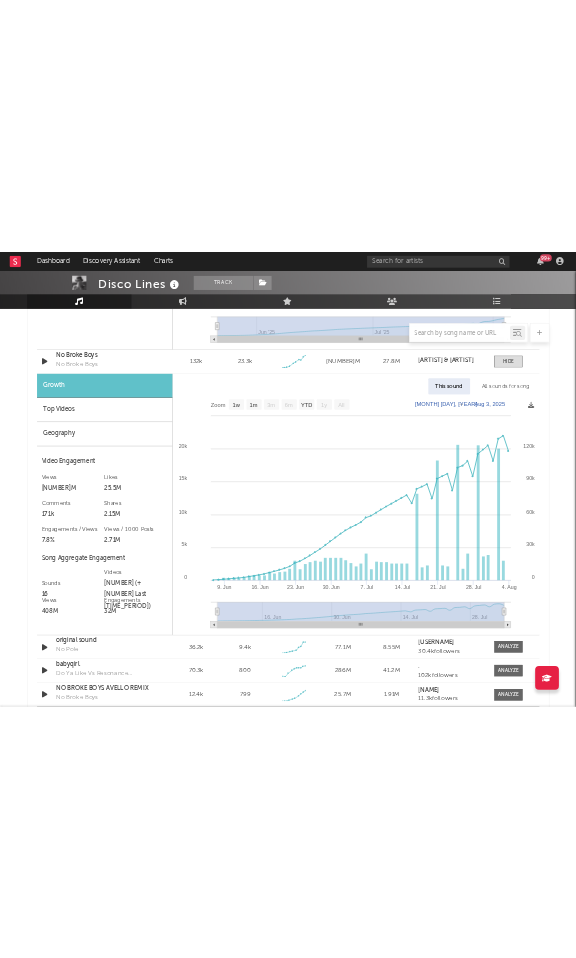 scroll, scrollTop: 2145, scrollLeft: 0, axis: vertical 